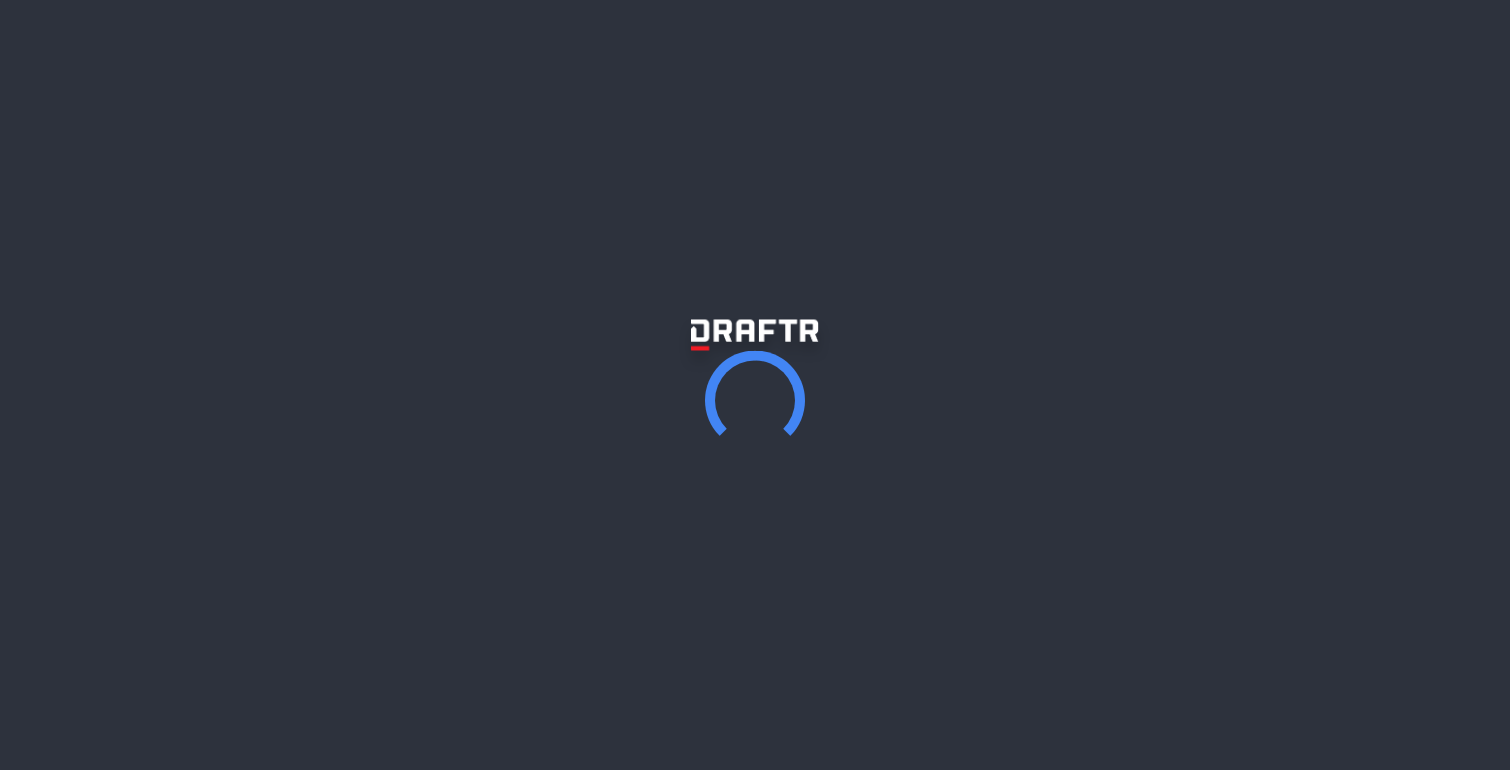scroll, scrollTop: 0, scrollLeft: 0, axis: both 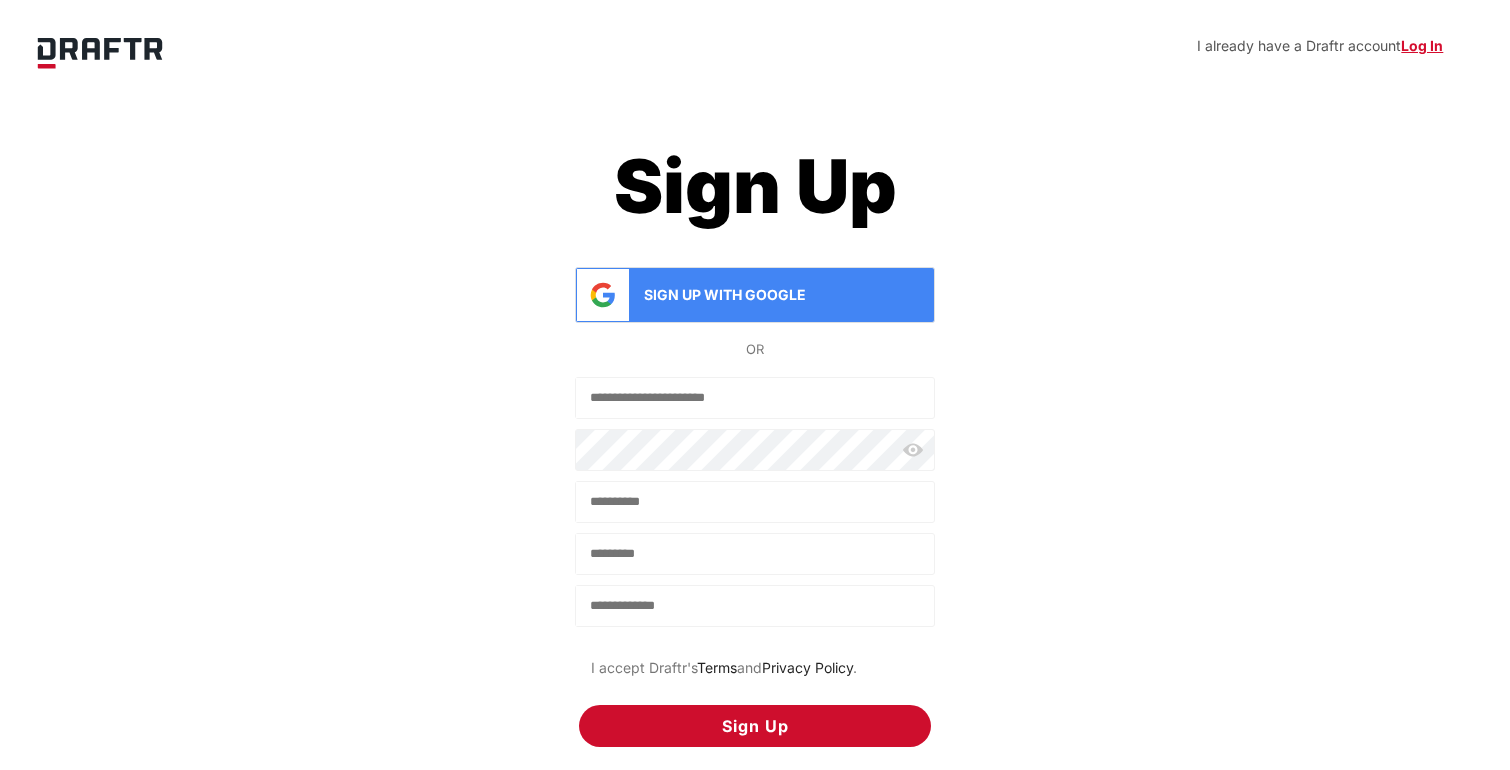 click at bounding box center [755, 398] 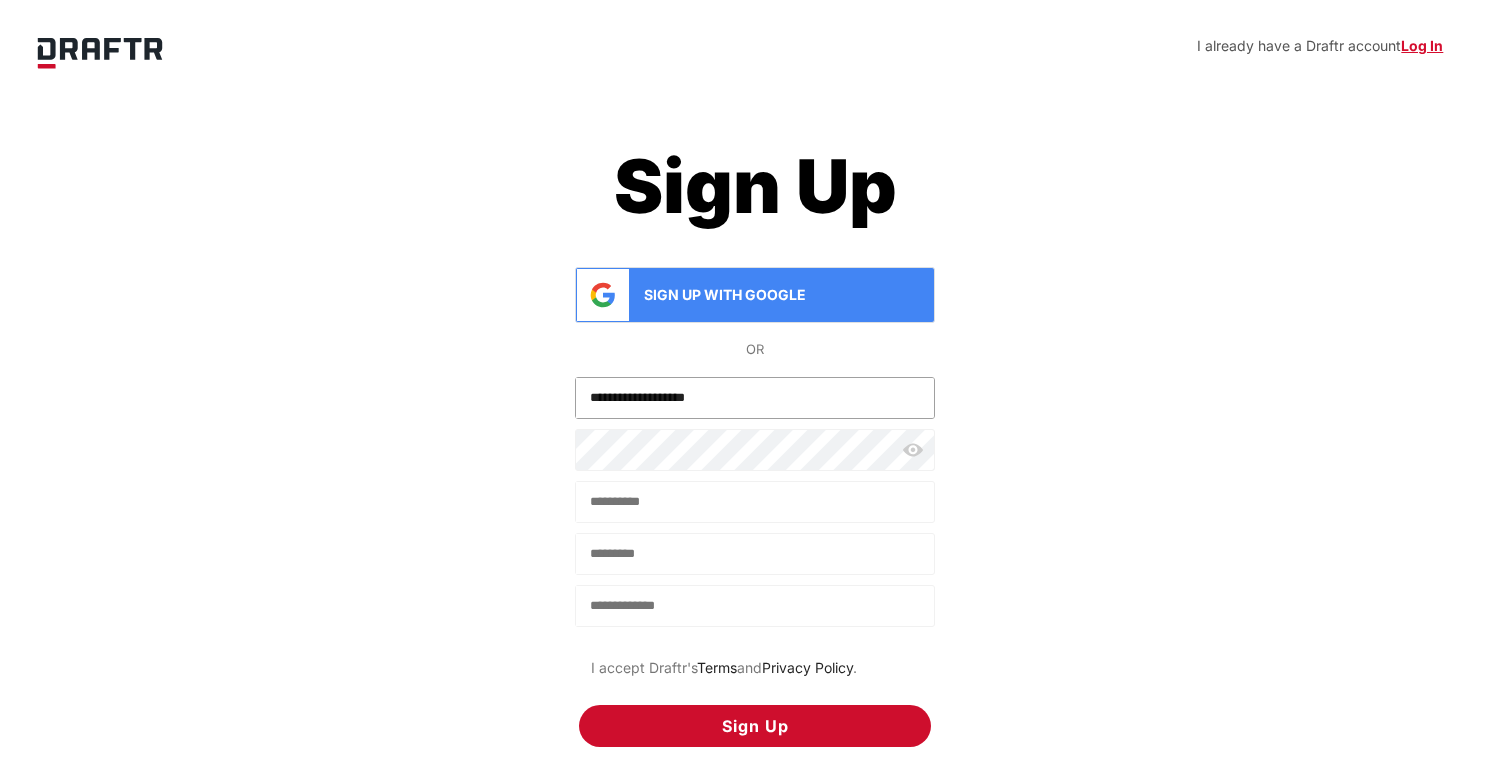 type on "**********" 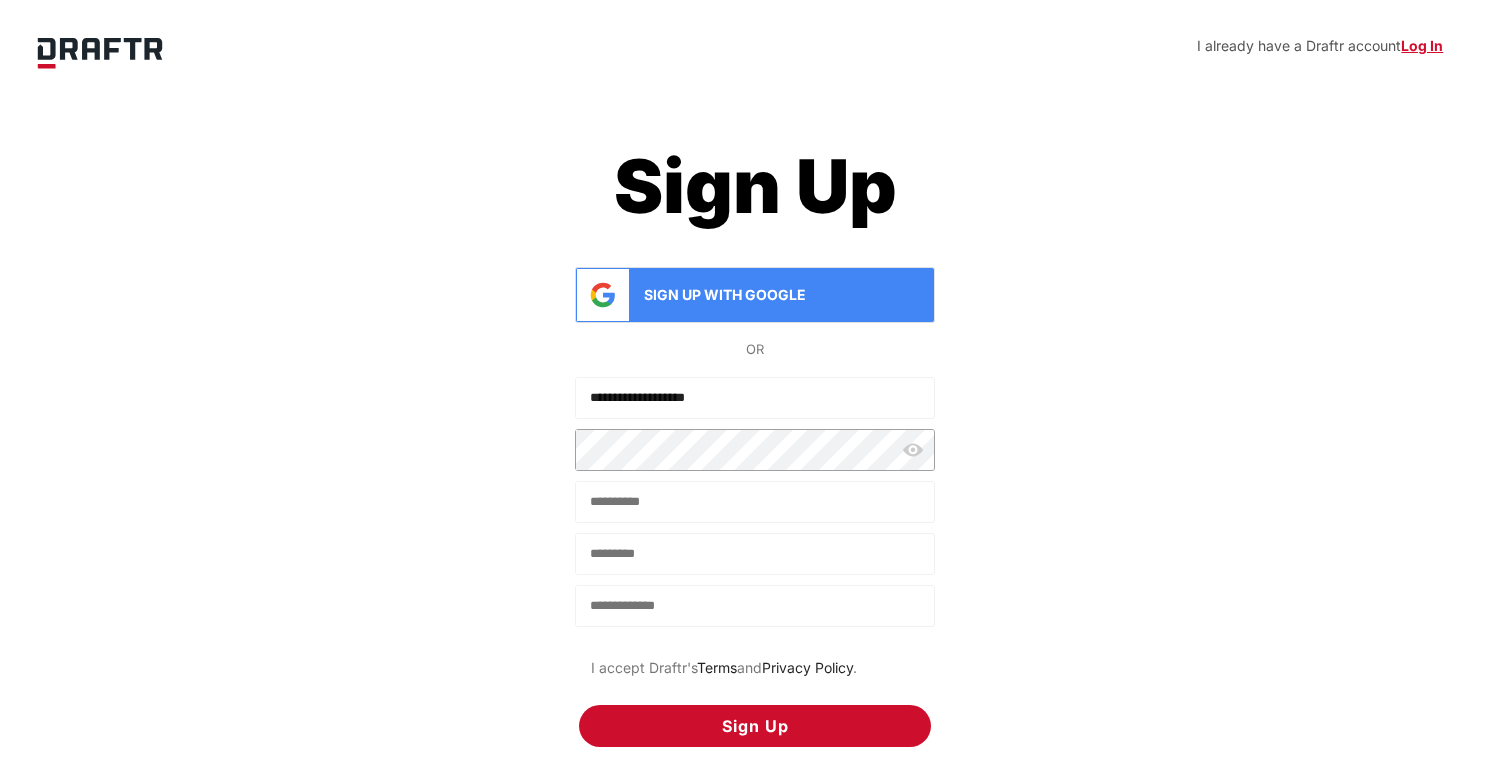 click at bounding box center [755, 502] 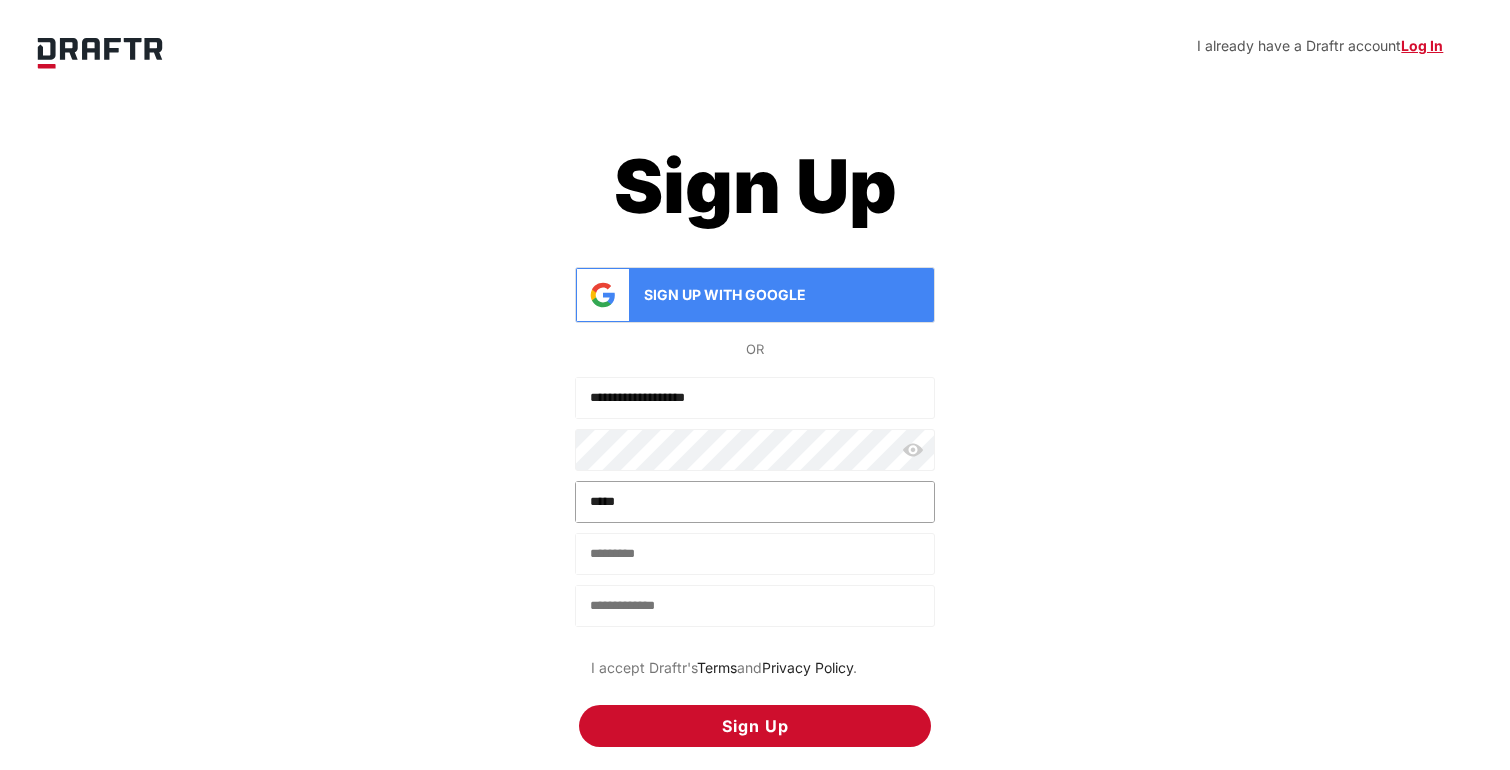 type on "*****" 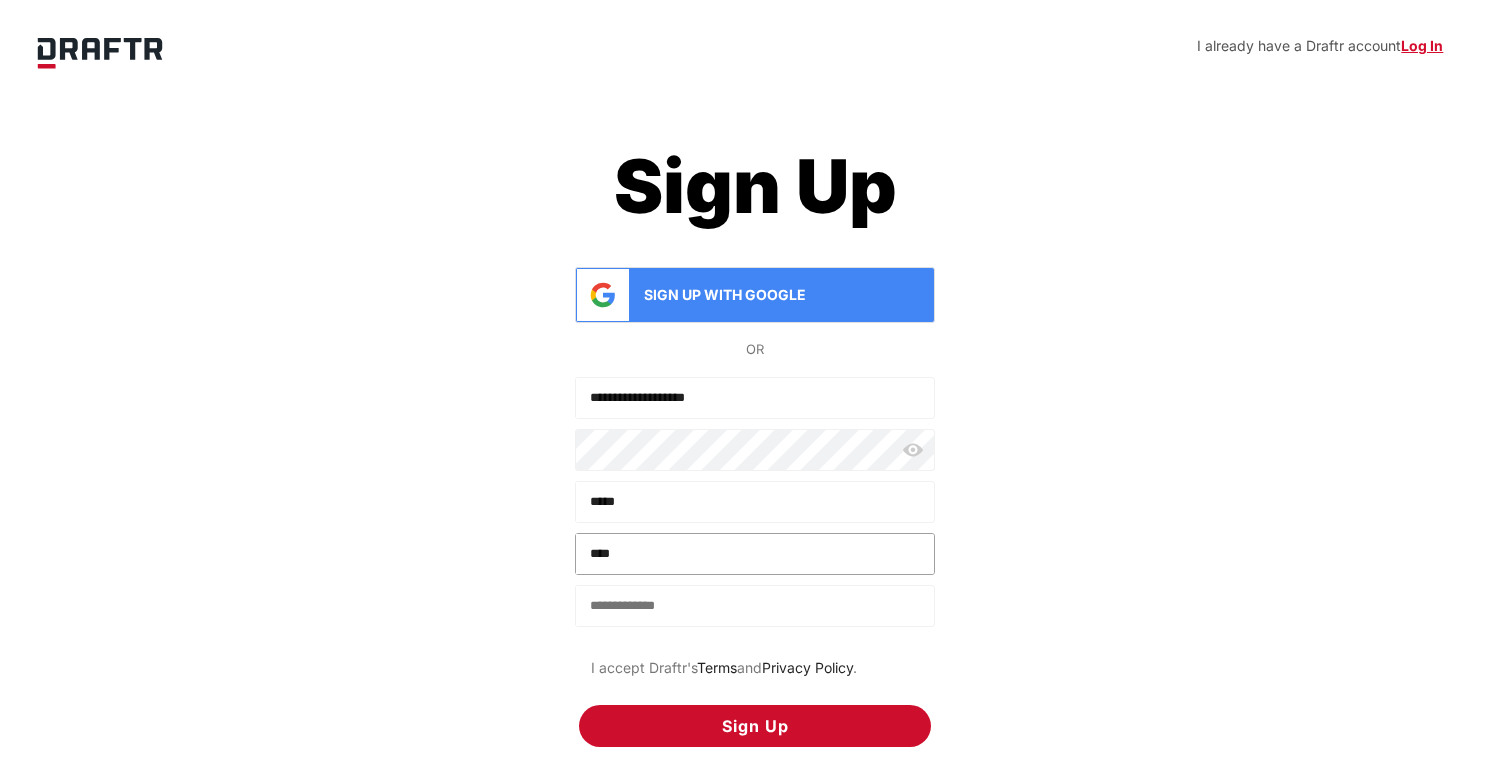 type on "****" 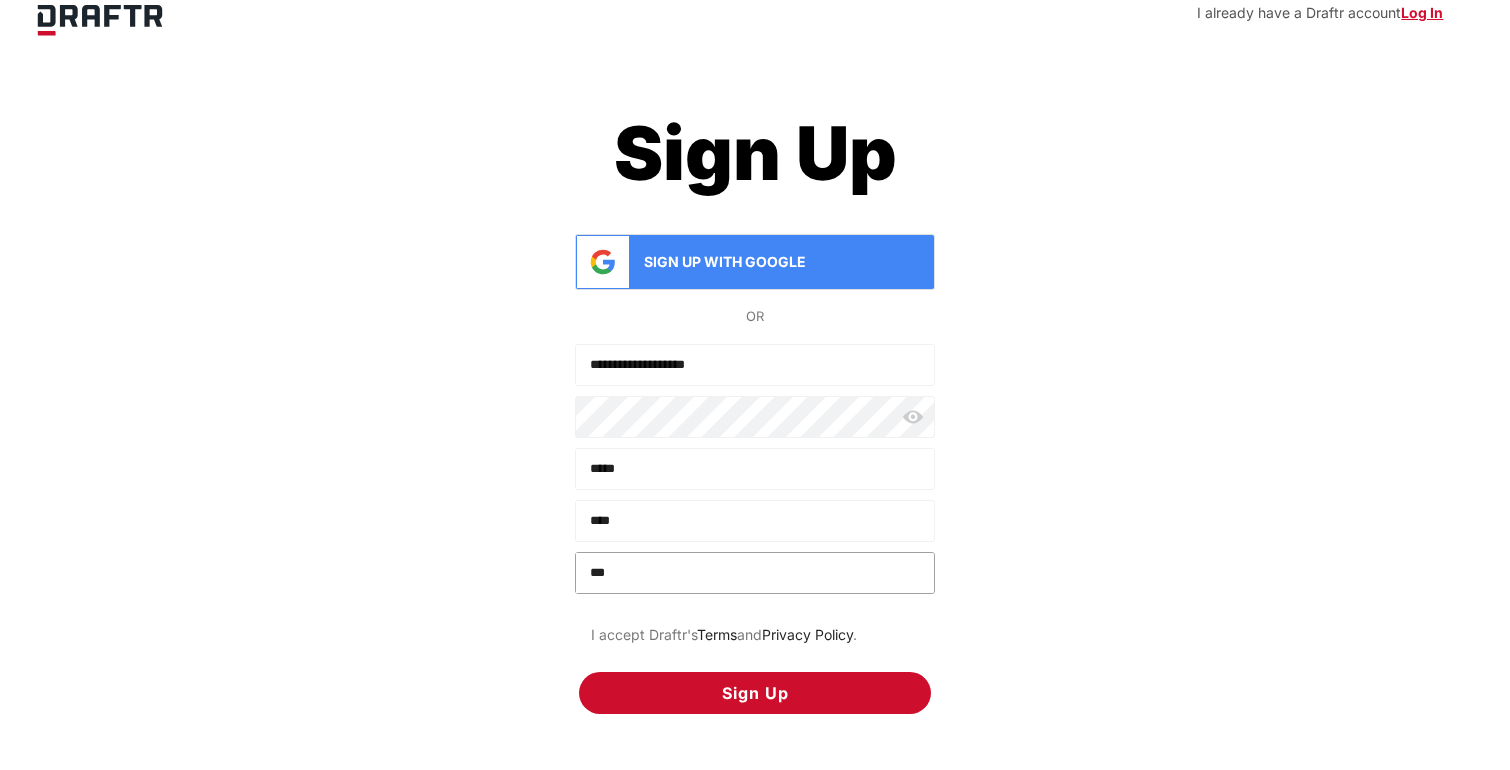 scroll, scrollTop: 33, scrollLeft: 0, axis: vertical 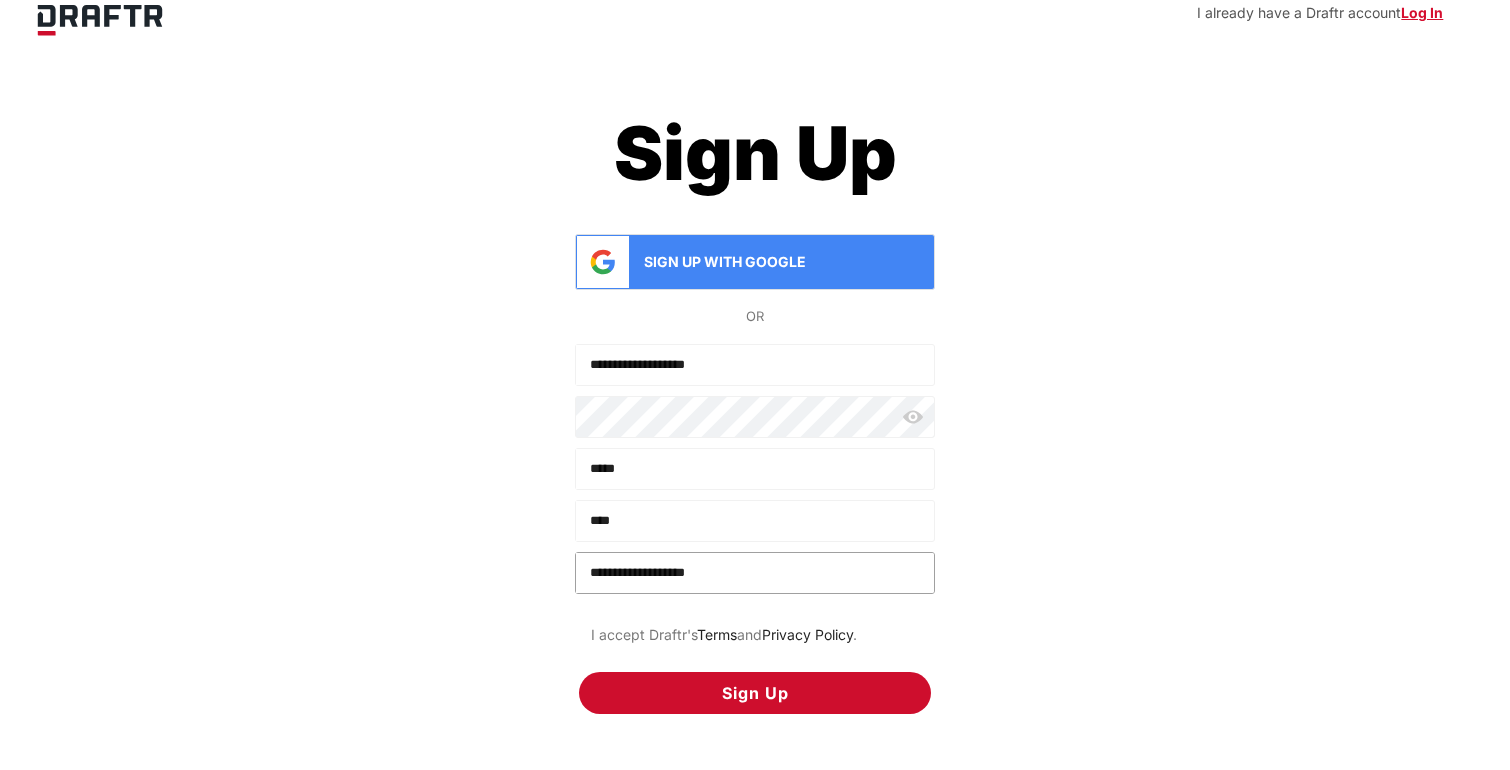 type on "**********" 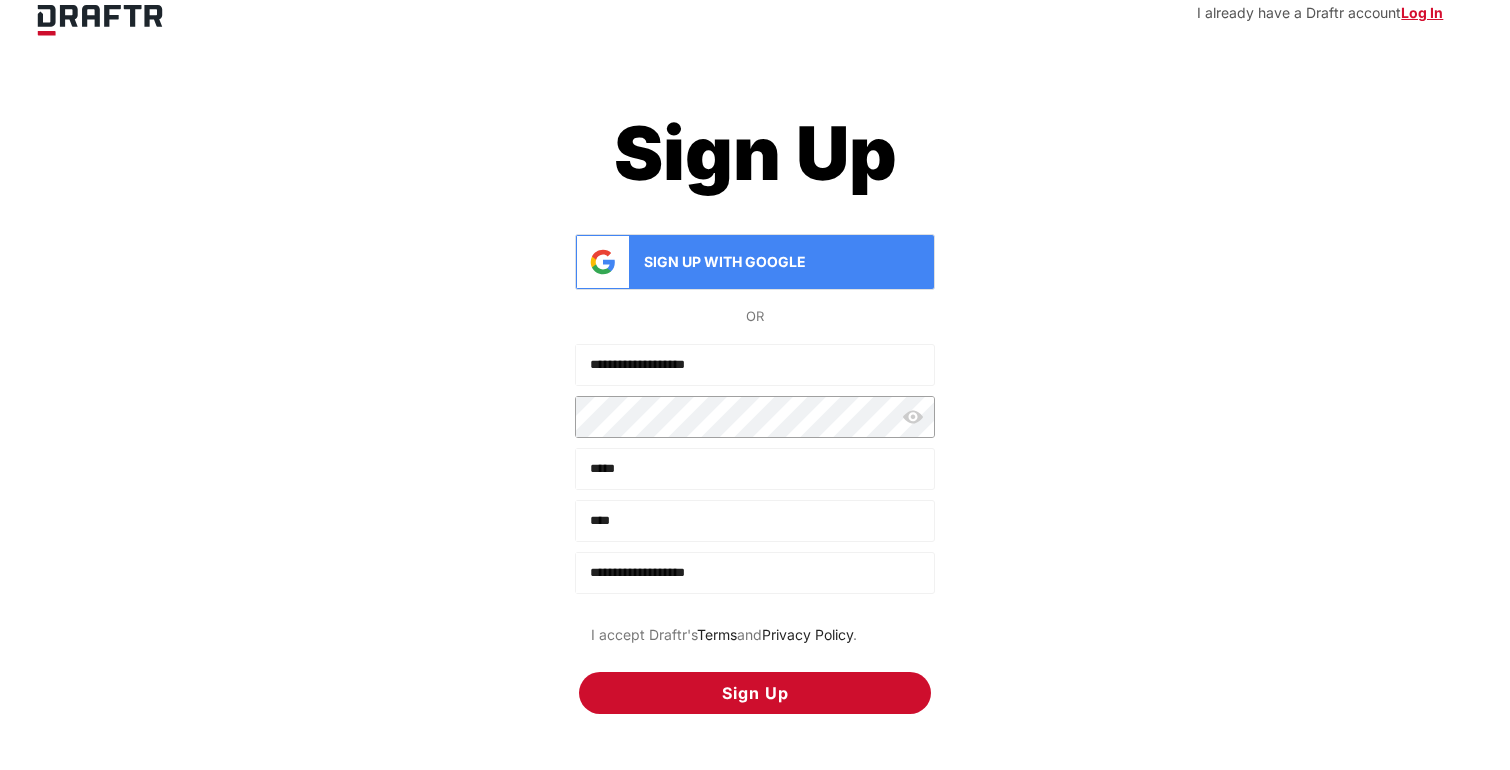 click on "**********" at bounding box center (755, 410) 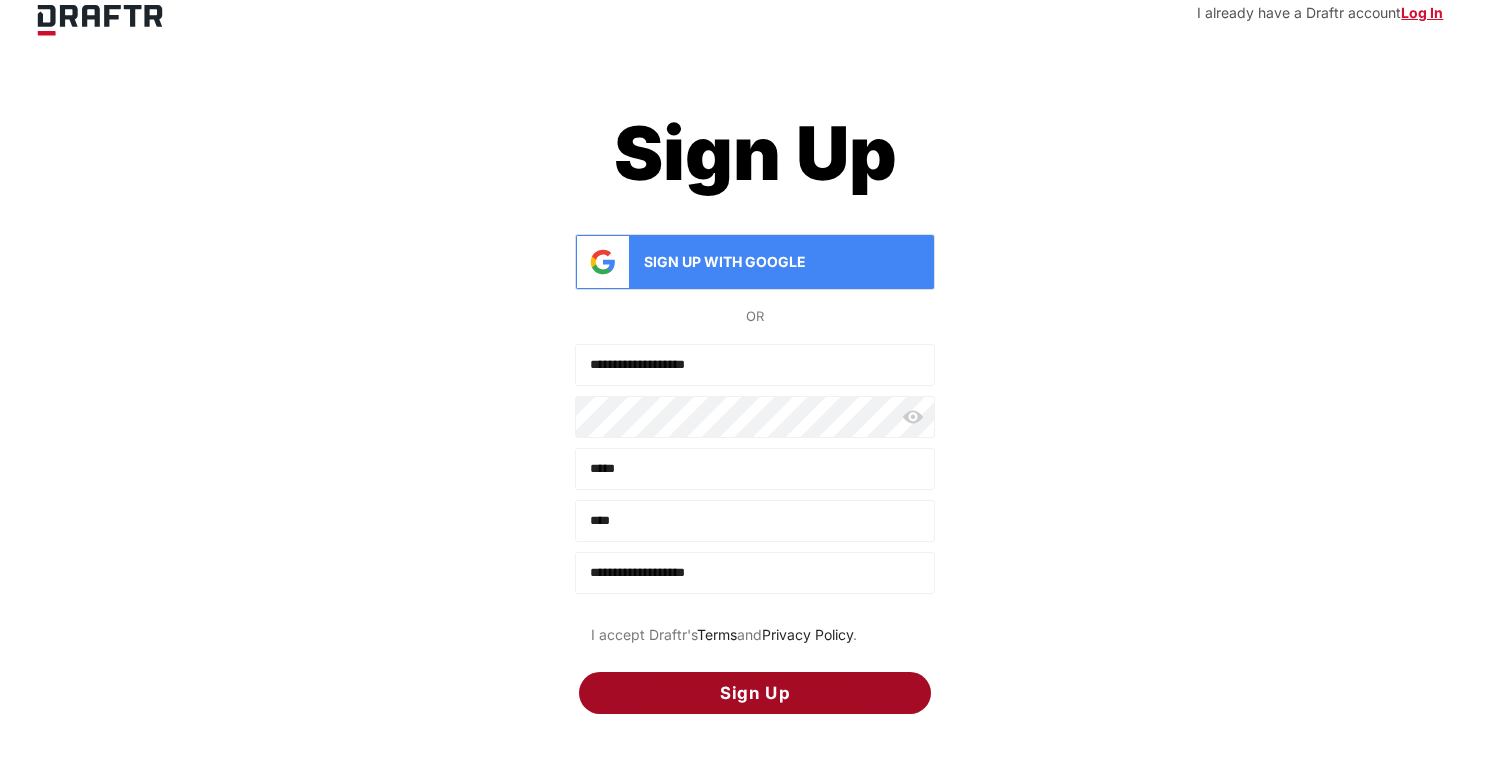 click on "Sign Up" at bounding box center [755, 693] 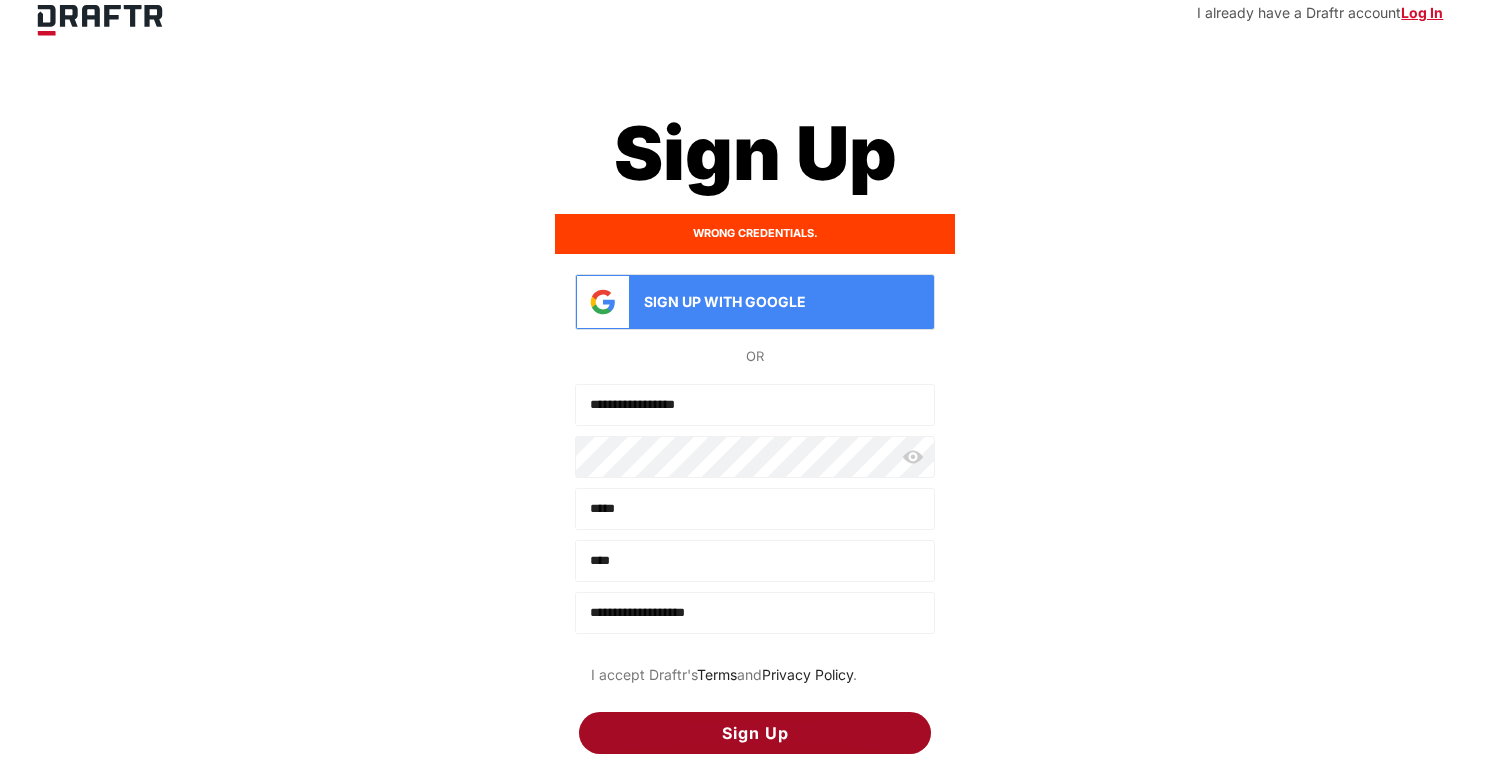 scroll, scrollTop: 72, scrollLeft: 0, axis: vertical 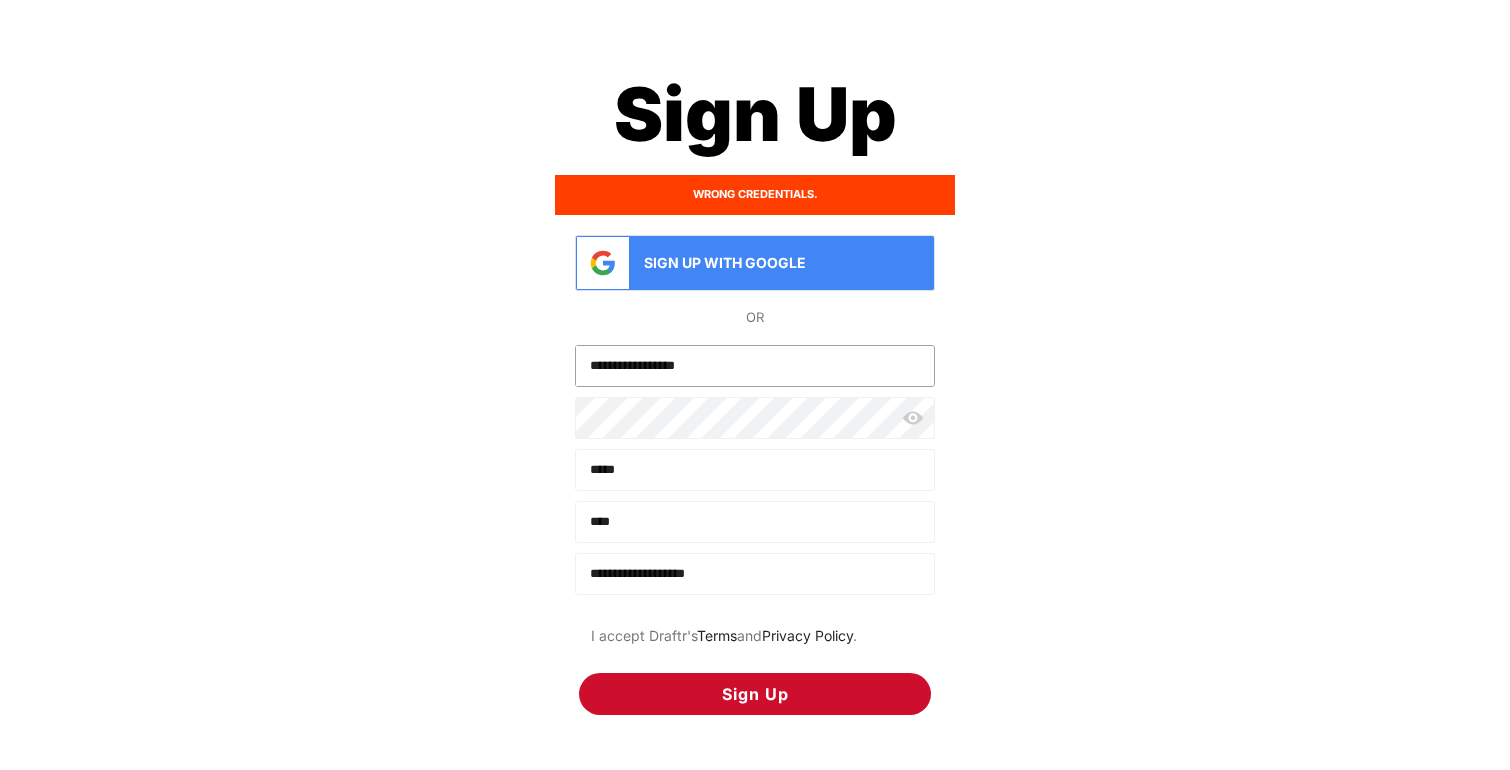 drag, startPoint x: 635, startPoint y: 365, endPoint x: 1280, endPoint y: 413, distance: 646.78357 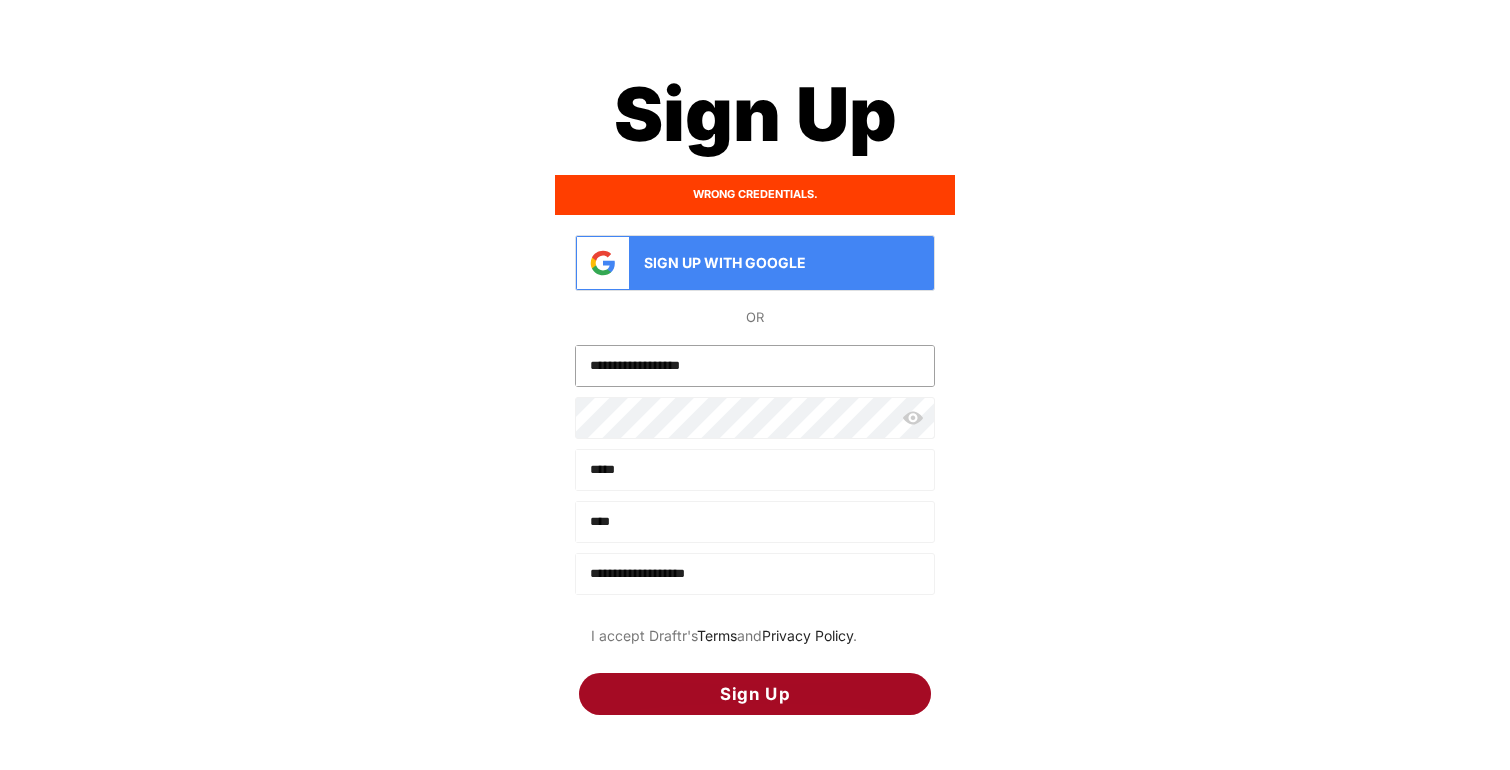 click on "Sign Up" at bounding box center [755, 694] 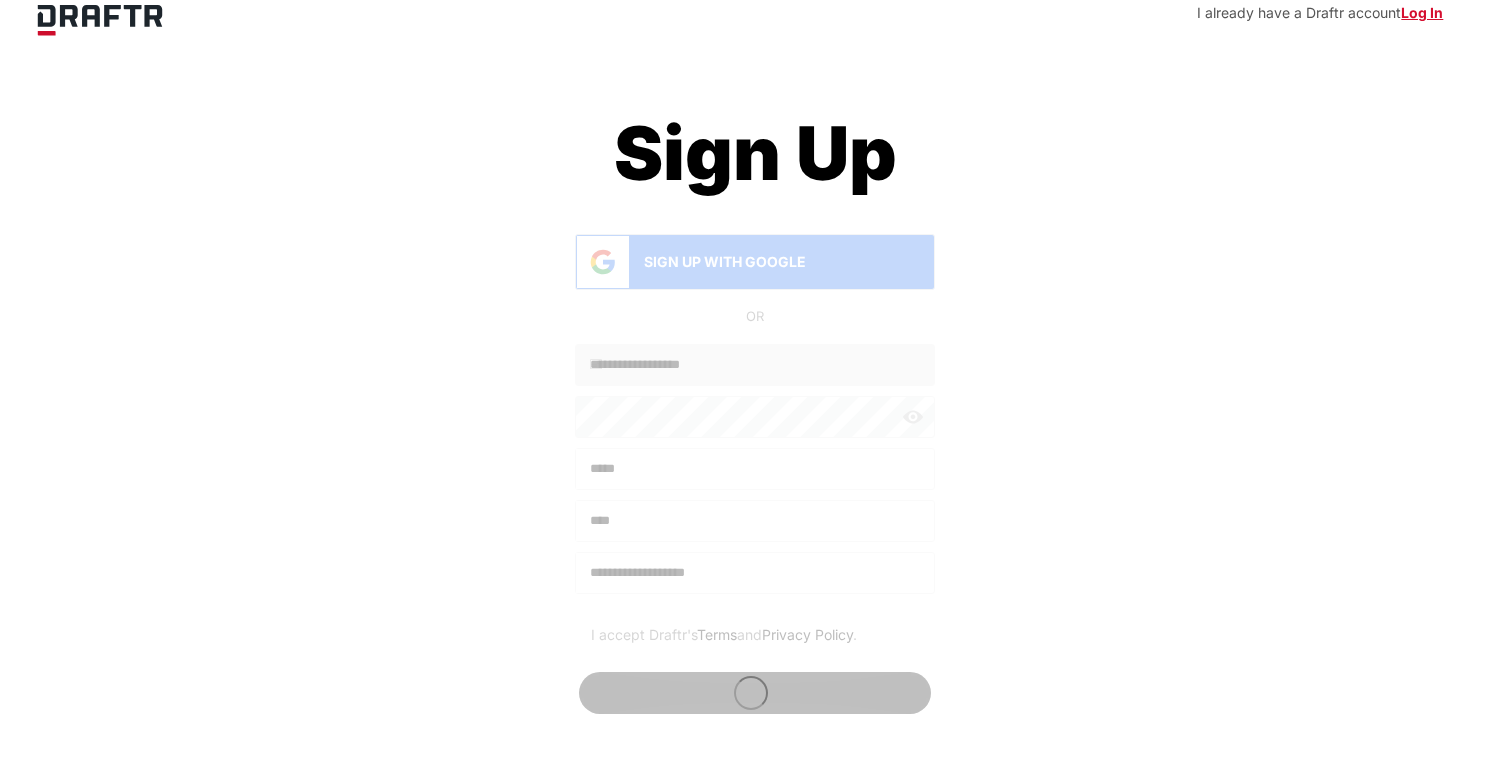 scroll, scrollTop: 72, scrollLeft: 0, axis: vertical 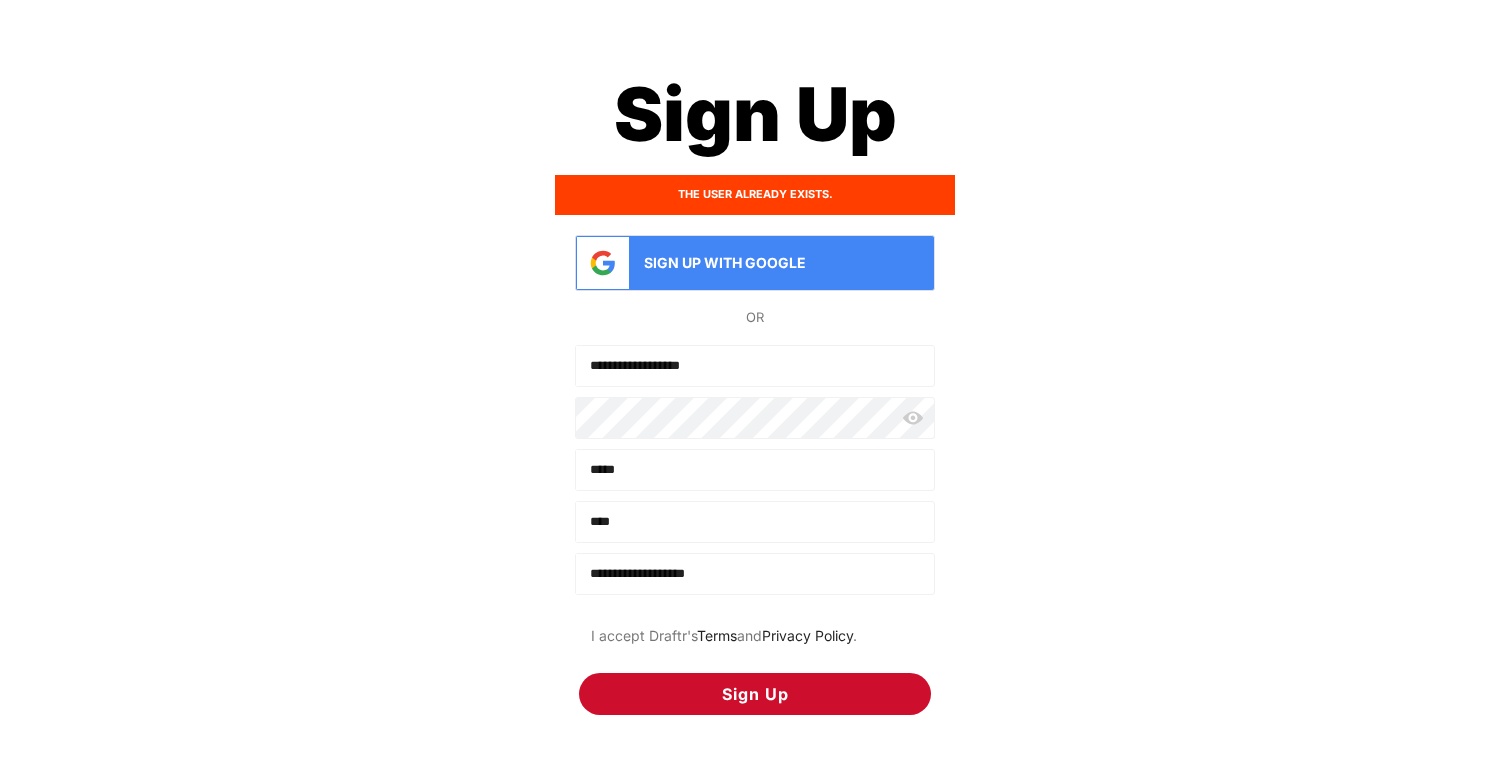 click on "I accept Draftr's   Terms  and  Privacy Policy ." at bounding box center (755, 636) 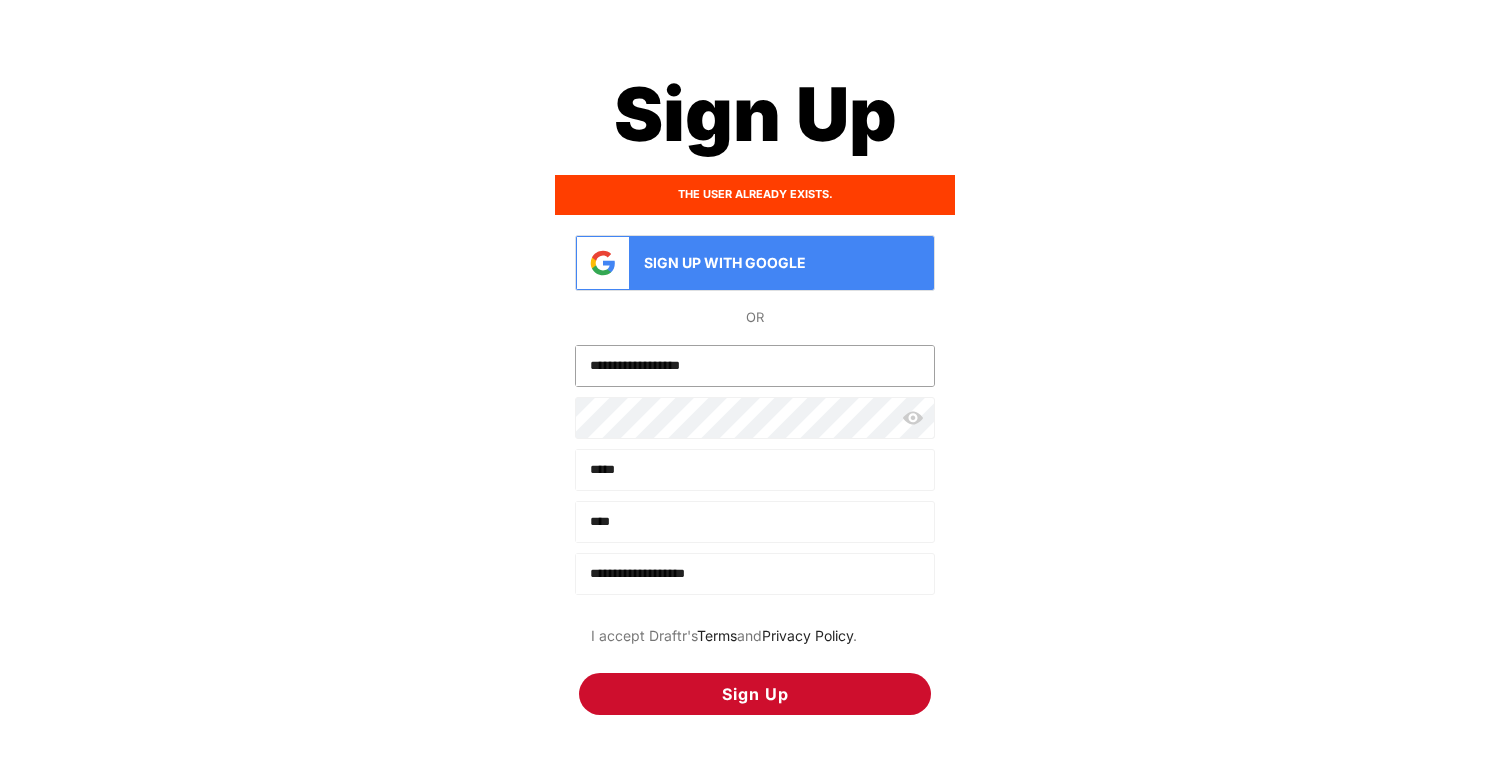 drag, startPoint x: 620, startPoint y: 369, endPoint x: 510, endPoint y: 369, distance: 110 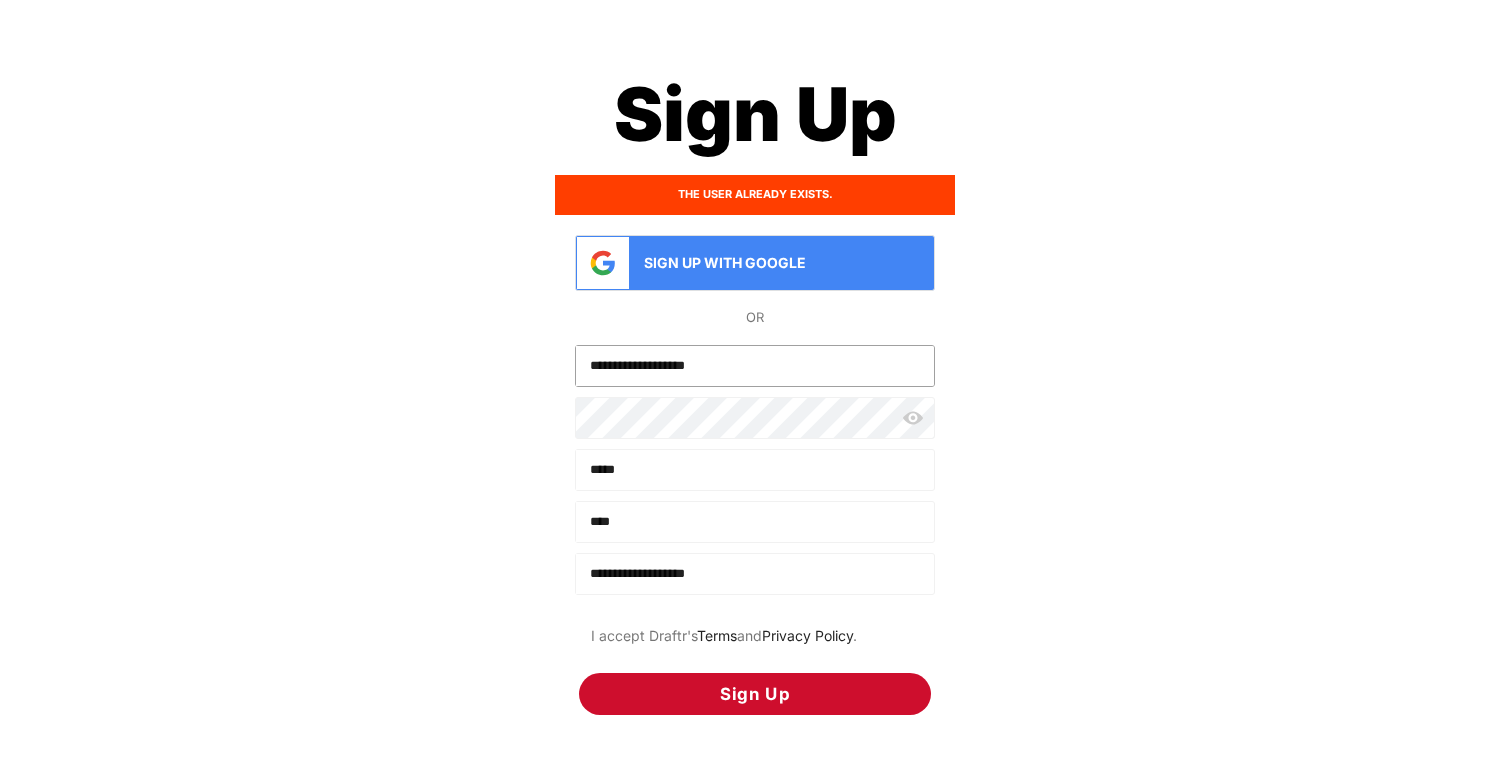 type on "**********" 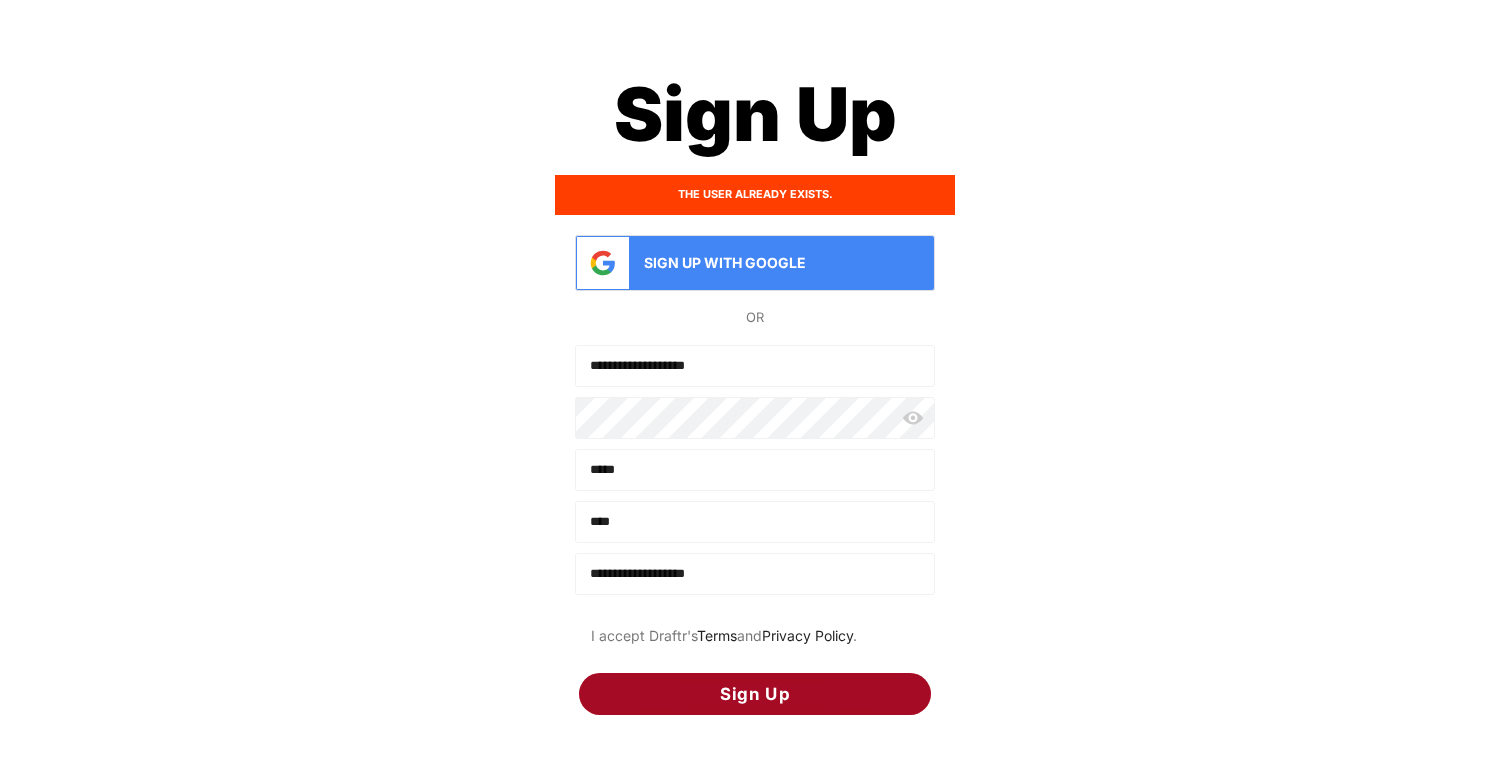 click on "Sign Up" at bounding box center (755, 694) 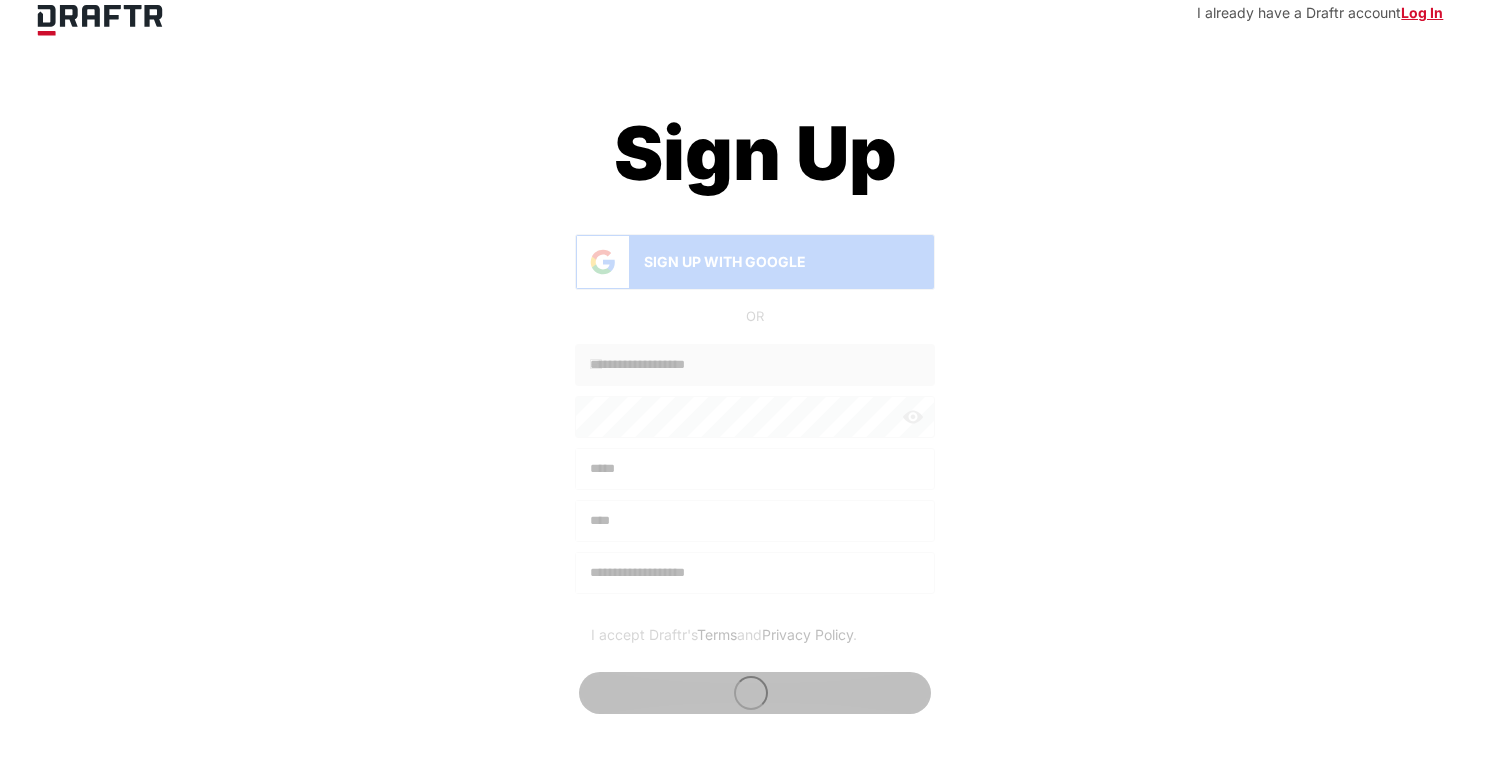 scroll, scrollTop: 72, scrollLeft: 0, axis: vertical 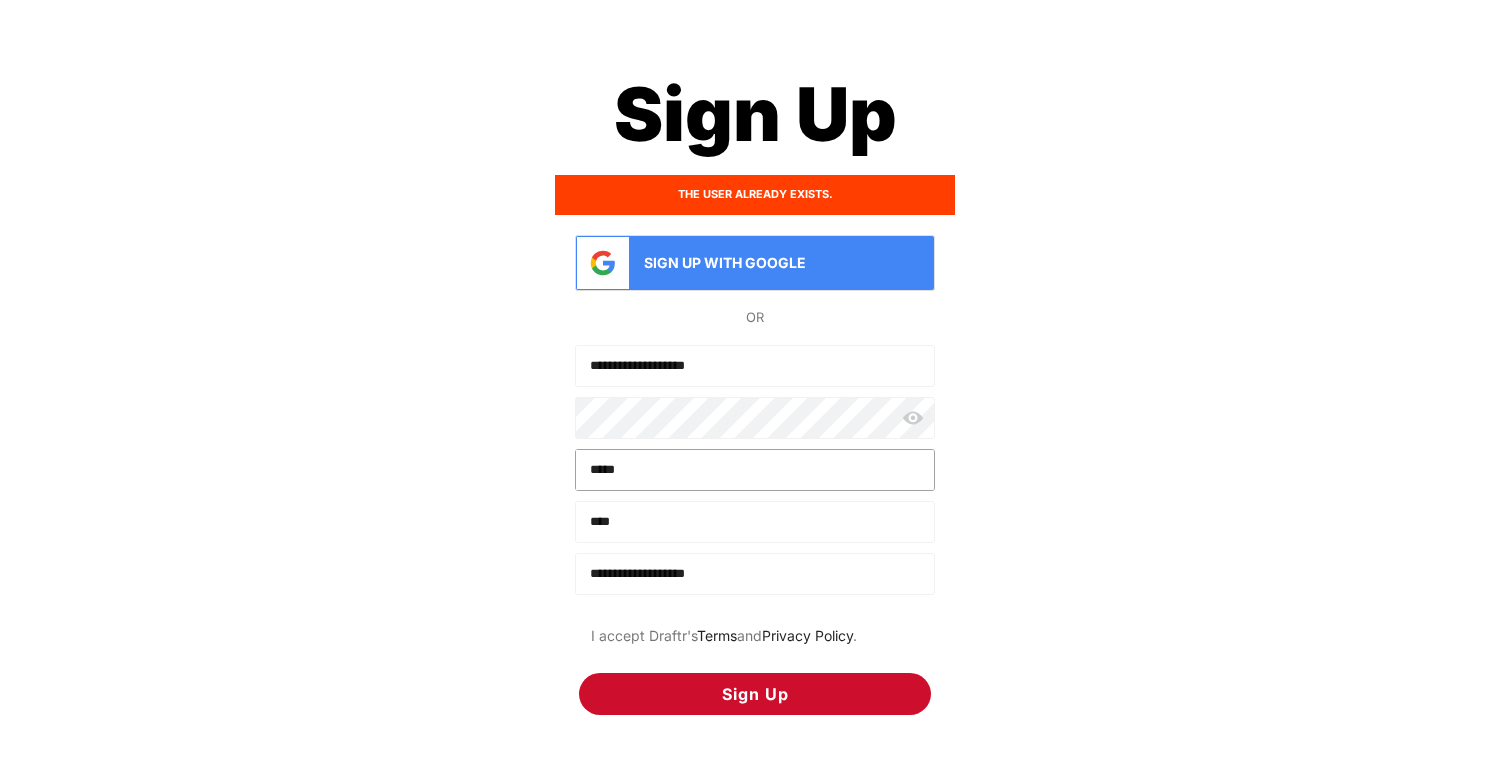 click on "*****" at bounding box center [755, 470] 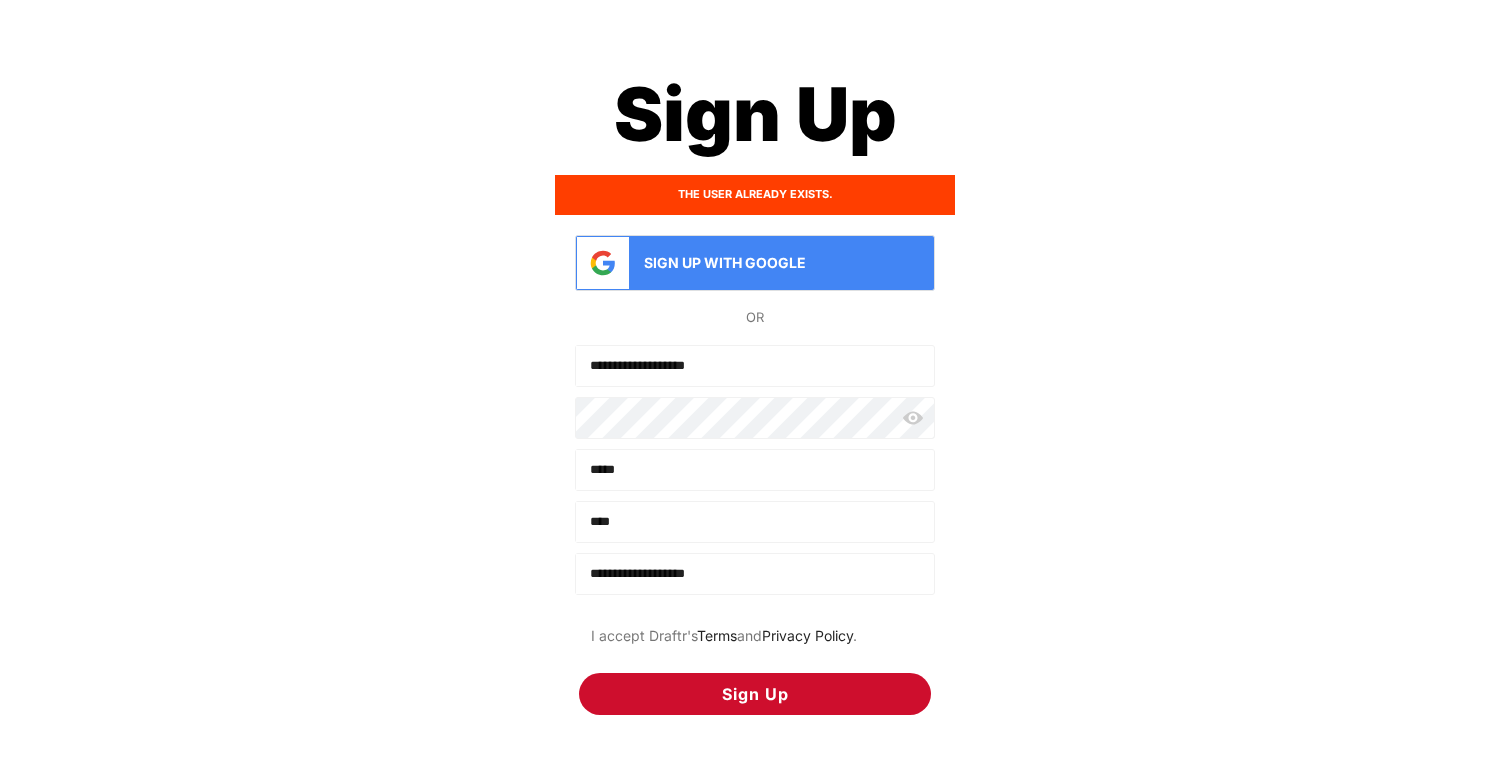 click on "**********" at bounding box center (755, 391) 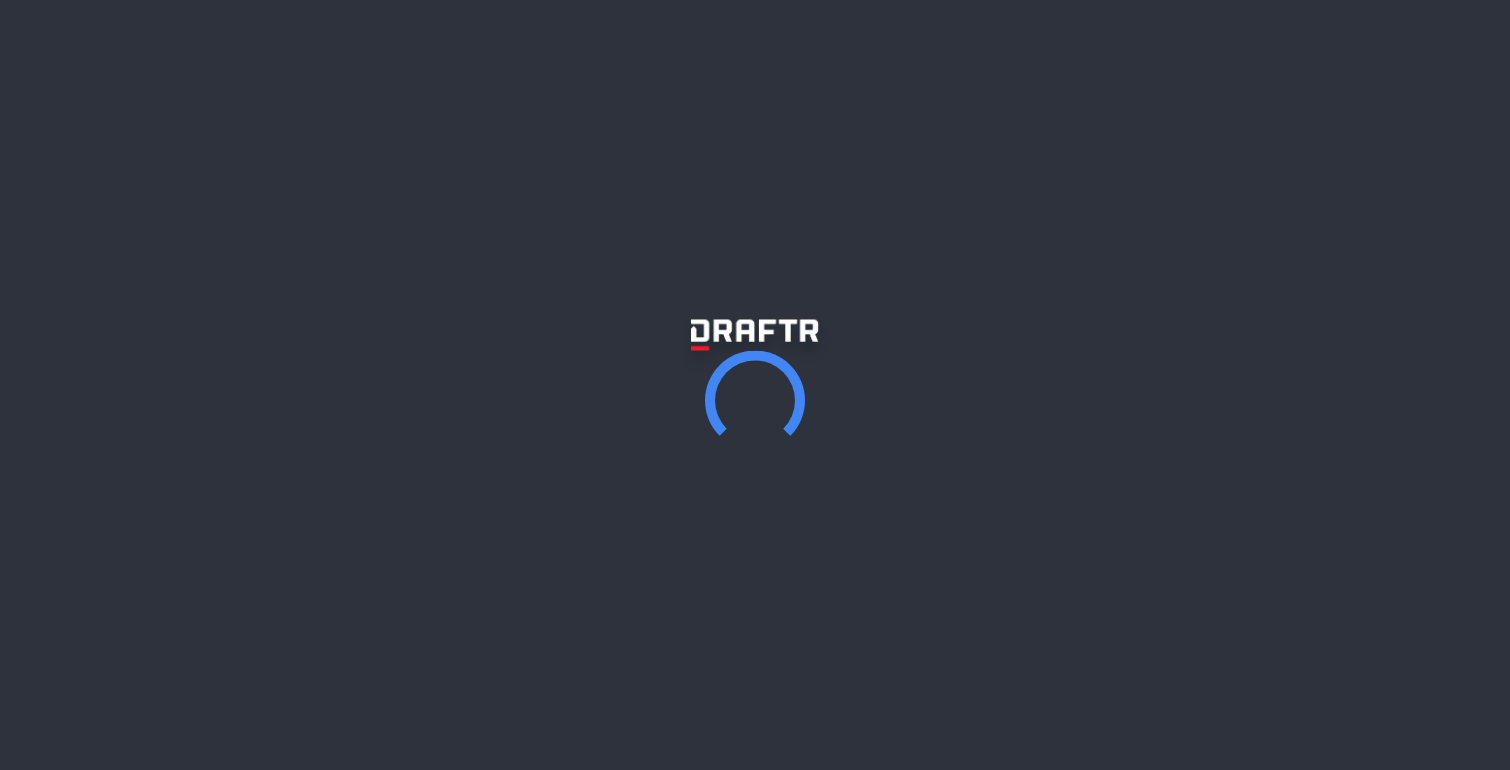 scroll, scrollTop: 0, scrollLeft: 0, axis: both 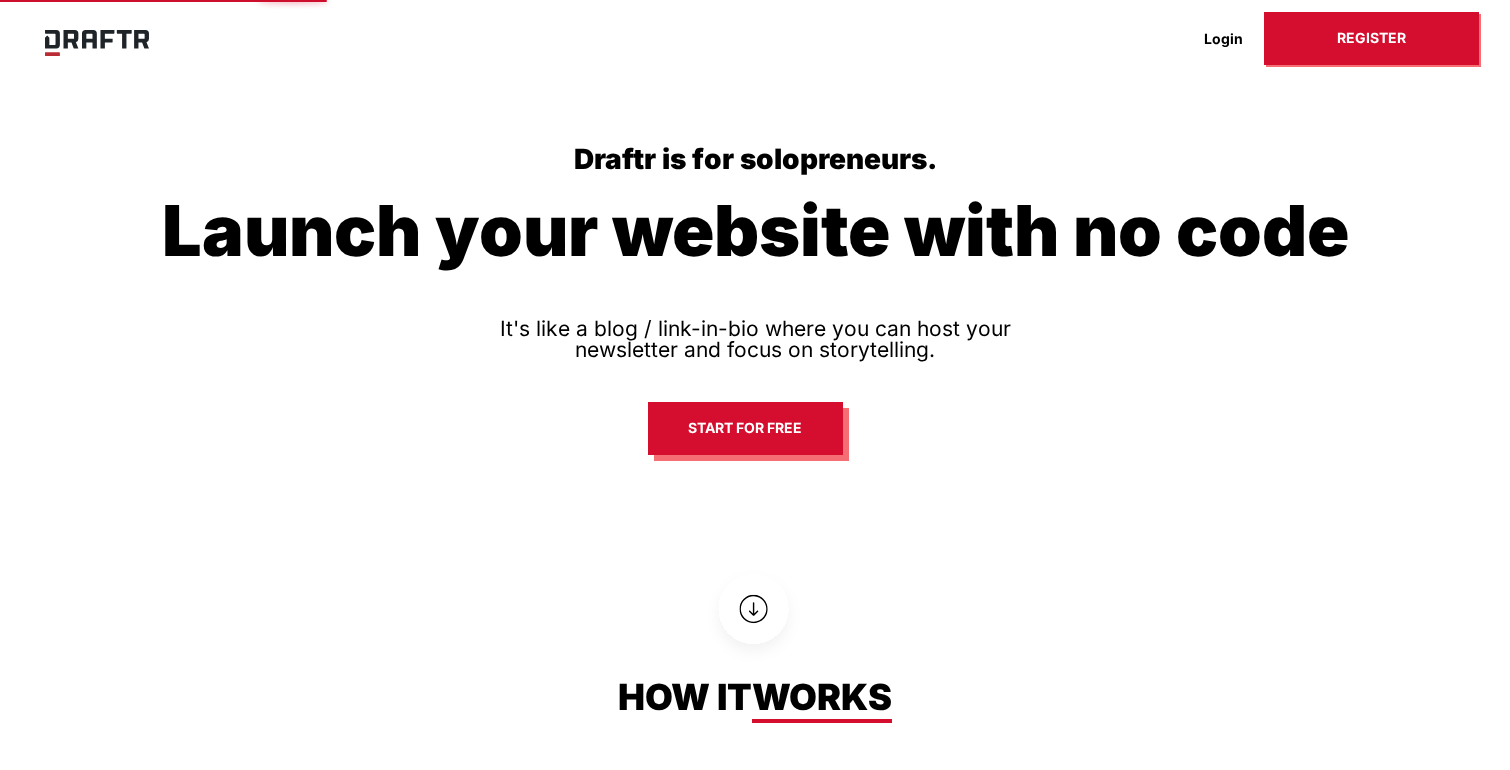click on "Register" at bounding box center (1371, 38) 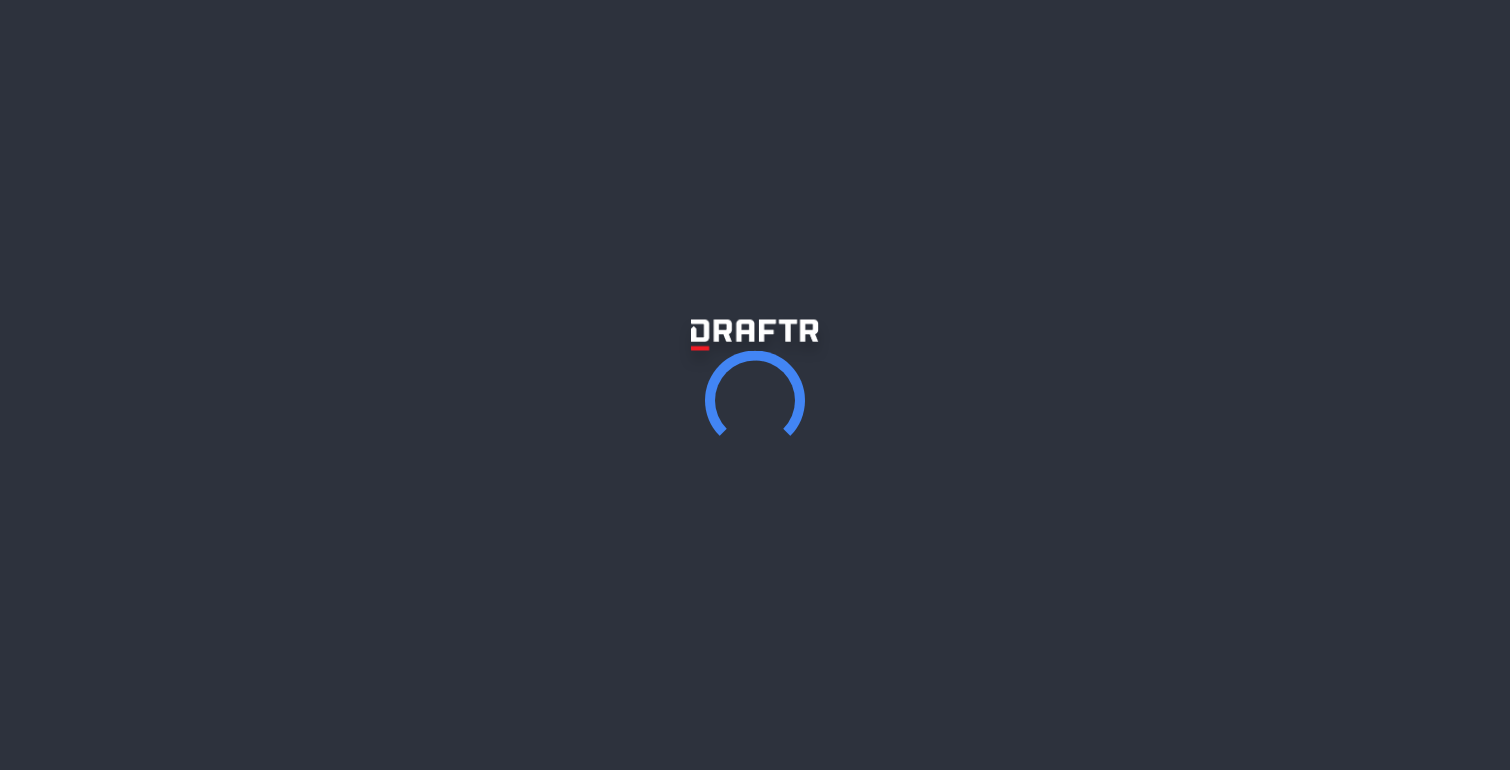 scroll, scrollTop: 0, scrollLeft: 0, axis: both 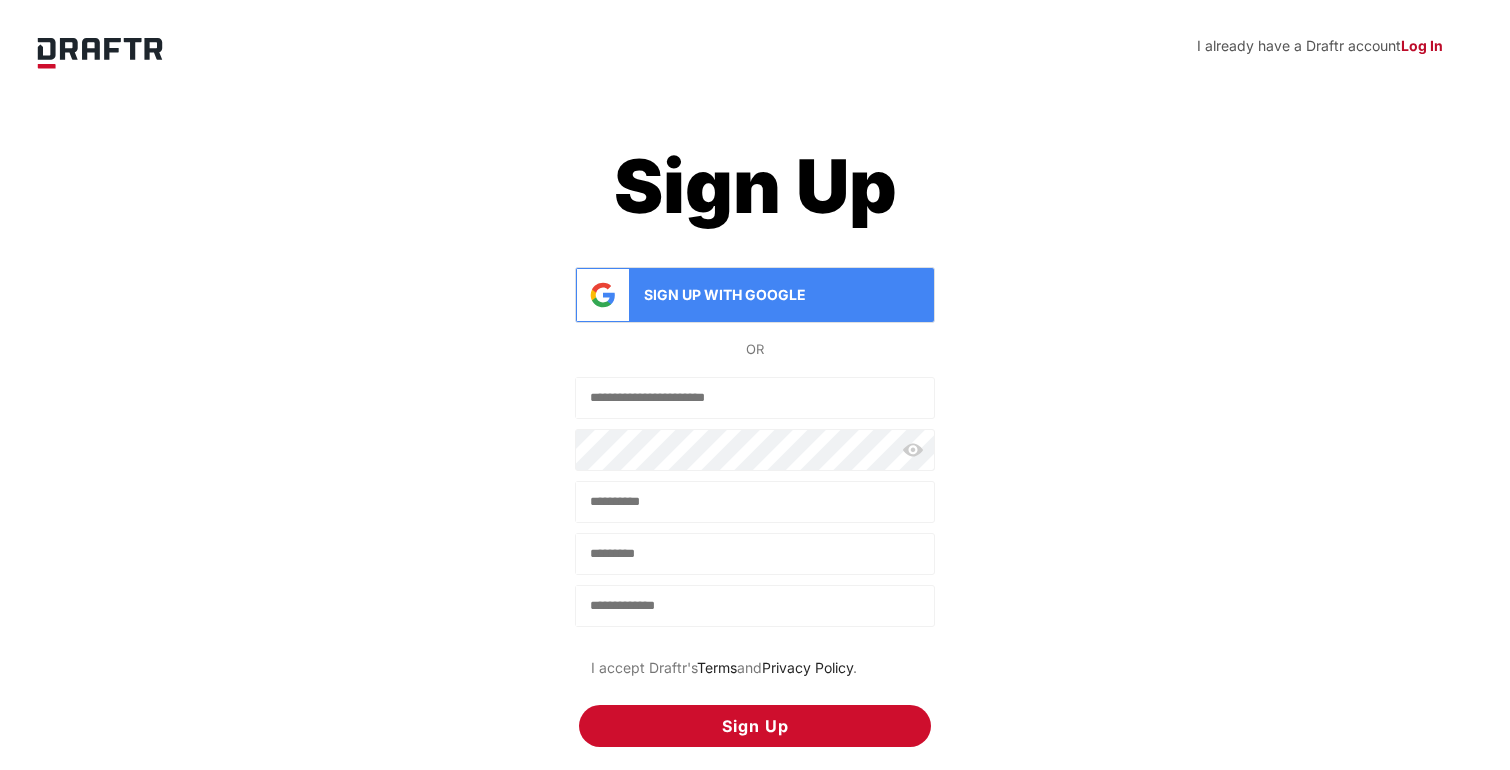 click on "Log In" at bounding box center [1422, 45] 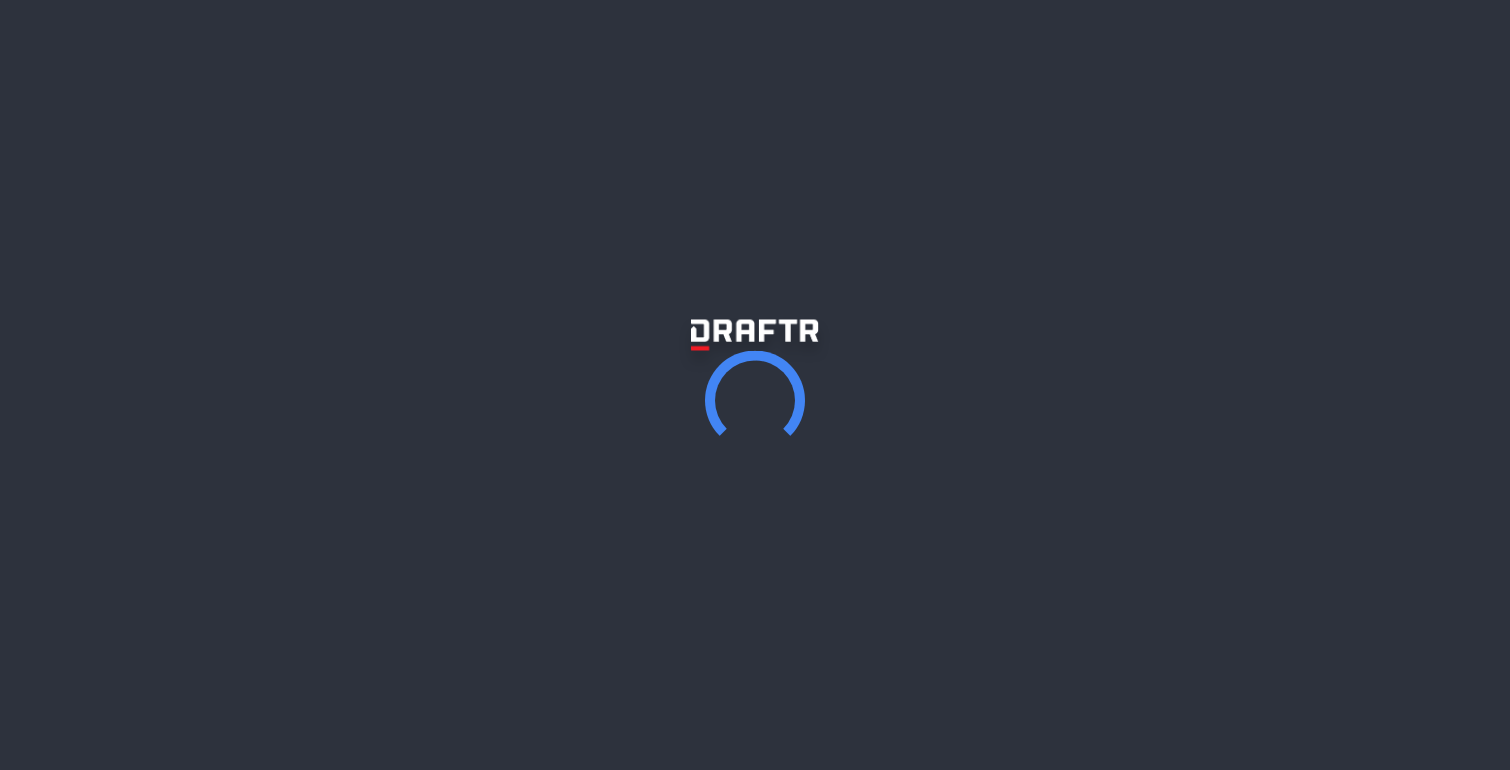 scroll, scrollTop: 0, scrollLeft: 0, axis: both 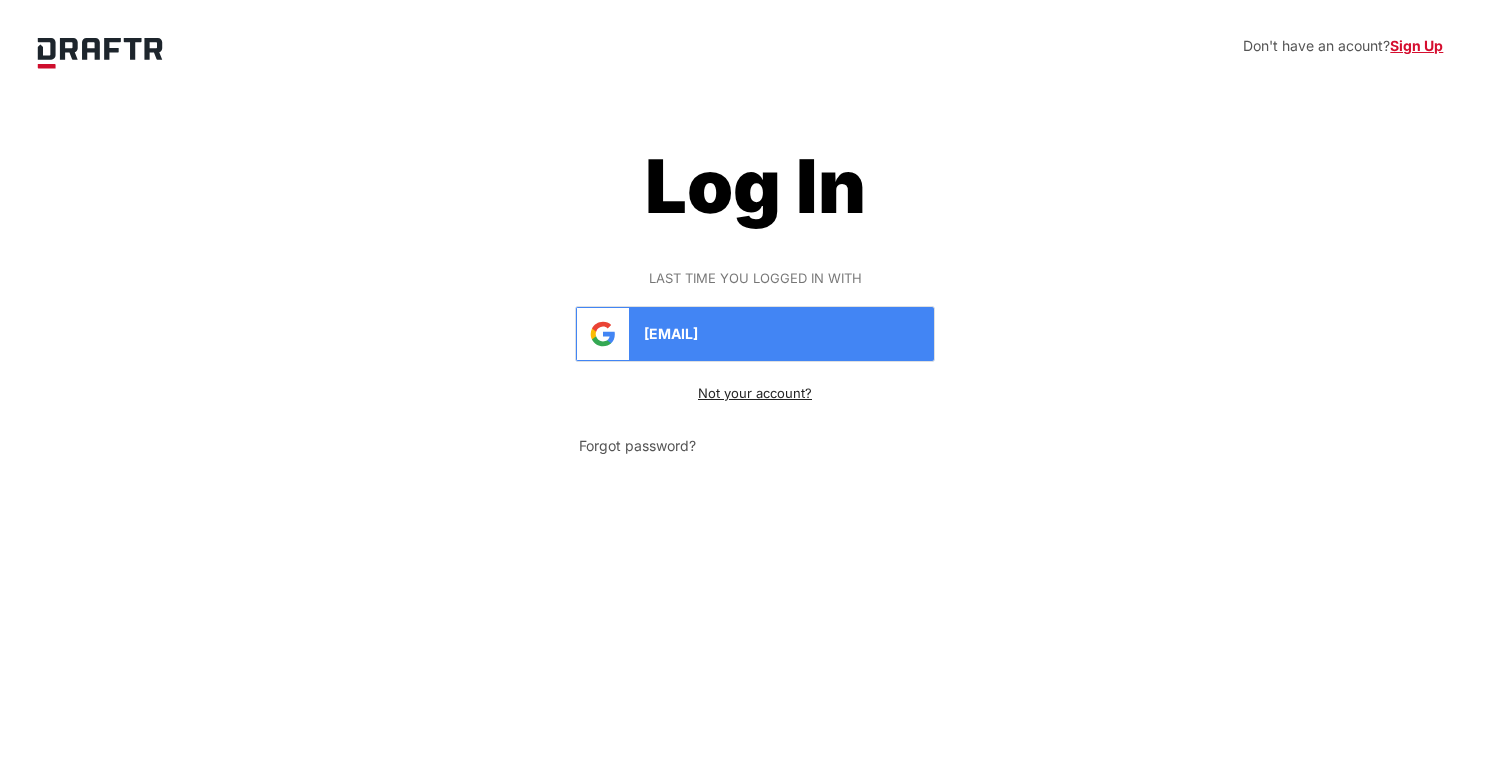 click on "Not your account?" at bounding box center (755, 393) 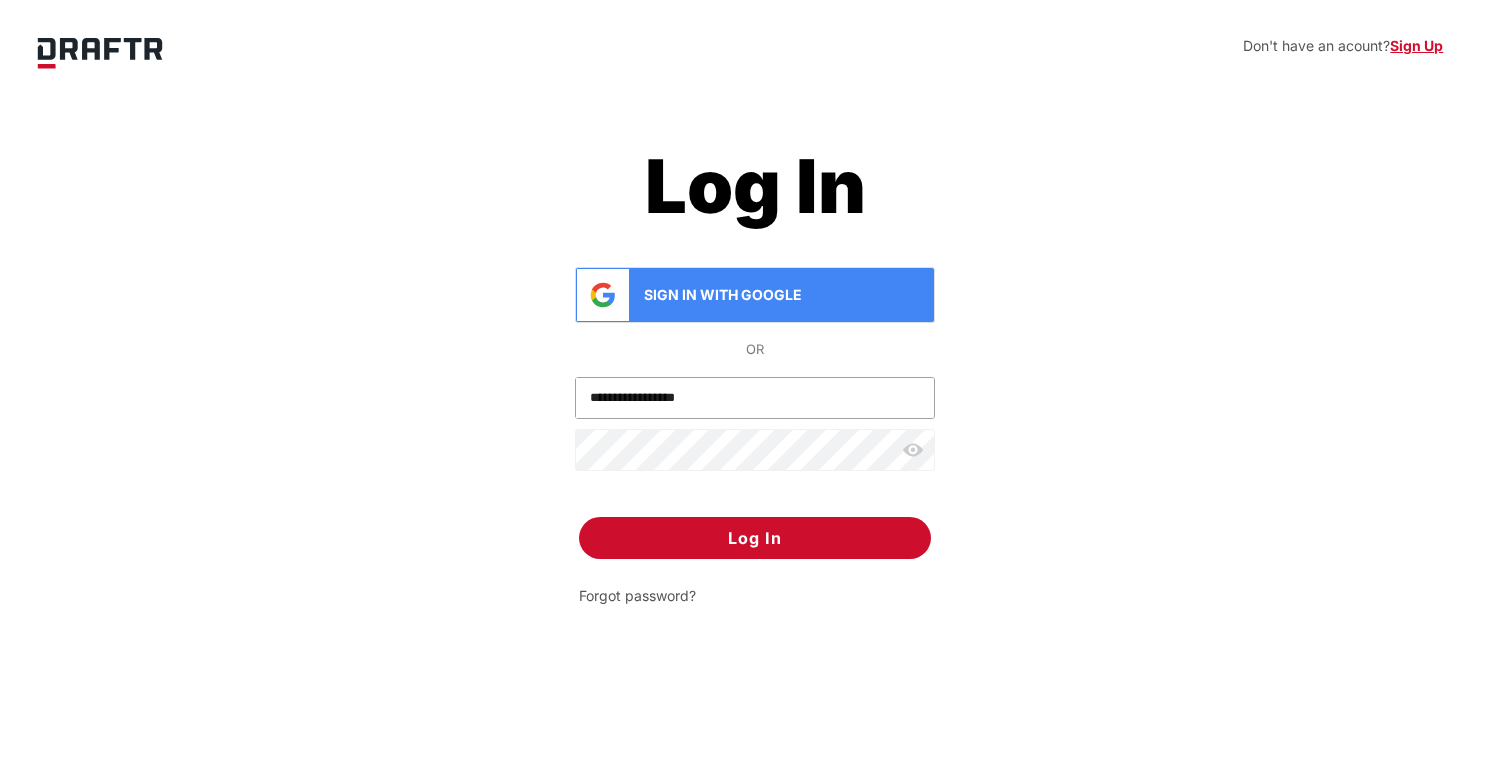 click on "**********" at bounding box center [755, 398] 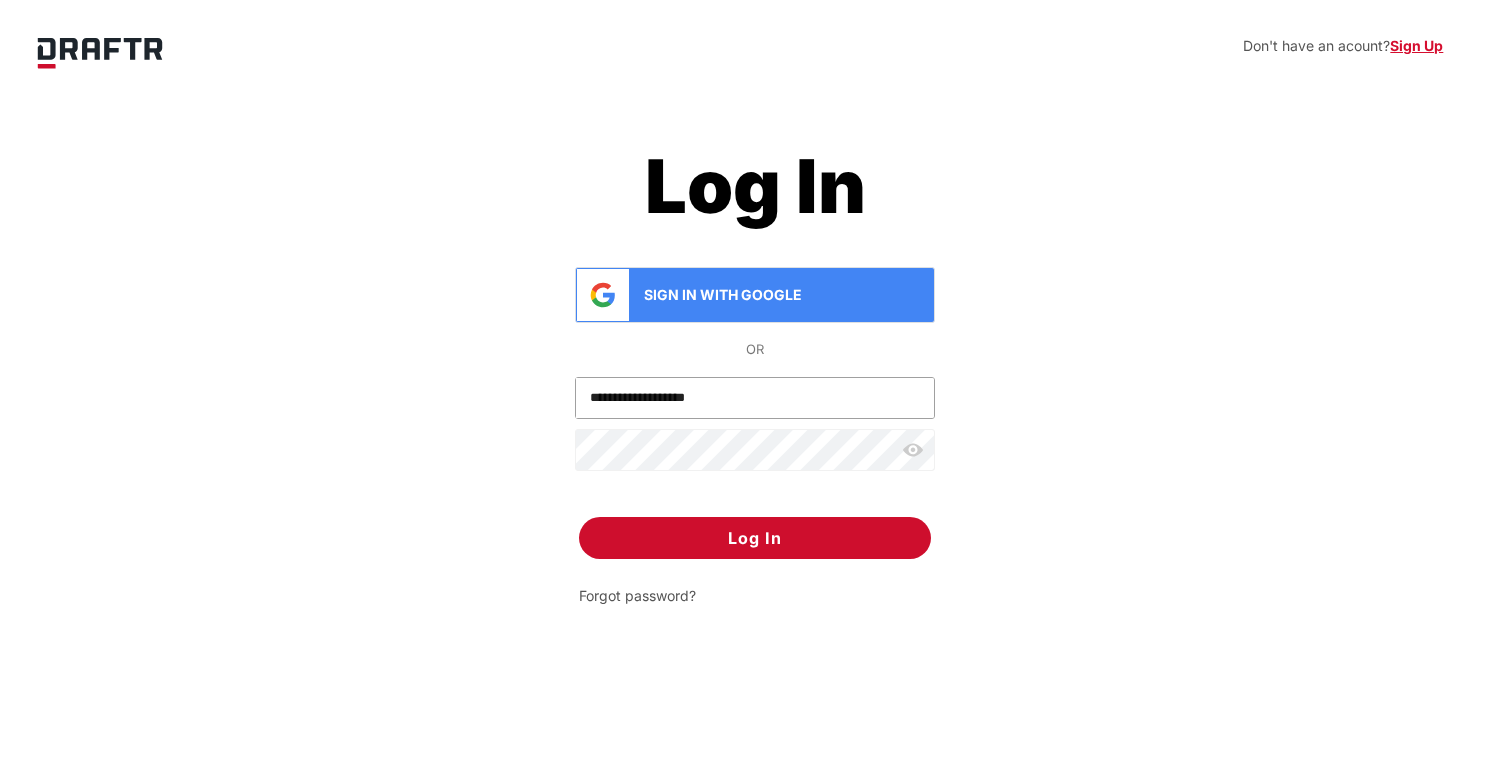 type on "**********" 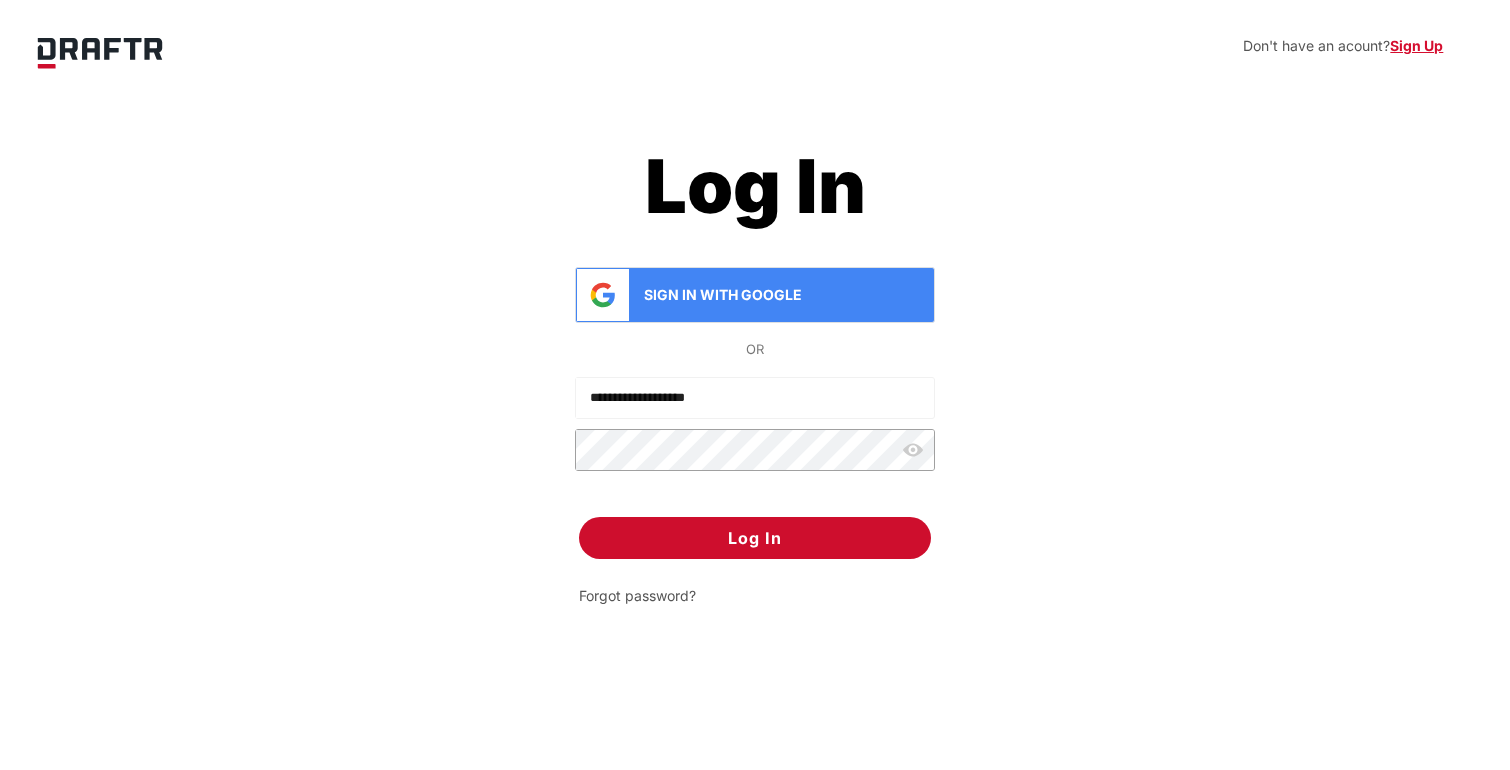 click on "**********" at bounding box center [755, 349] 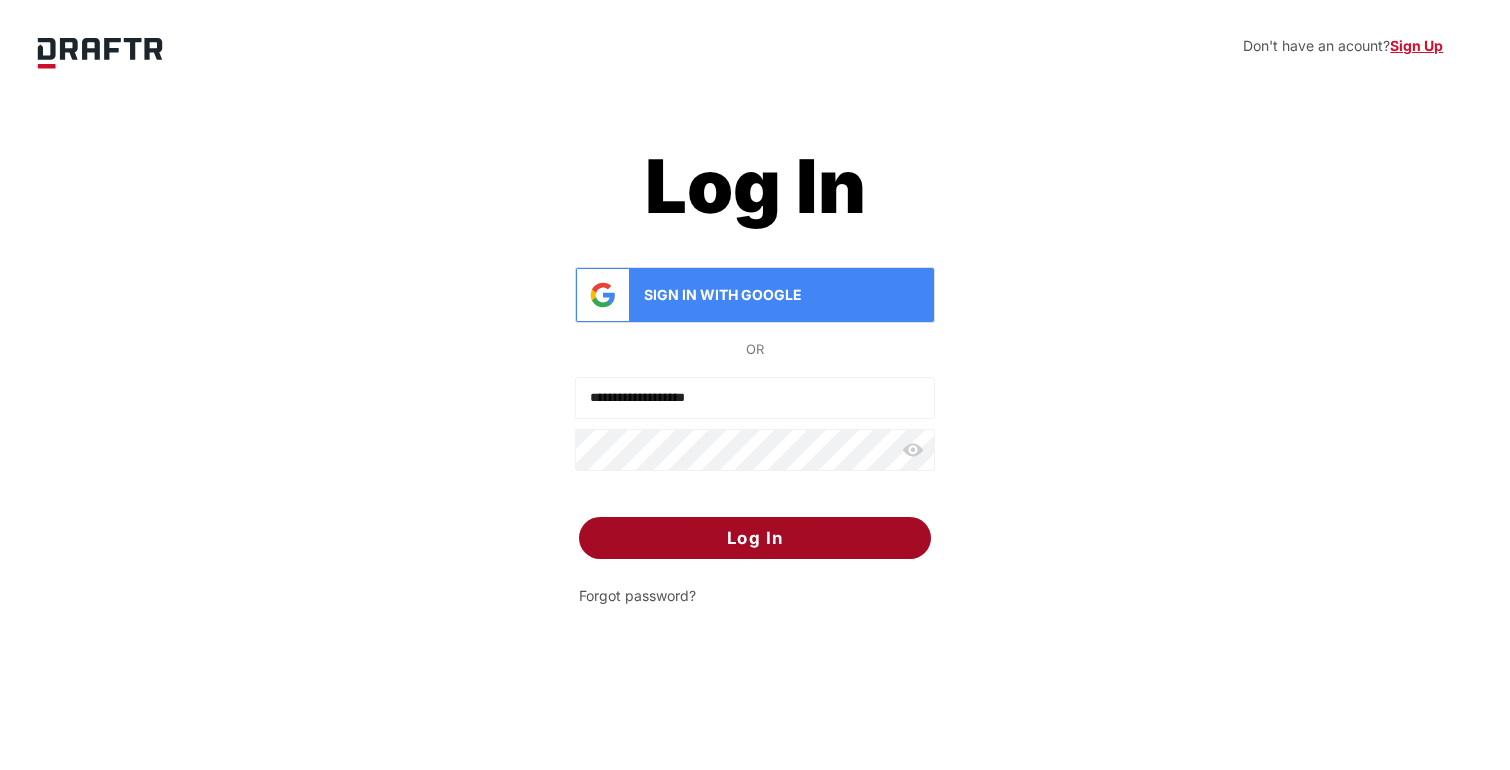 click on "Log In" at bounding box center [755, 538] 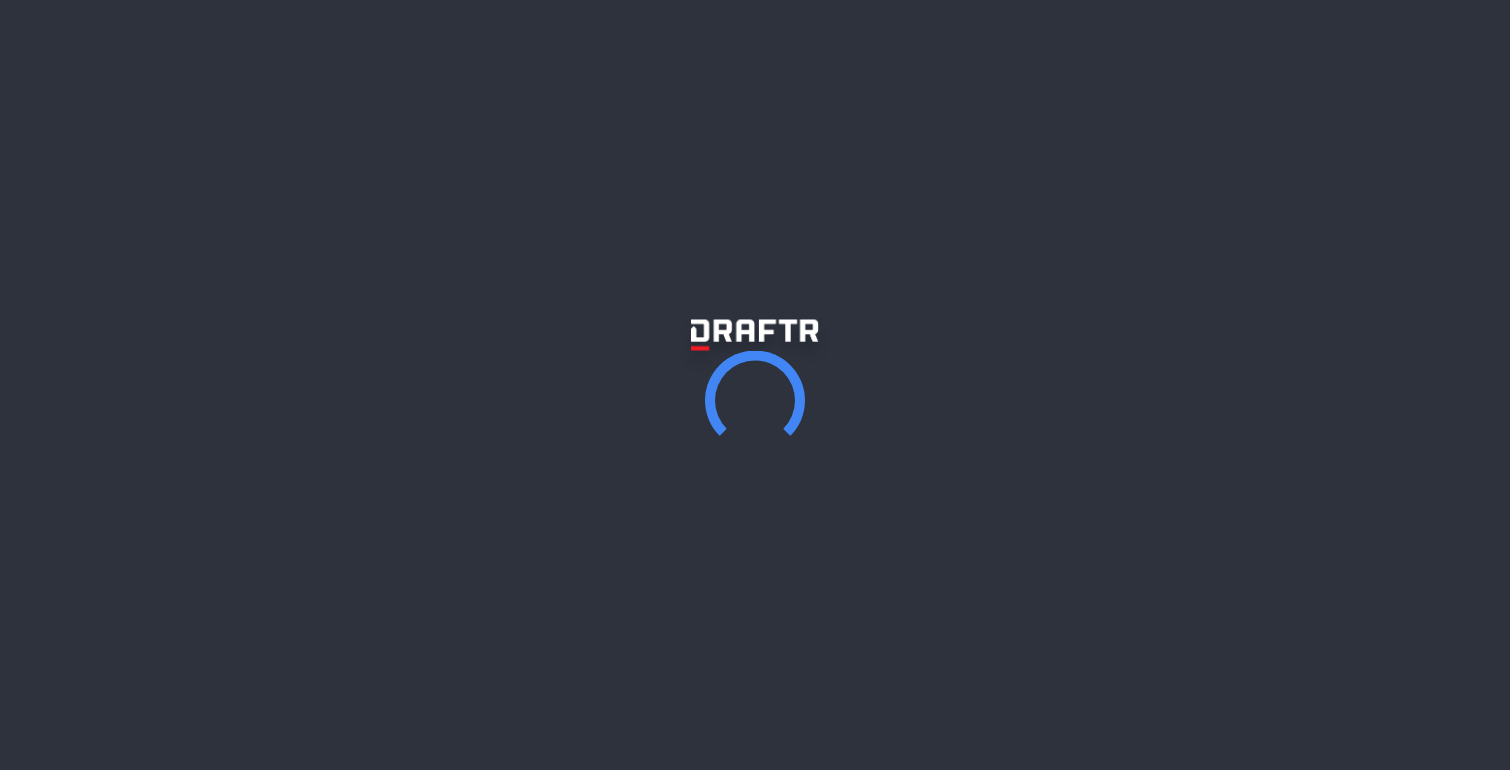 scroll, scrollTop: 0, scrollLeft: 0, axis: both 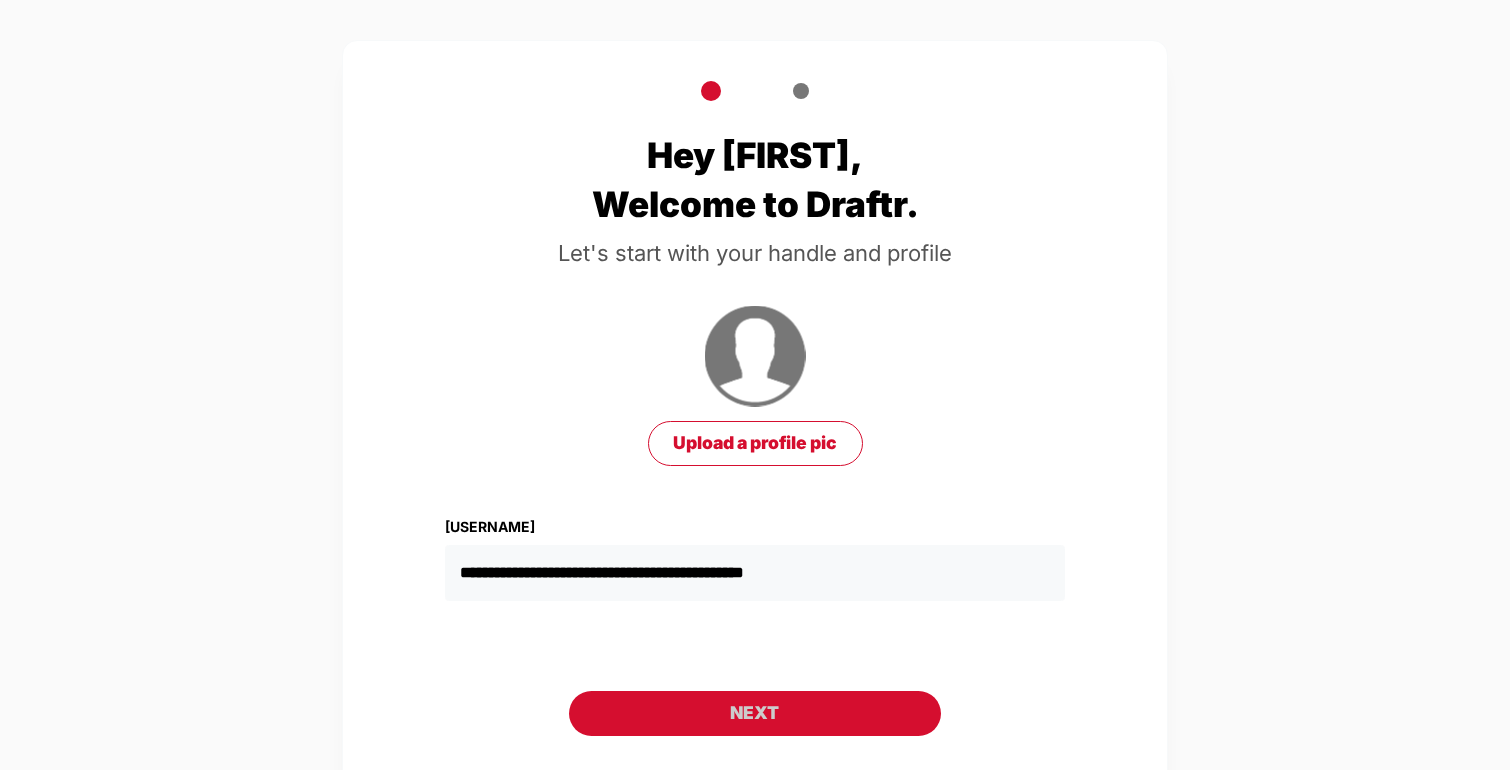click at bounding box center [801, 91] 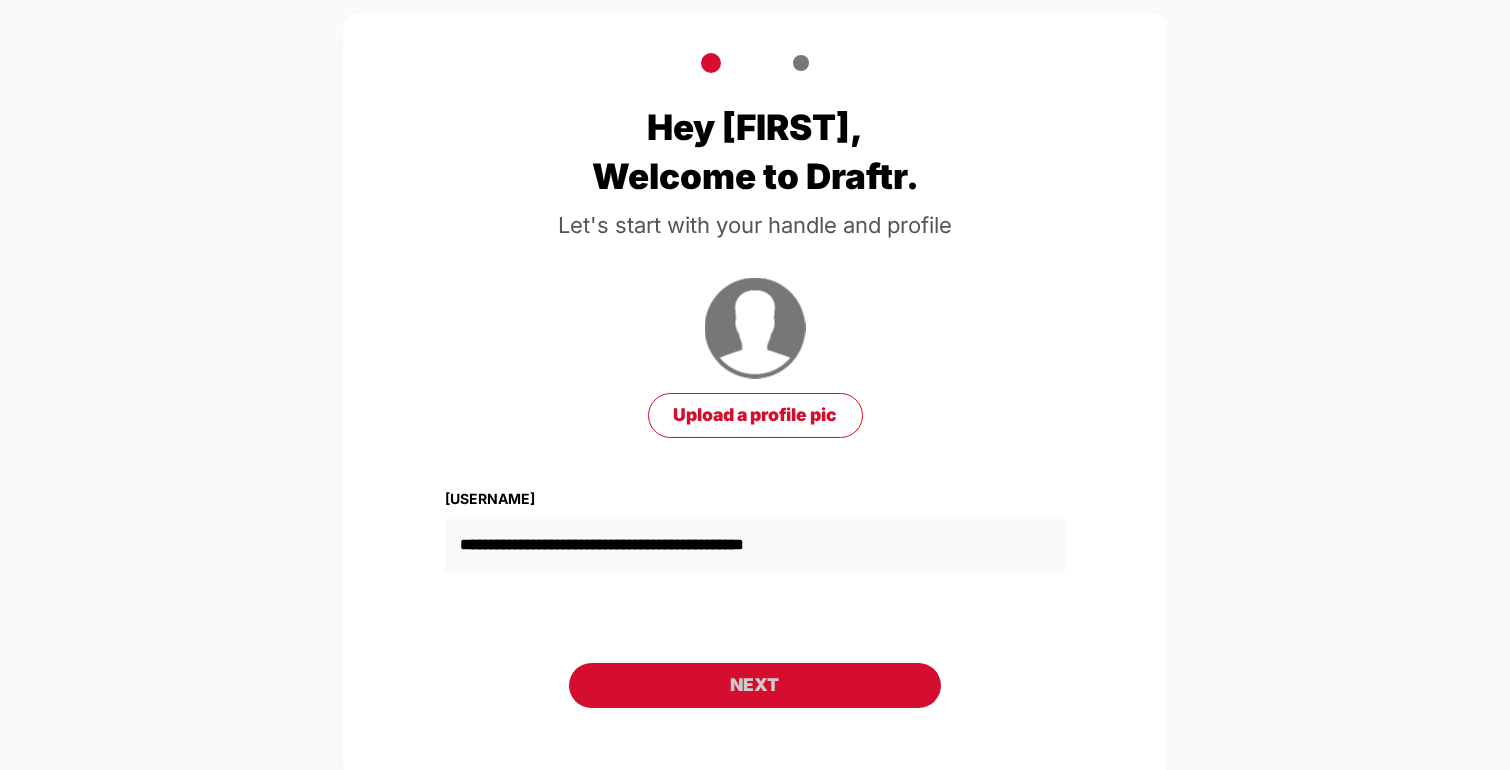scroll, scrollTop: 41, scrollLeft: 0, axis: vertical 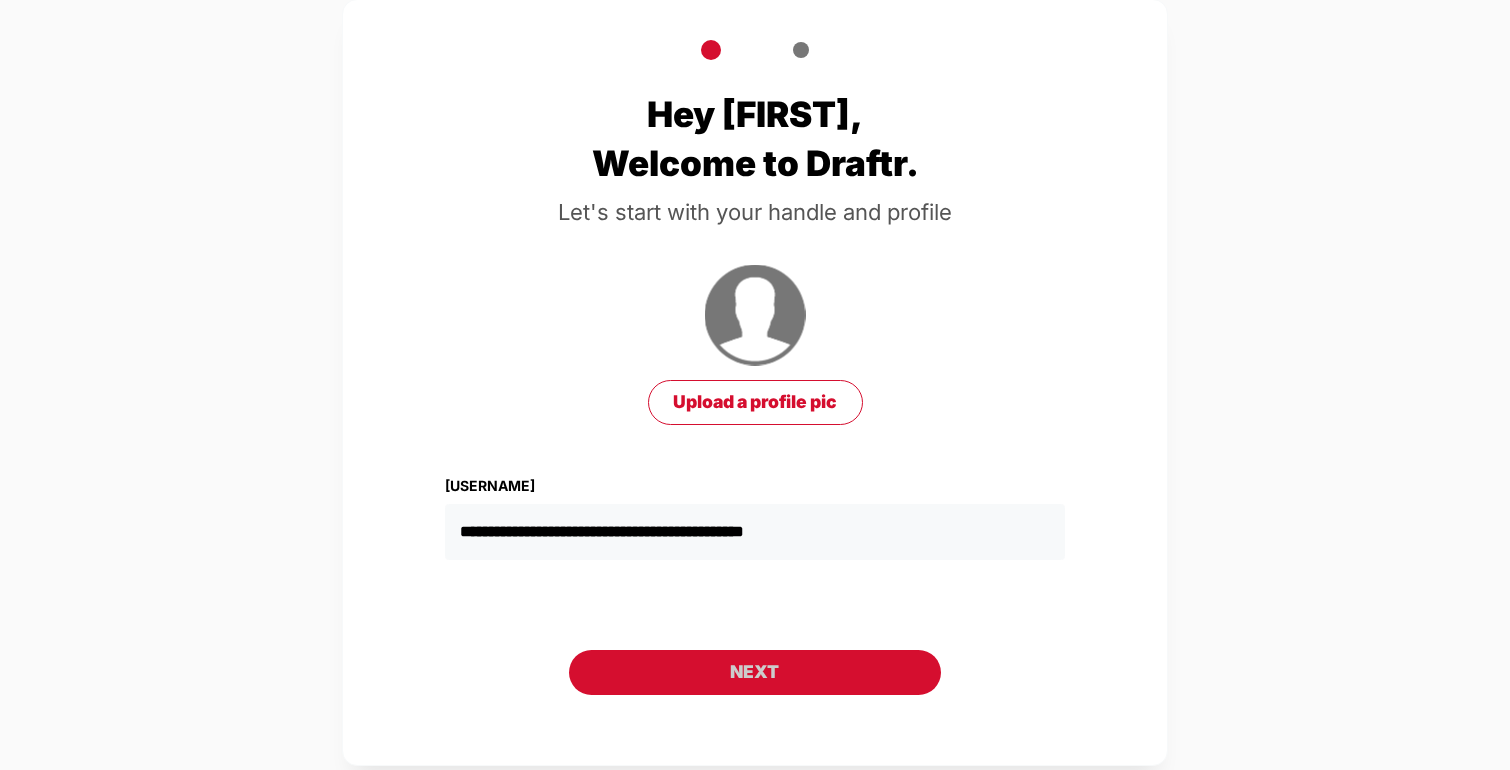 click on "**********" at bounding box center (755, 532) 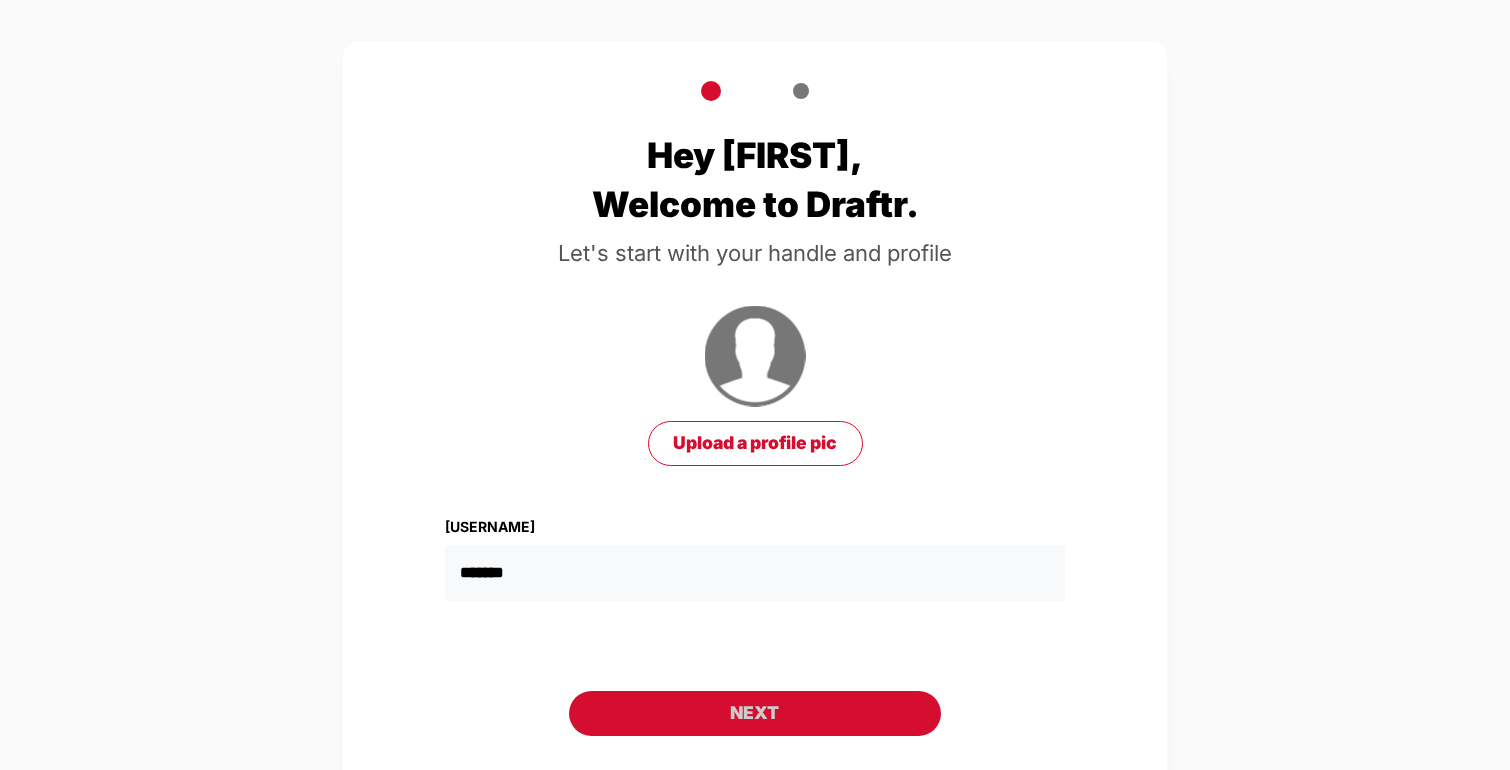 scroll, scrollTop: 42, scrollLeft: 0, axis: vertical 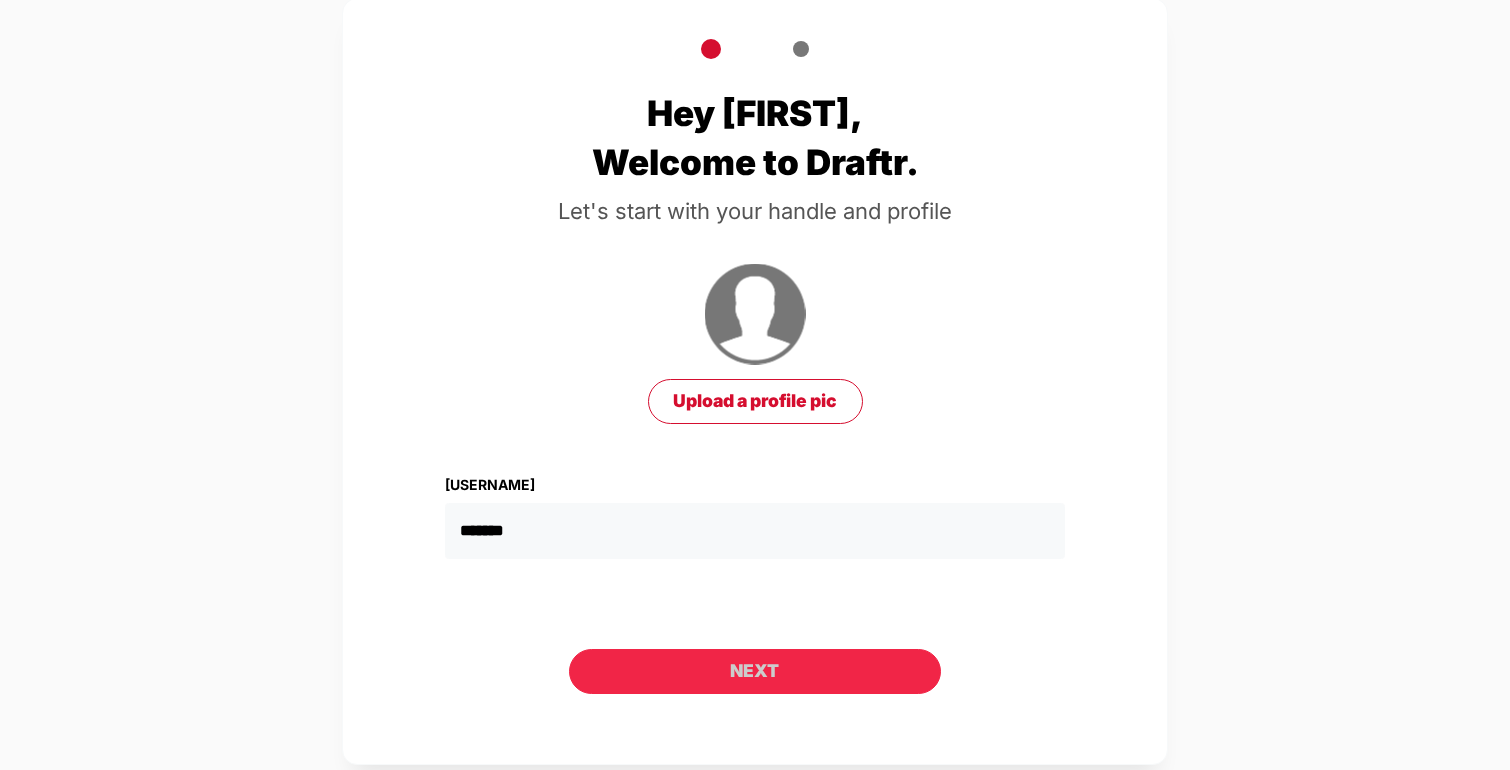 type on "*******" 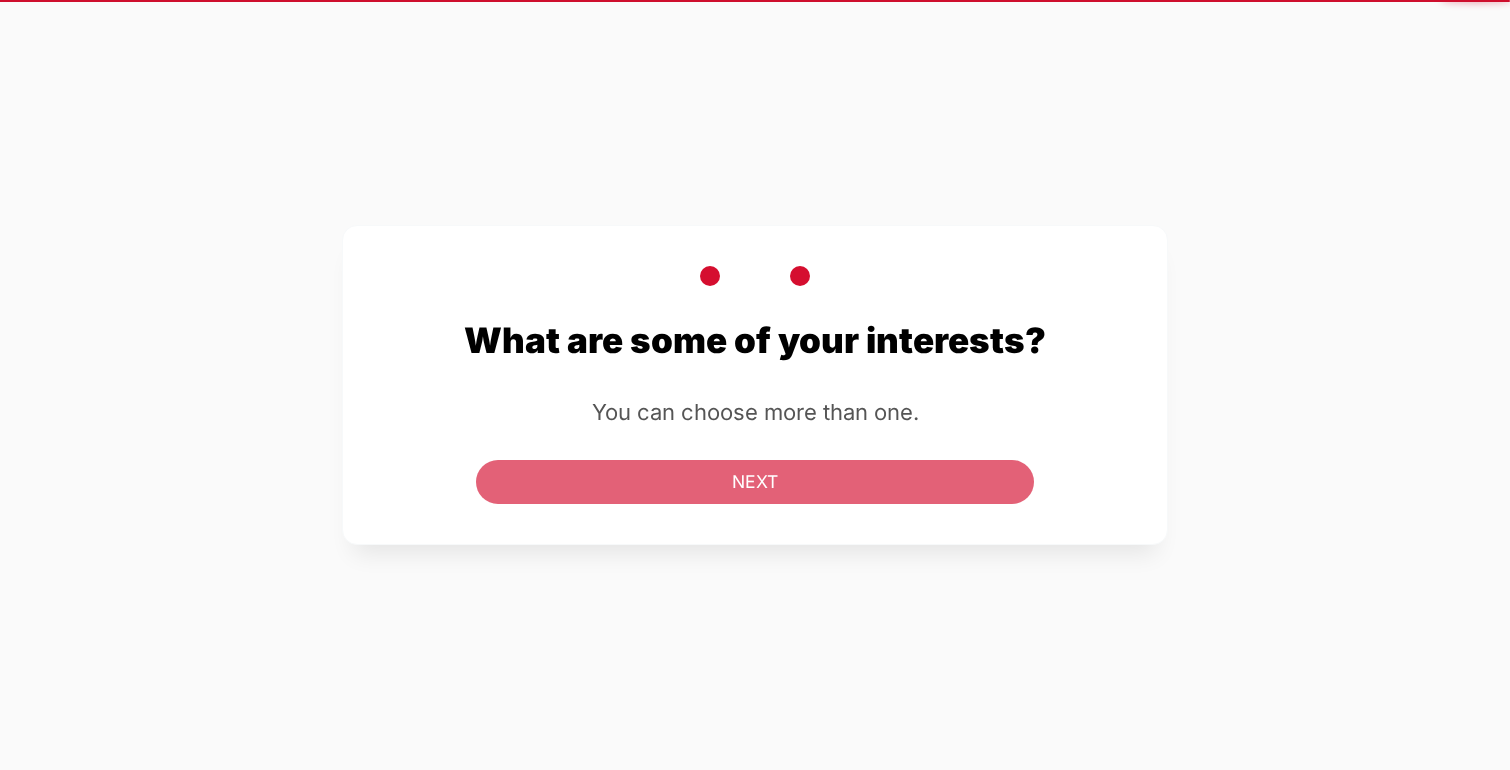 scroll, scrollTop: 0, scrollLeft: 0, axis: both 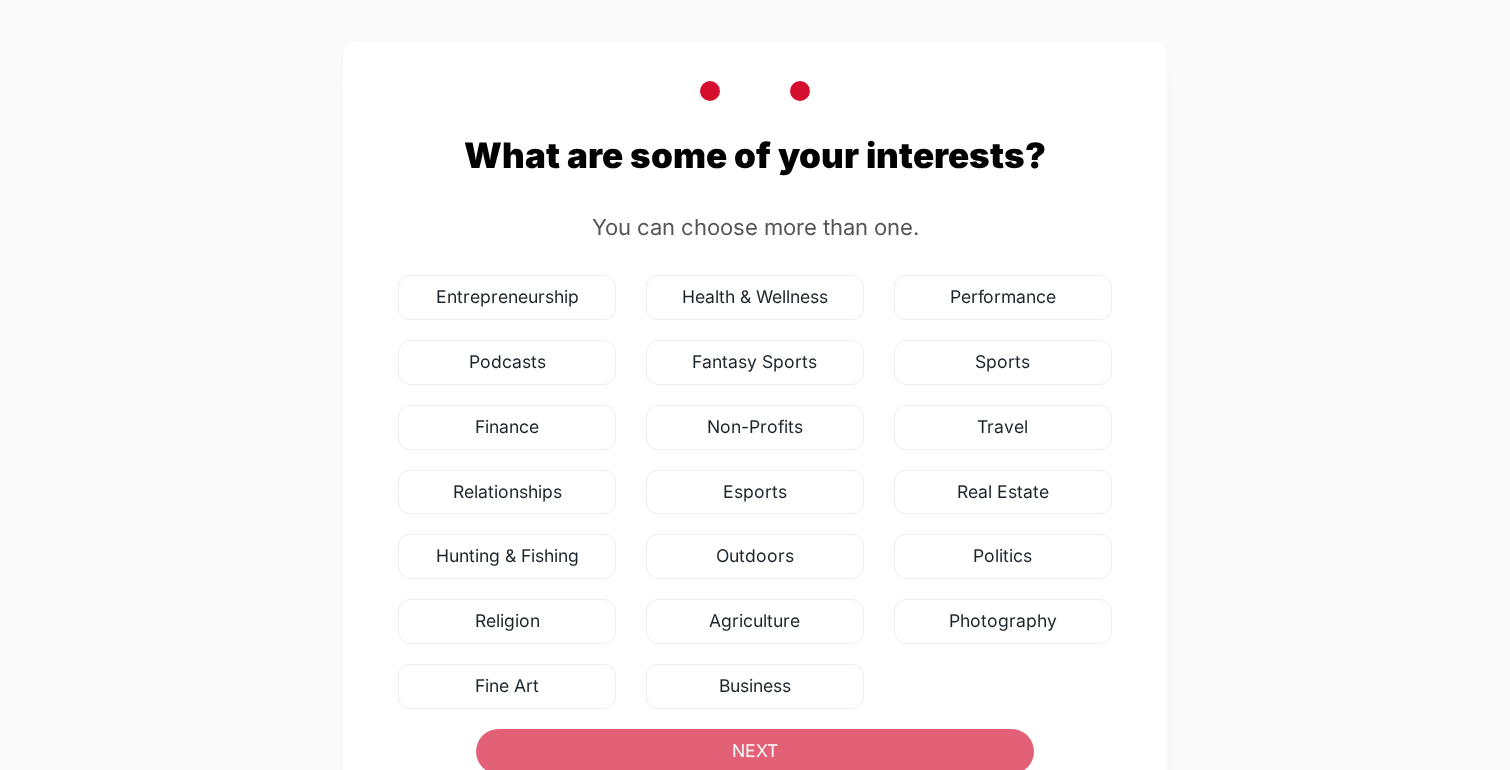 click on "Fantasy Sports" at bounding box center [507, 297] 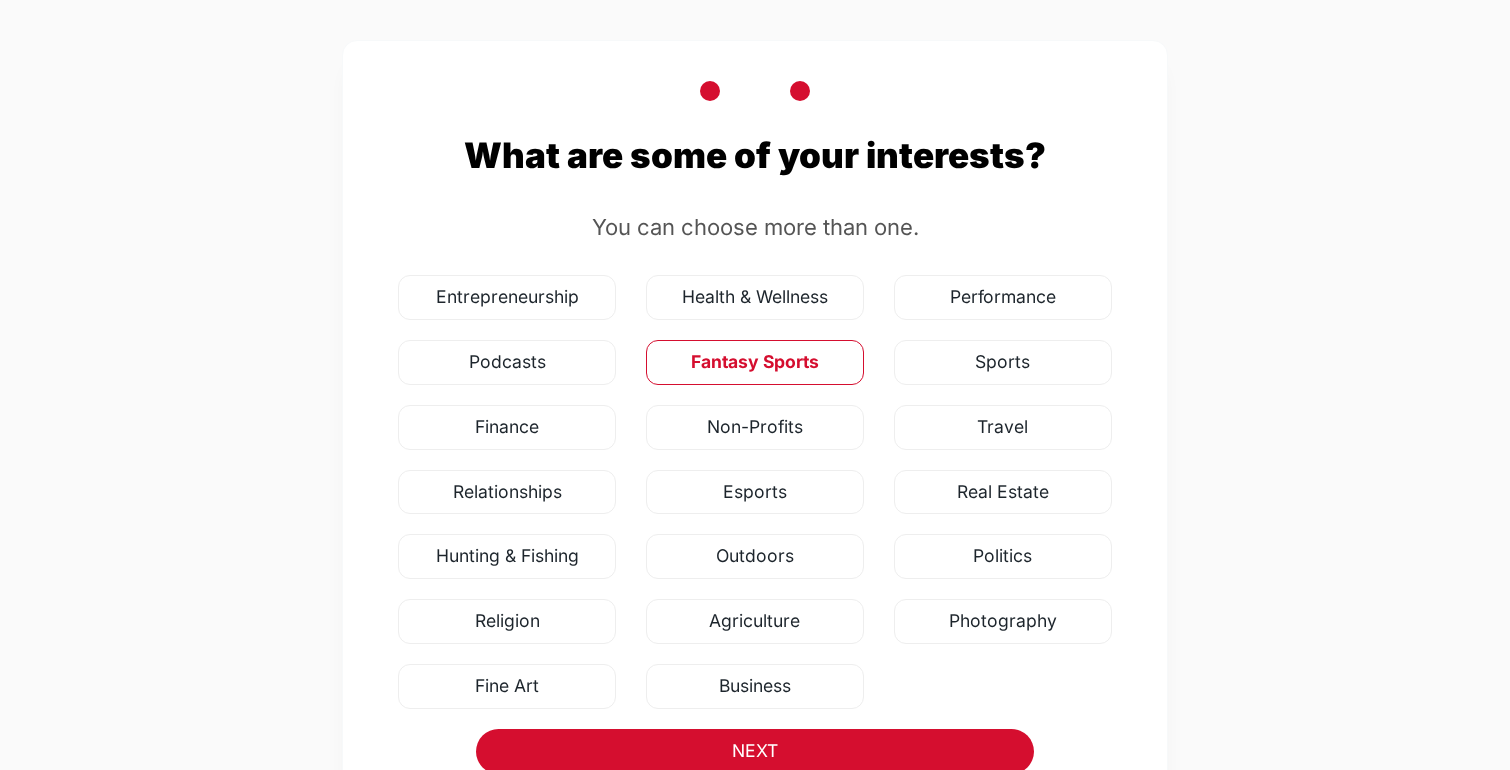 click on "Fantasy Sports" at bounding box center (755, 362) 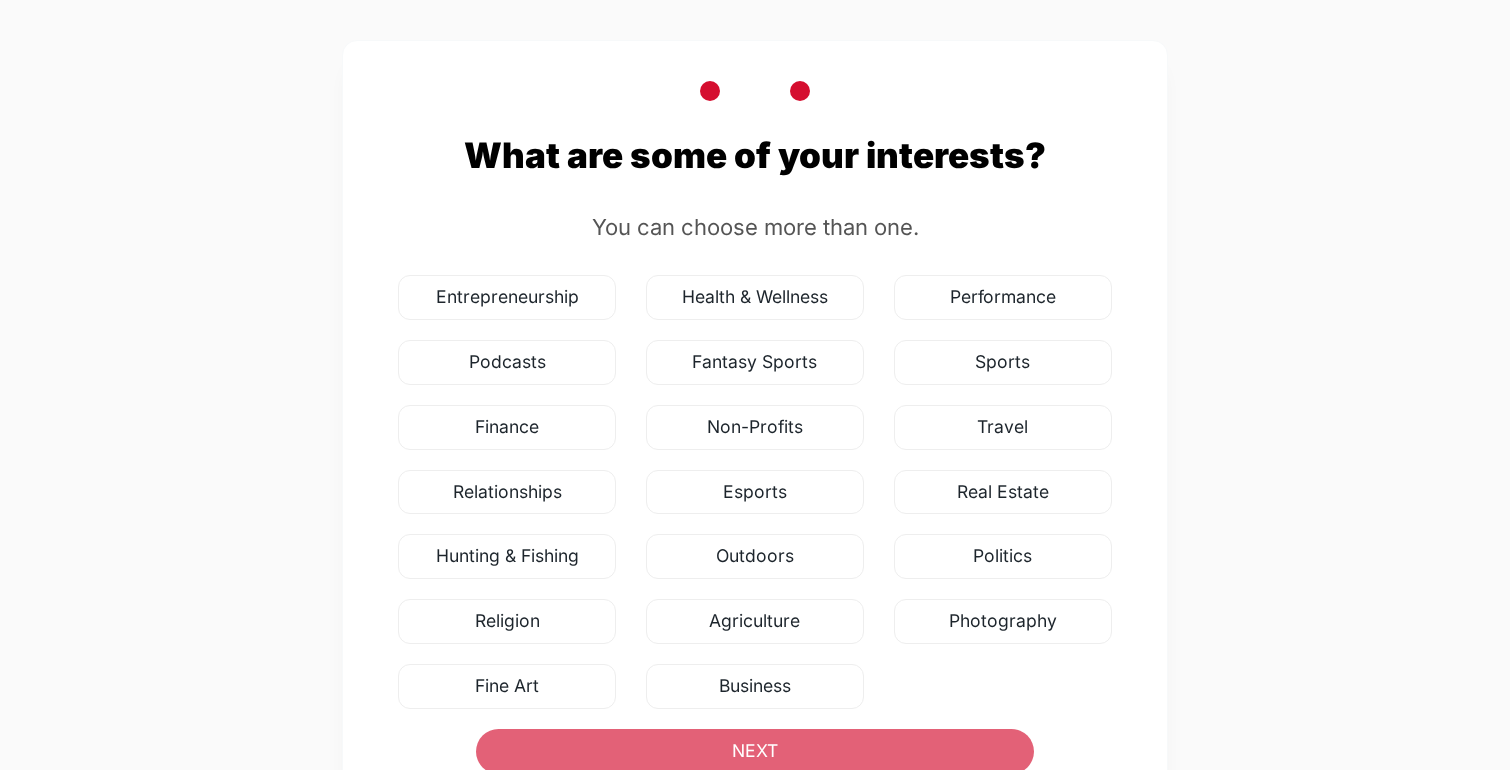 click on "Sports" at bounding box center [507, 297] 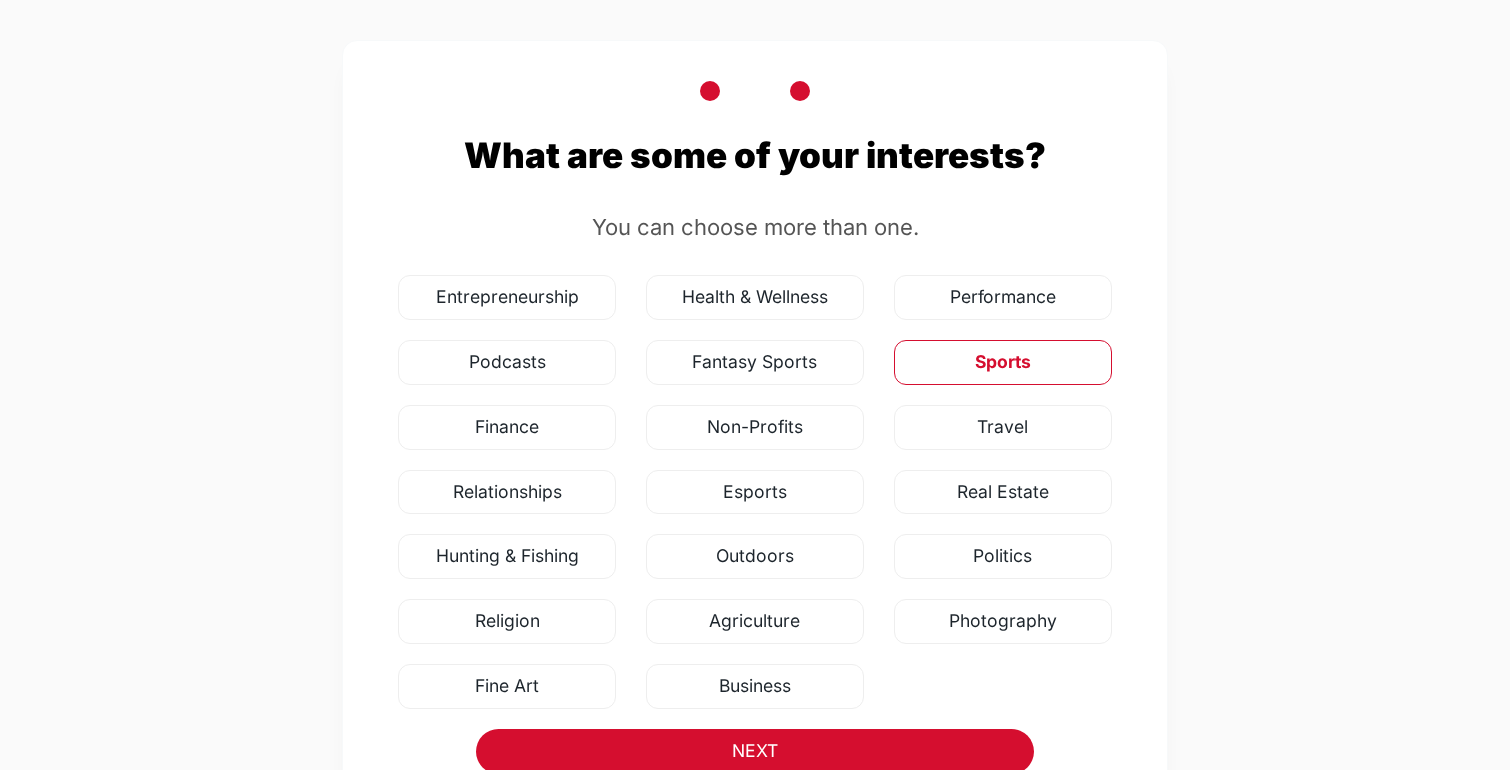 click on "Travel" at bounding box center (507, 297) 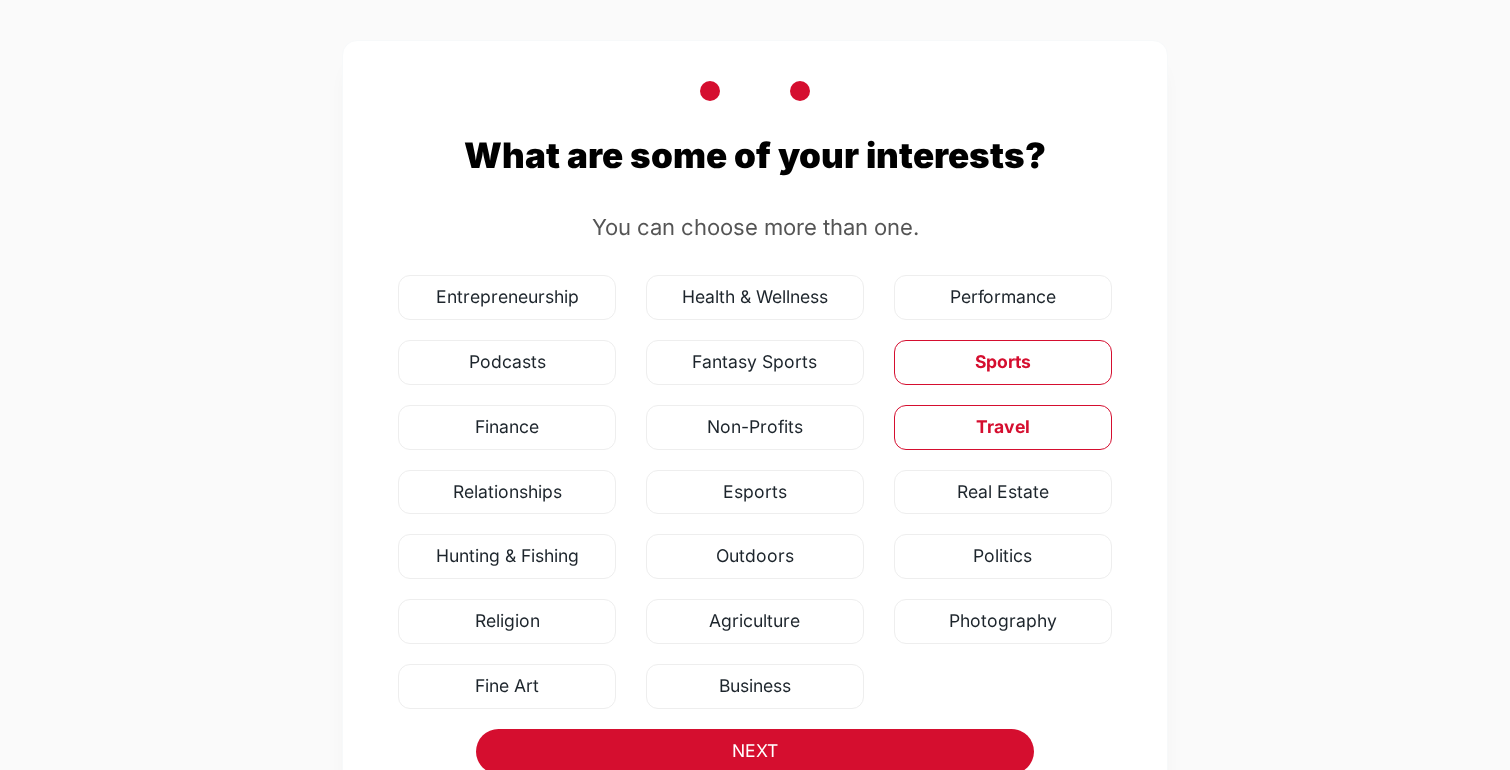 click on "Photography" at bounding box center (507, 297) 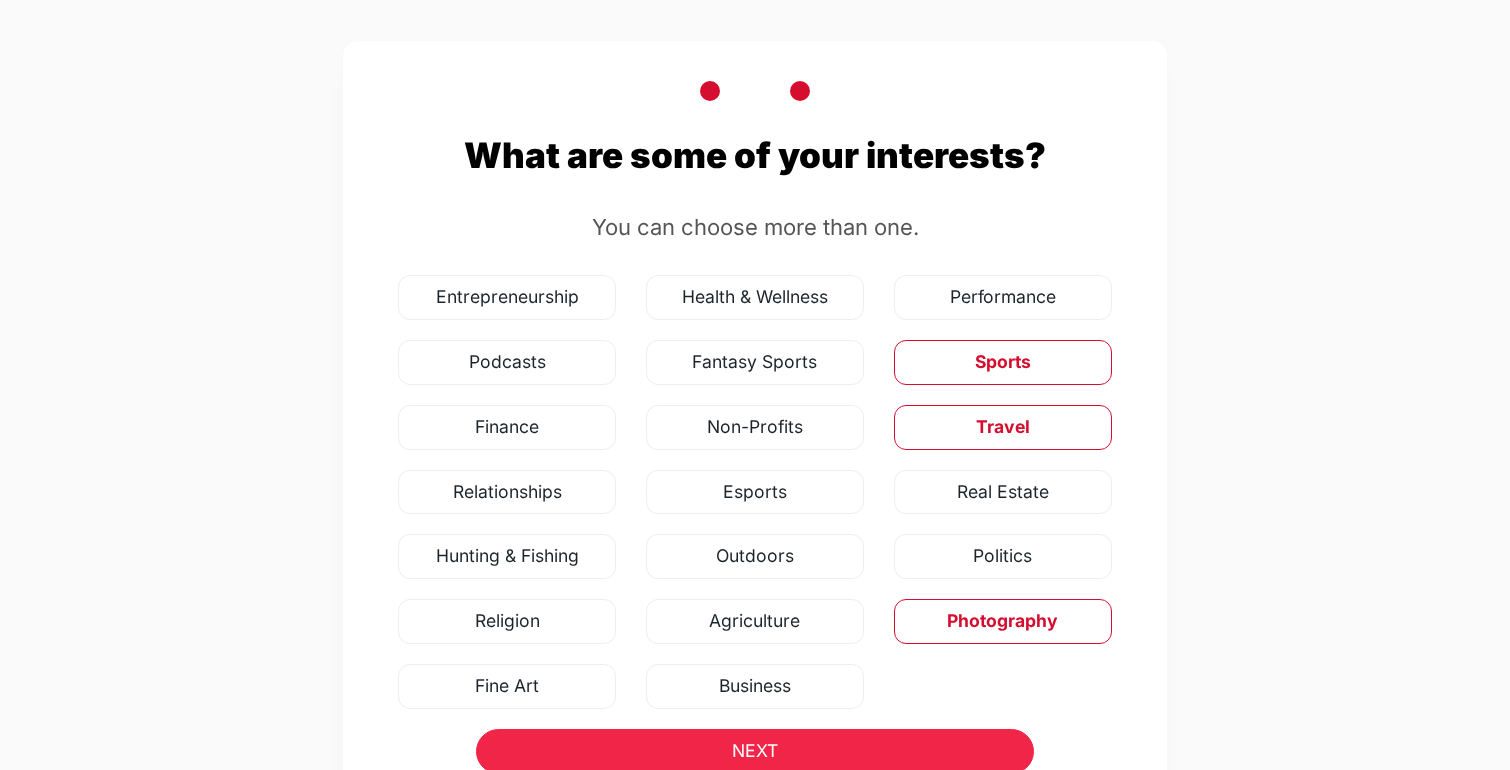 click on "NEXT" at bounding box center [755, 751] 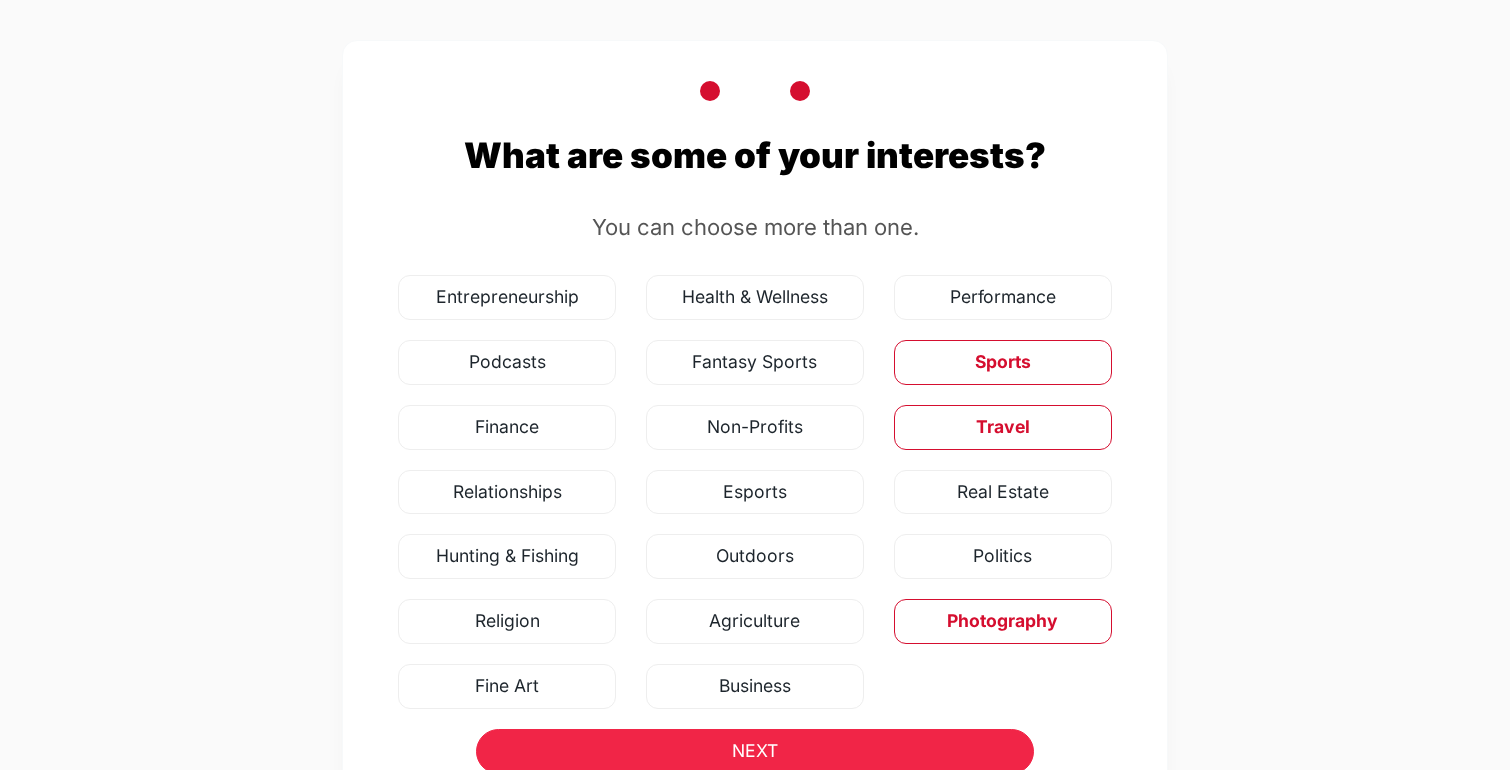 click on "NEXT" at bounding box center (755, 751) 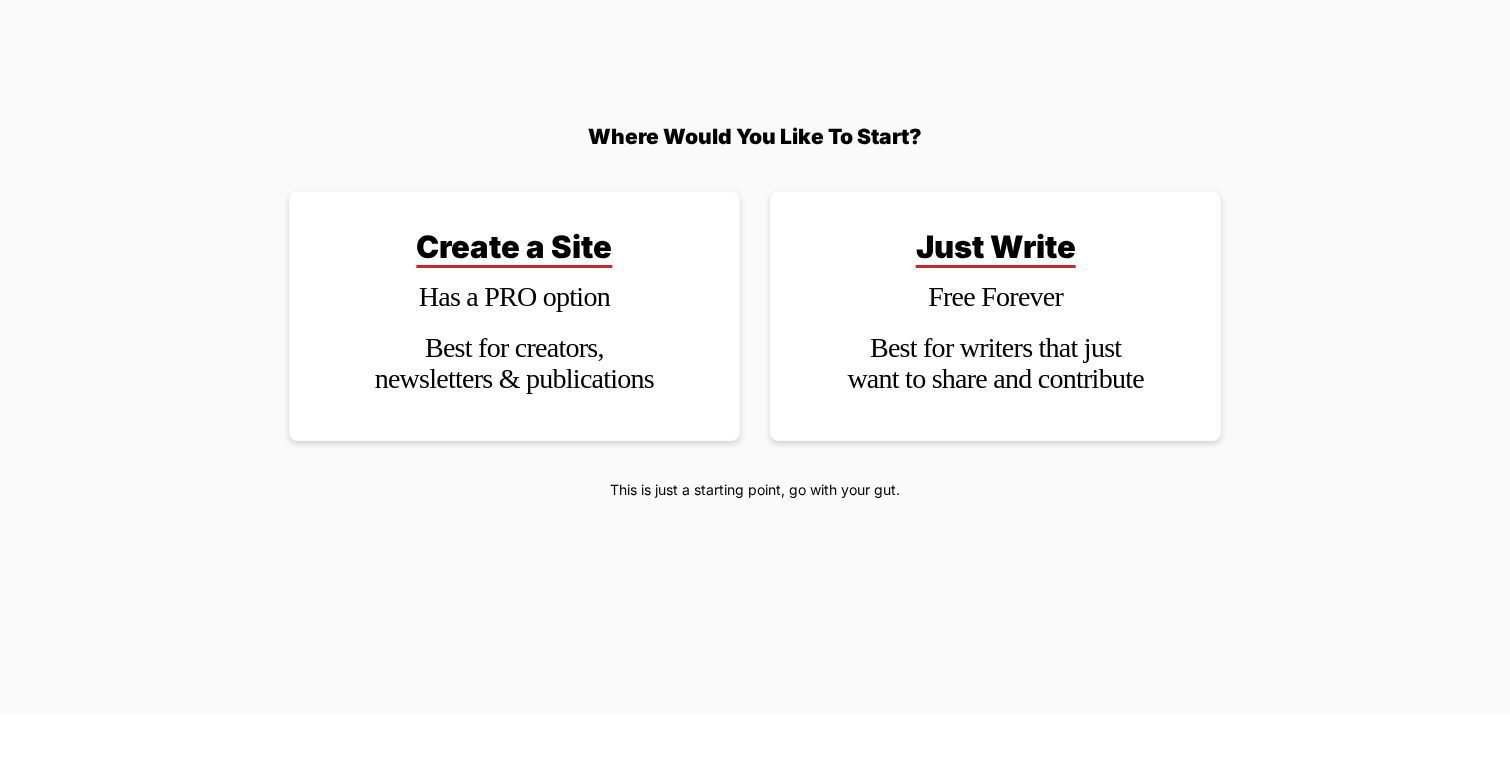 click on "Create a Site" at bounding box center (514, 246) 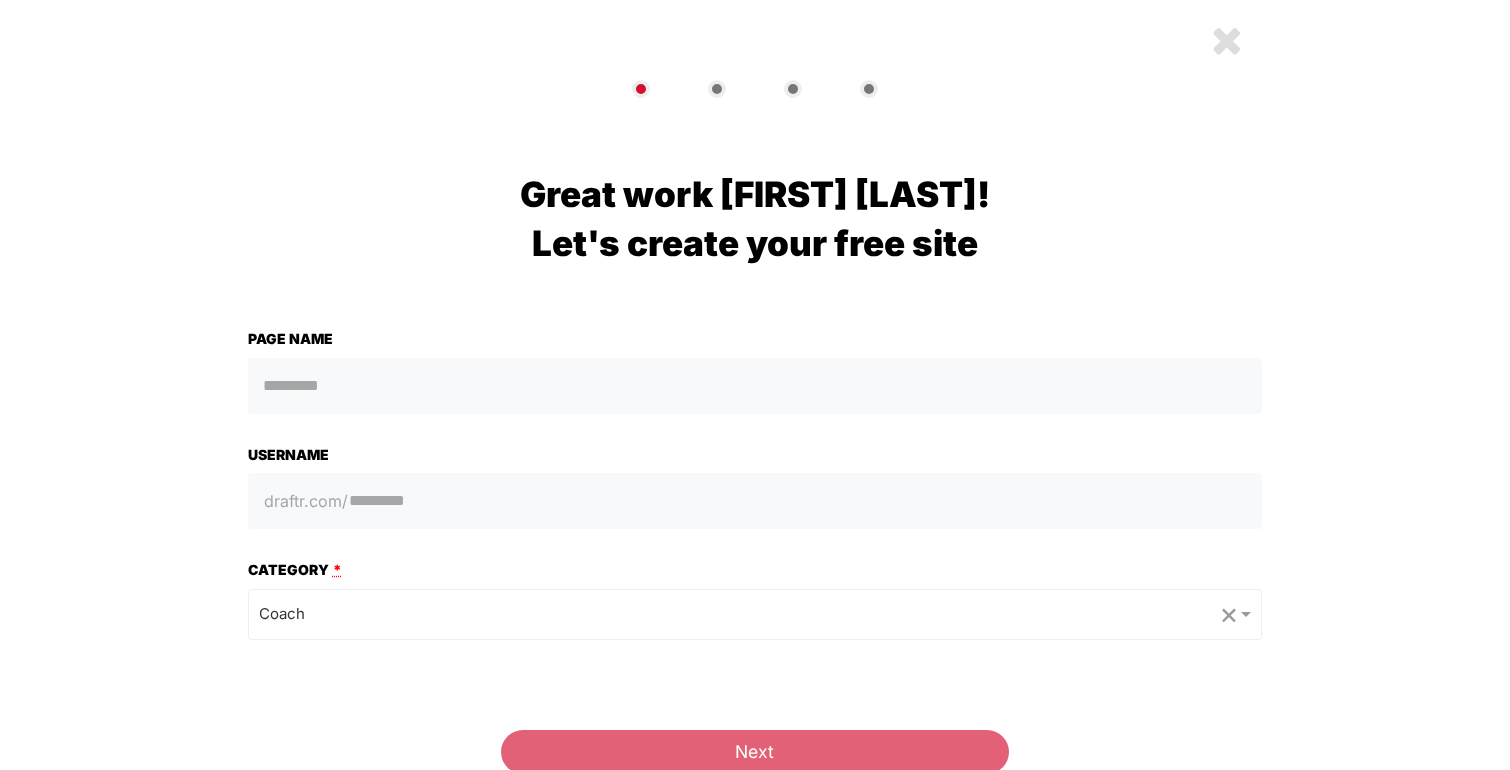 click at bounding box center (755, 386) 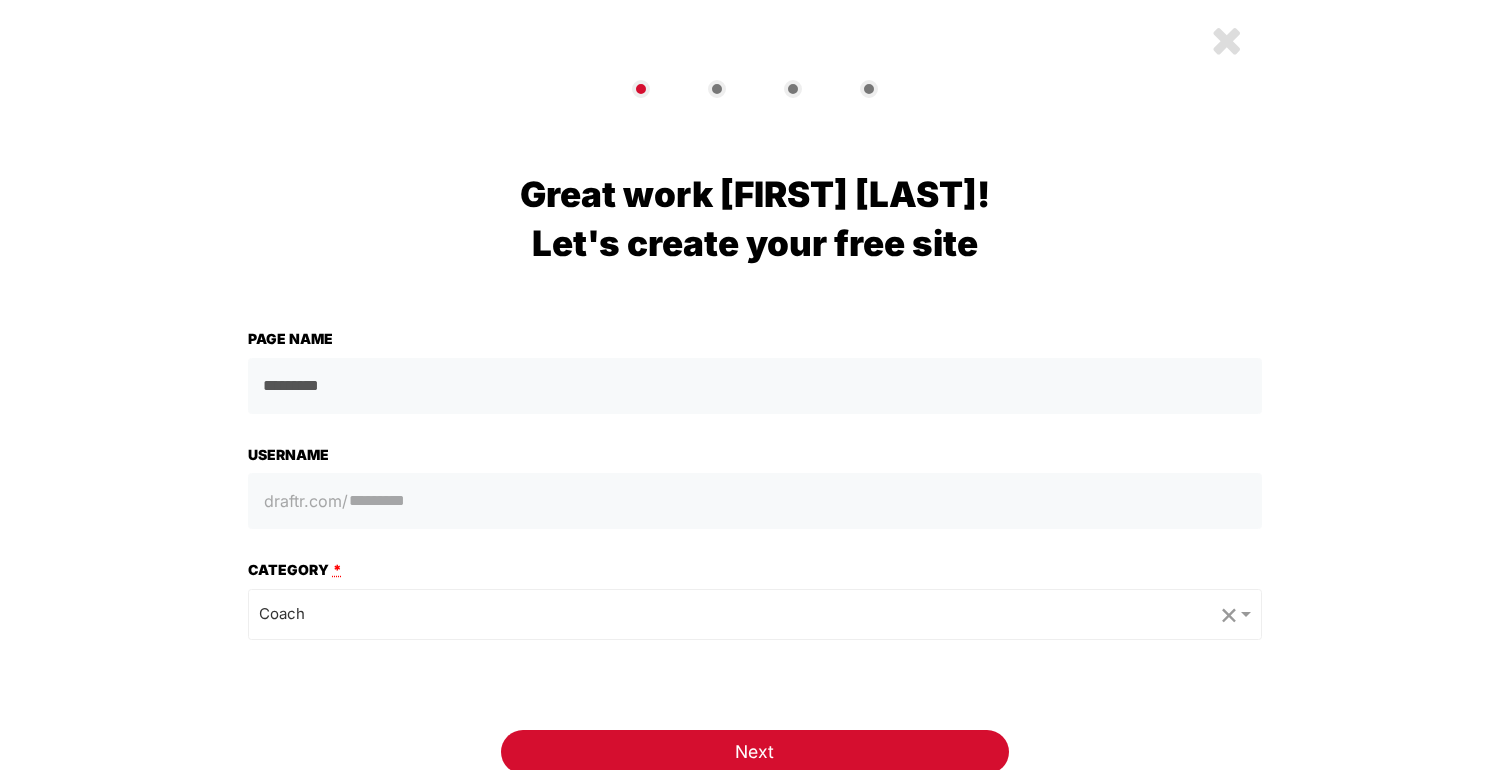 type on "*********" 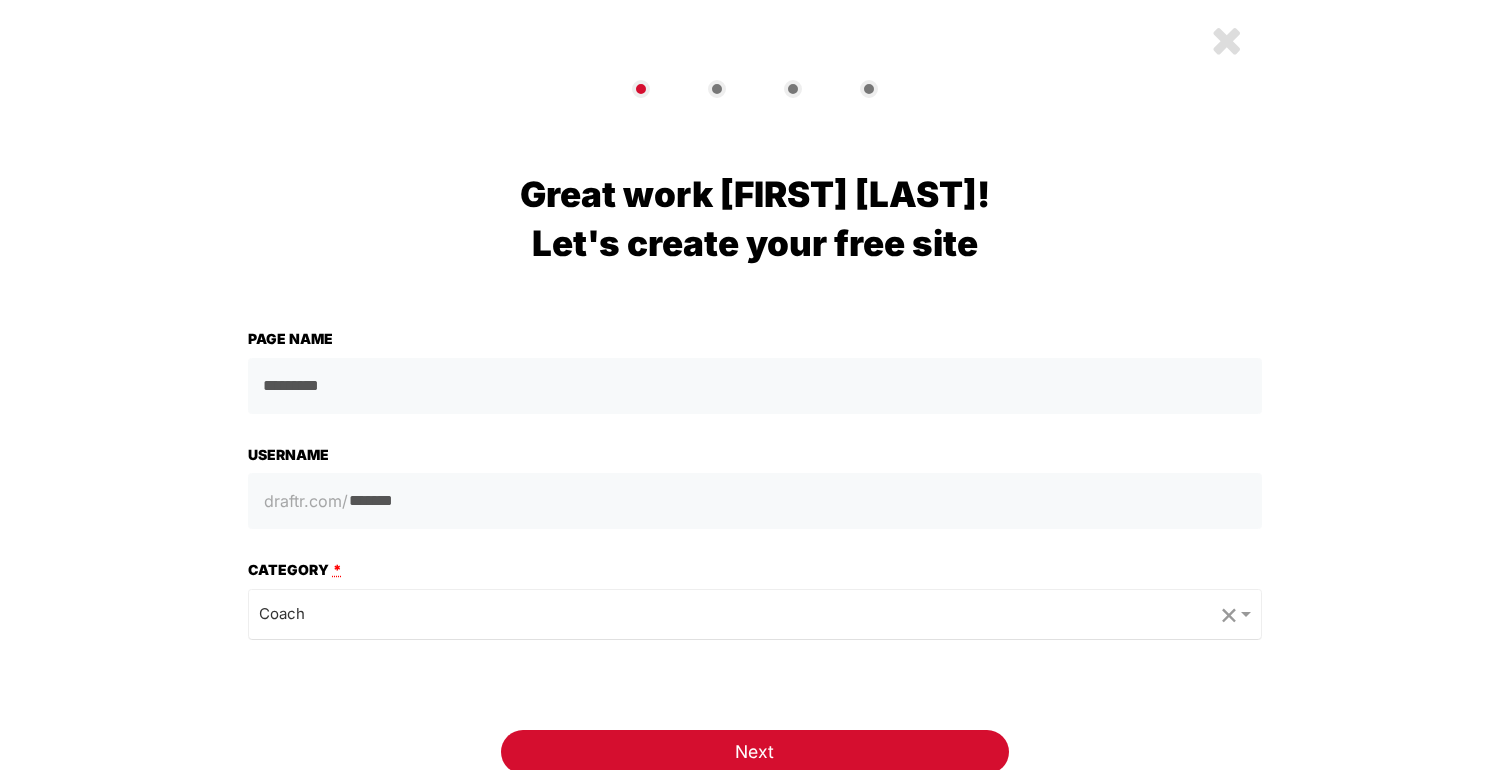 type on "*******" 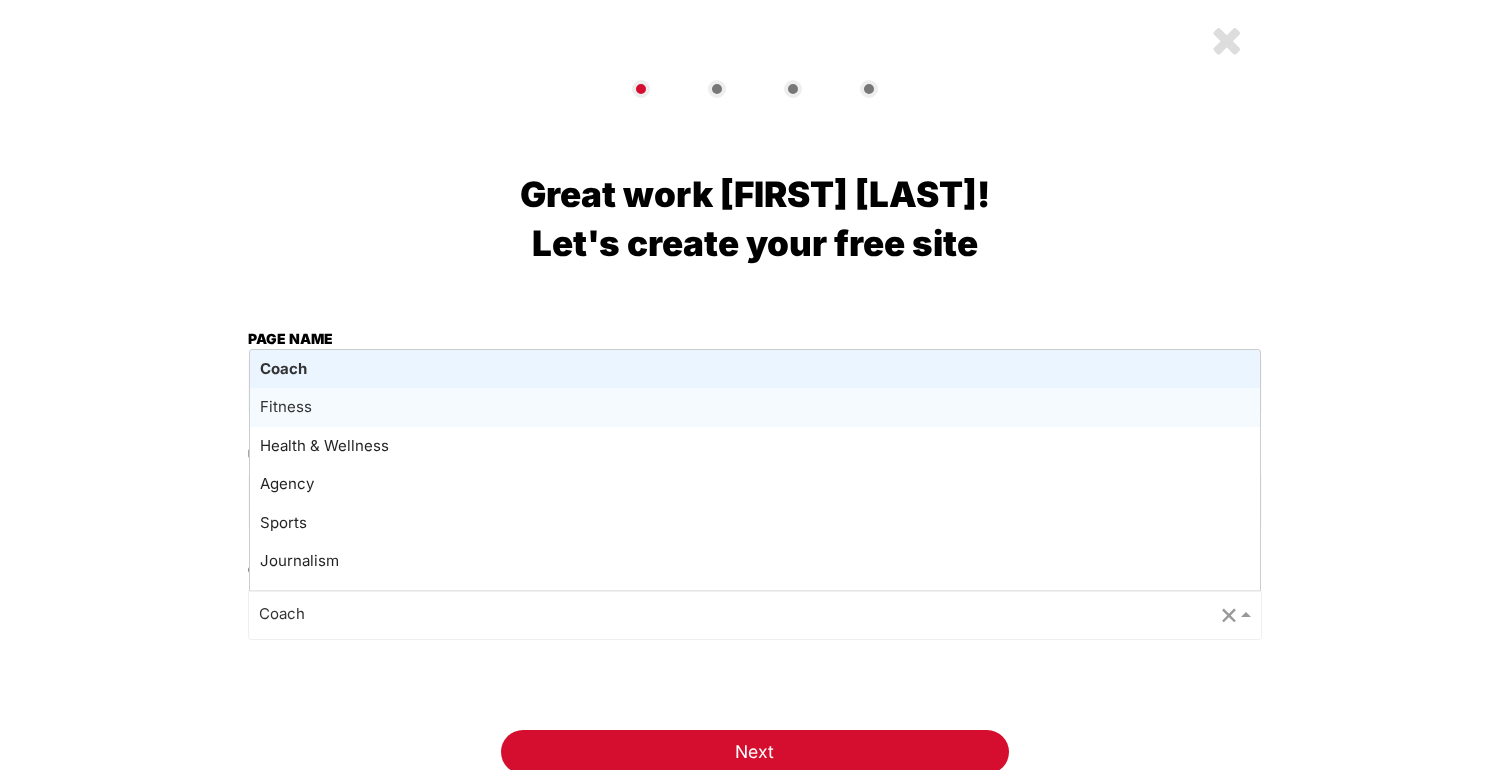 click on "Fitness" at bounding box center (755, 407) 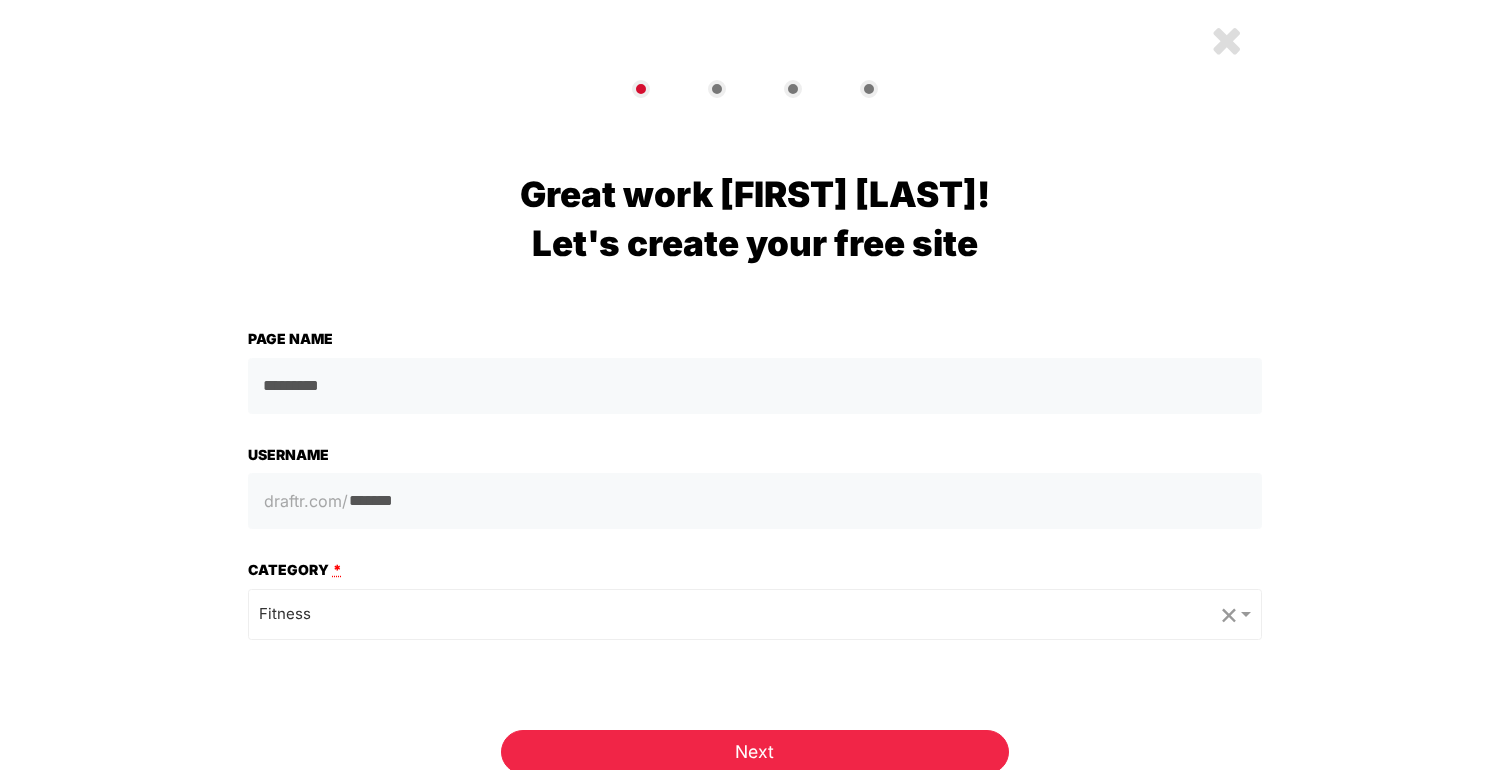 click on "Next" at bounding box center (754, 752) 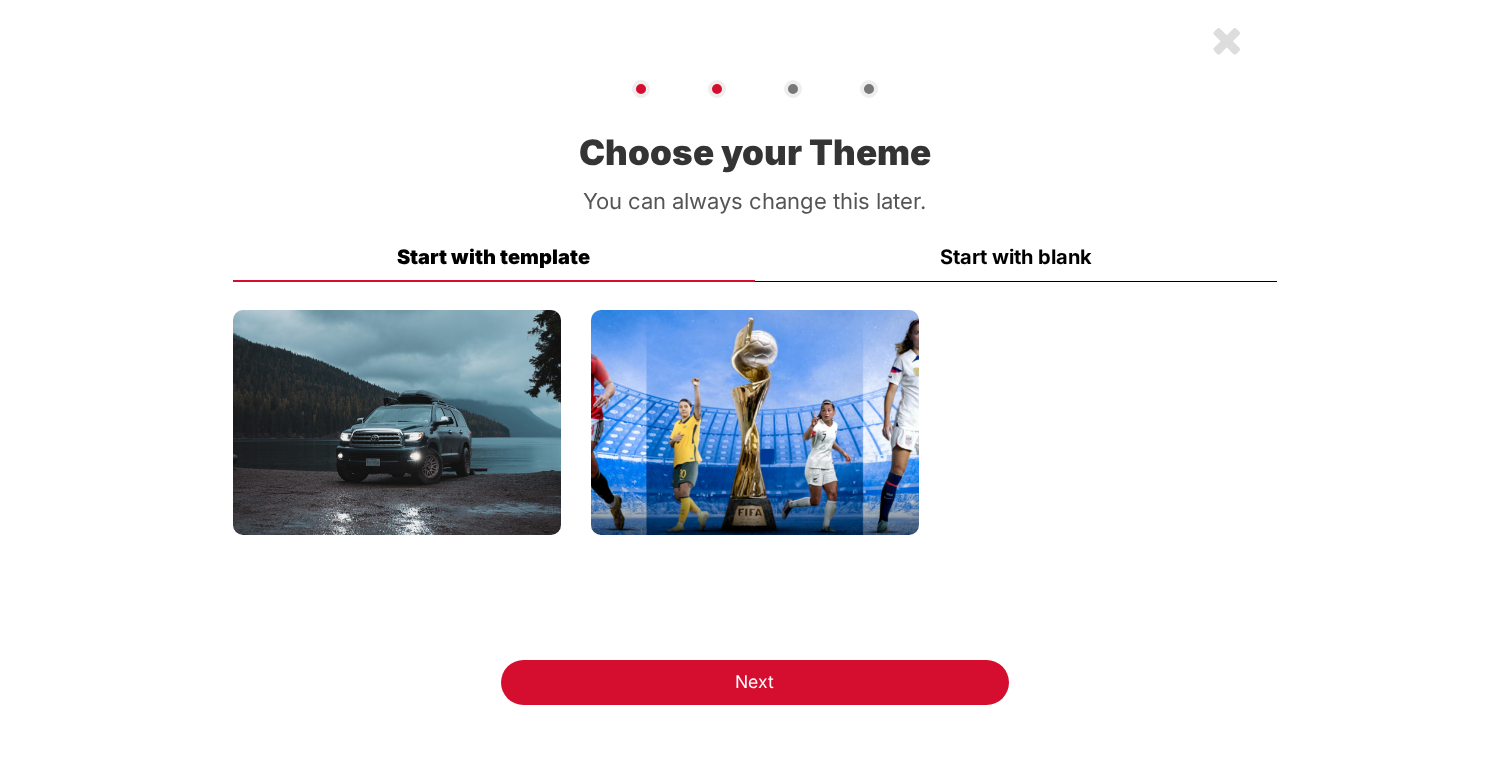 click on "Start with blank" at bounding box center [1016, 257] 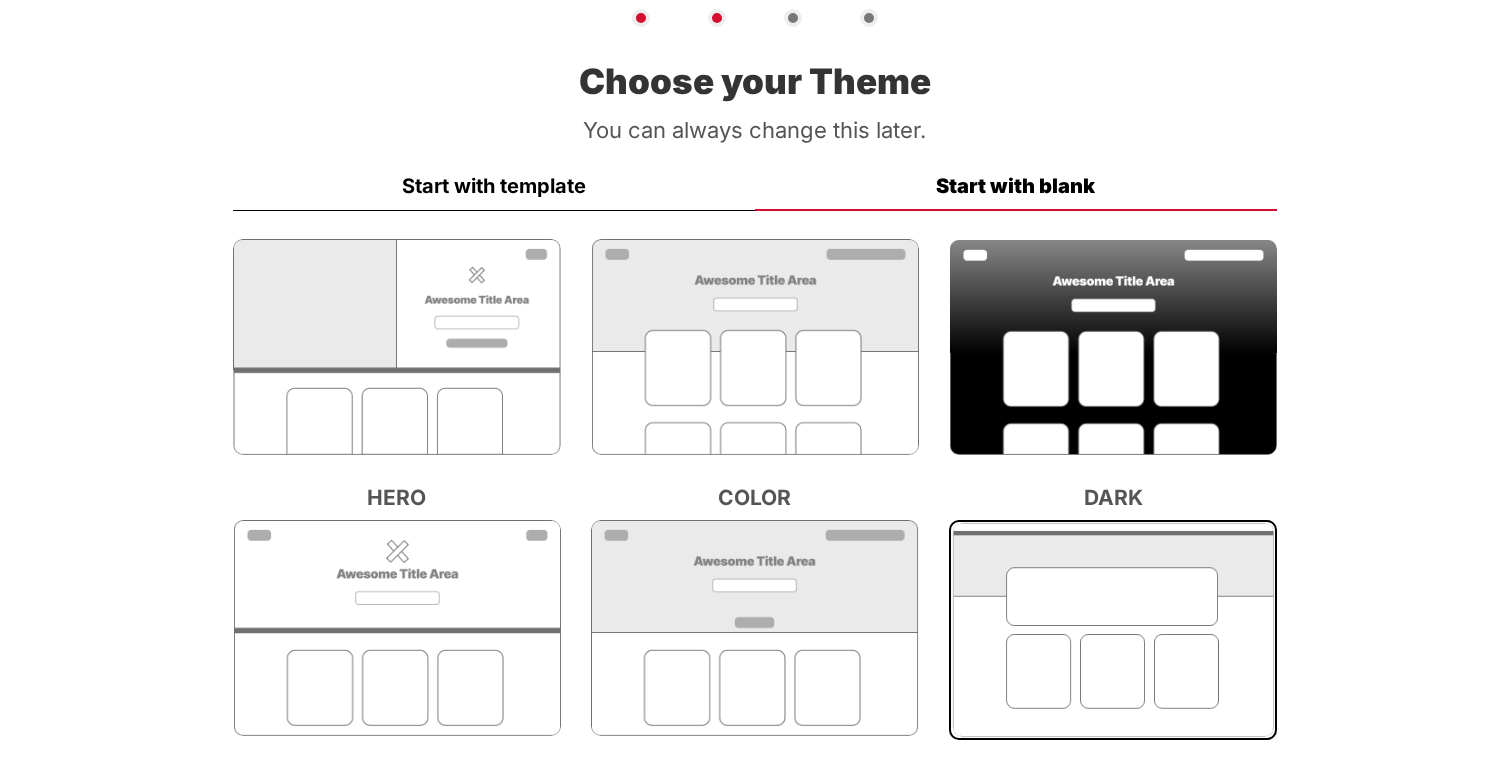 scroll, scrollTop: 0, scrollLeft: 0, axis: both 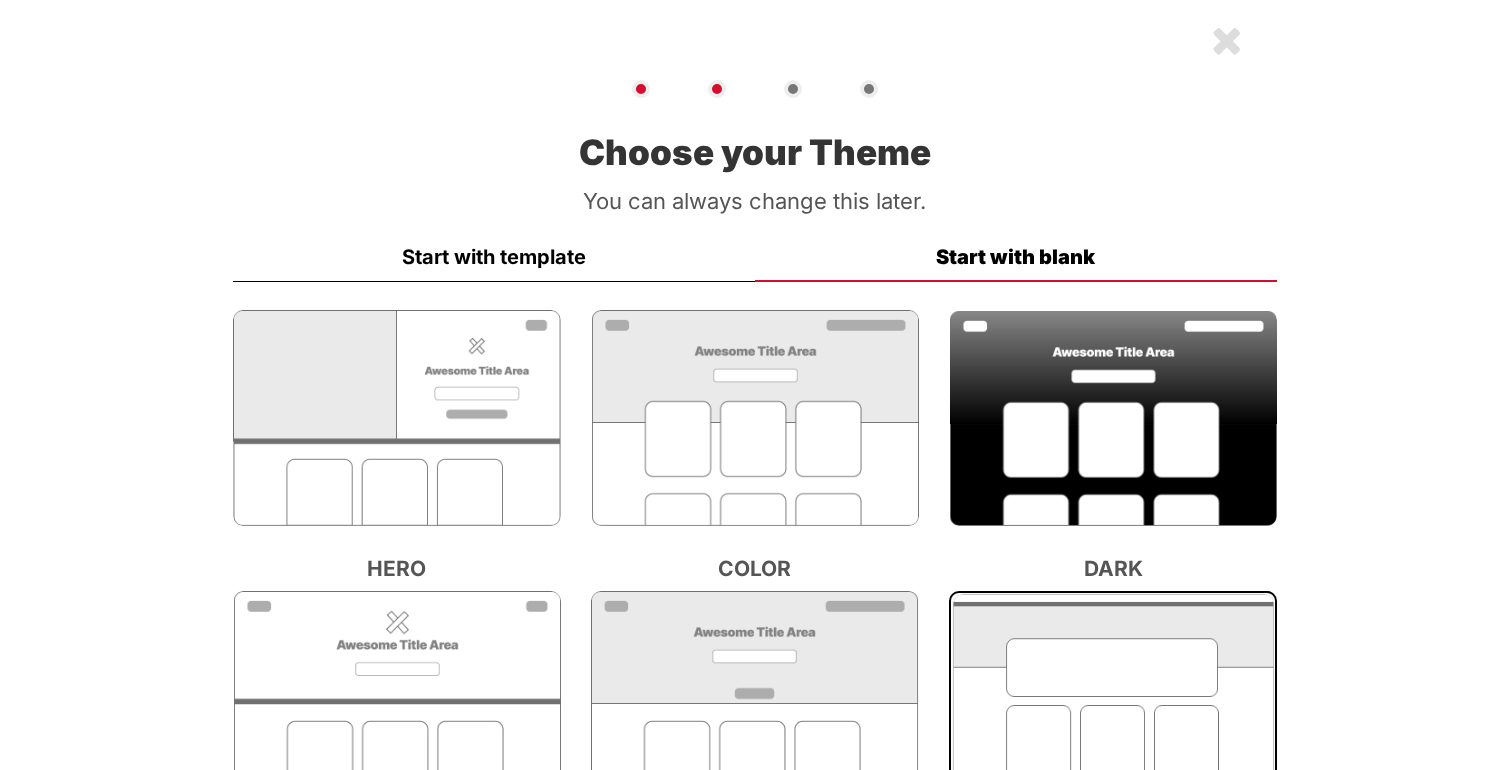click on "Start with template" at bounding box center [494, 257] 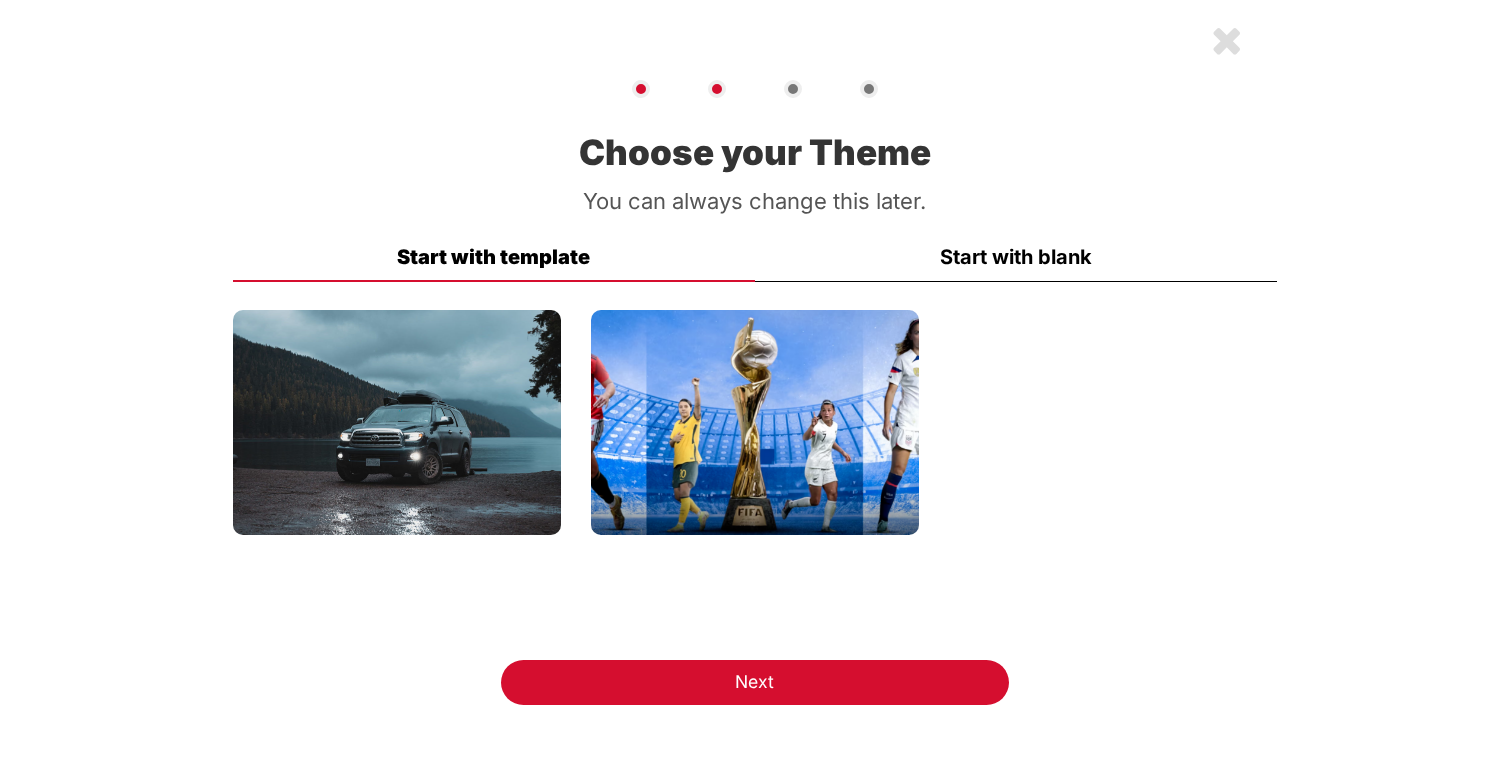 click at bounding box center (397, 423) 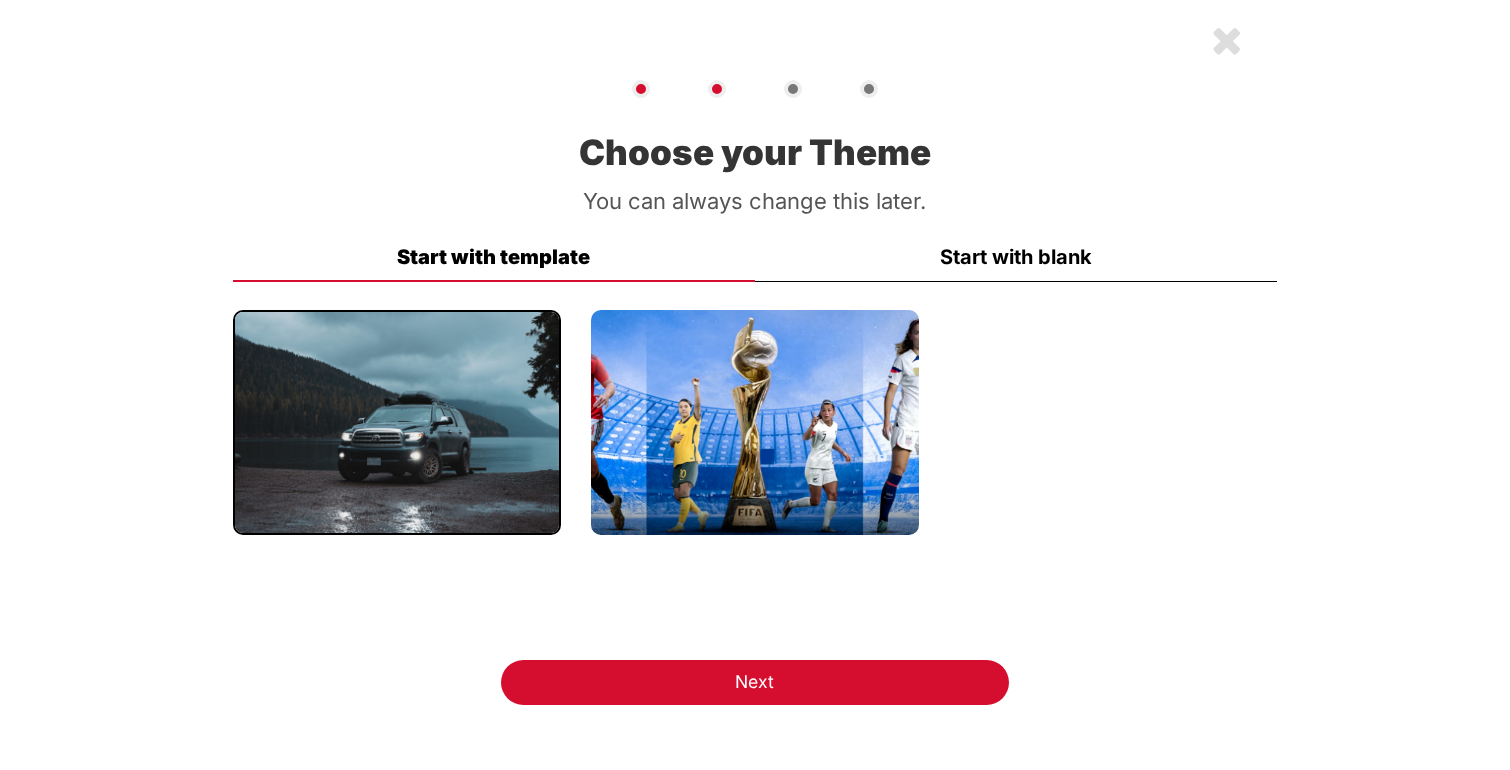click on "Start with blank" at bounding box center (1016, 257) 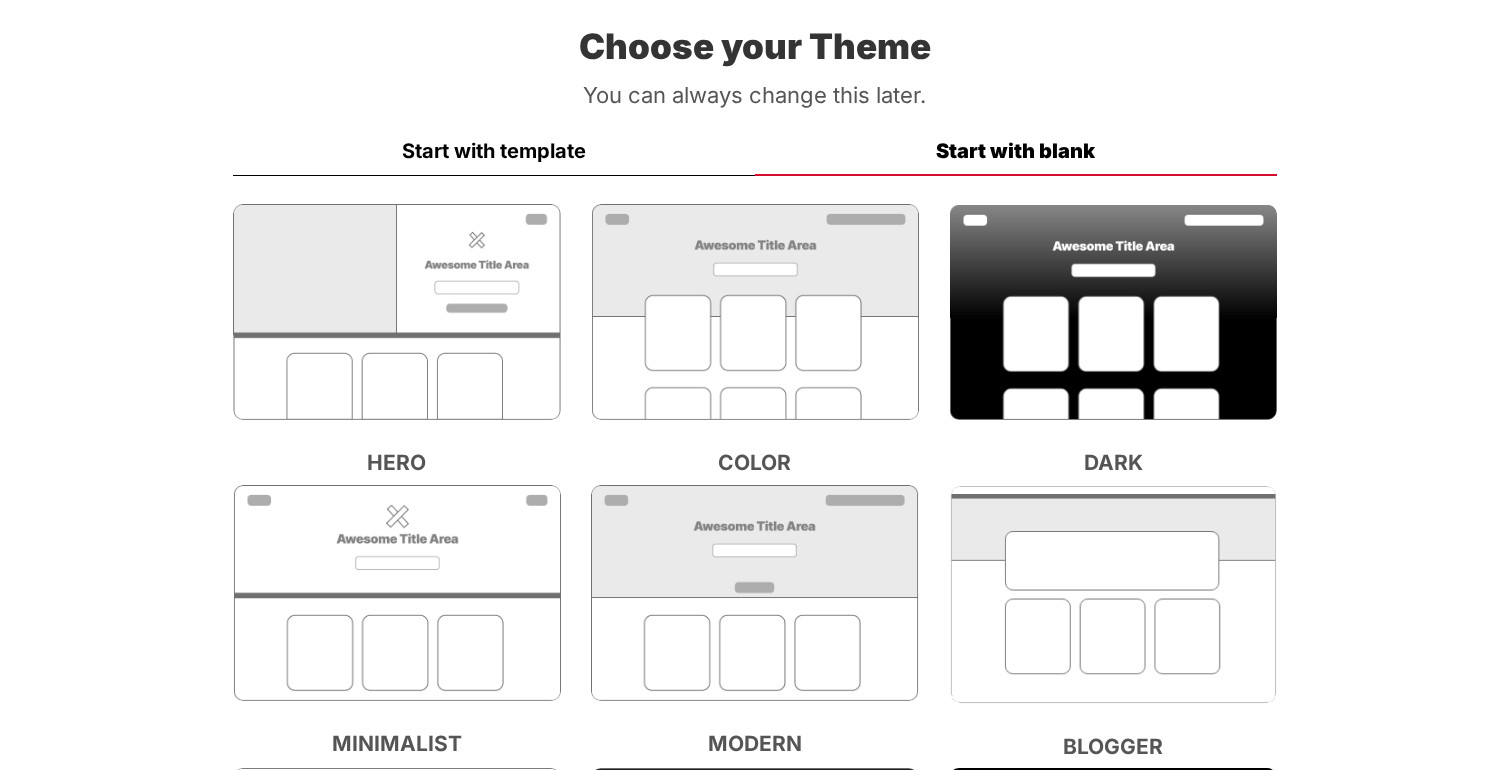 scroll, scrollTop: 0, scrollLeft: 0, axis: both 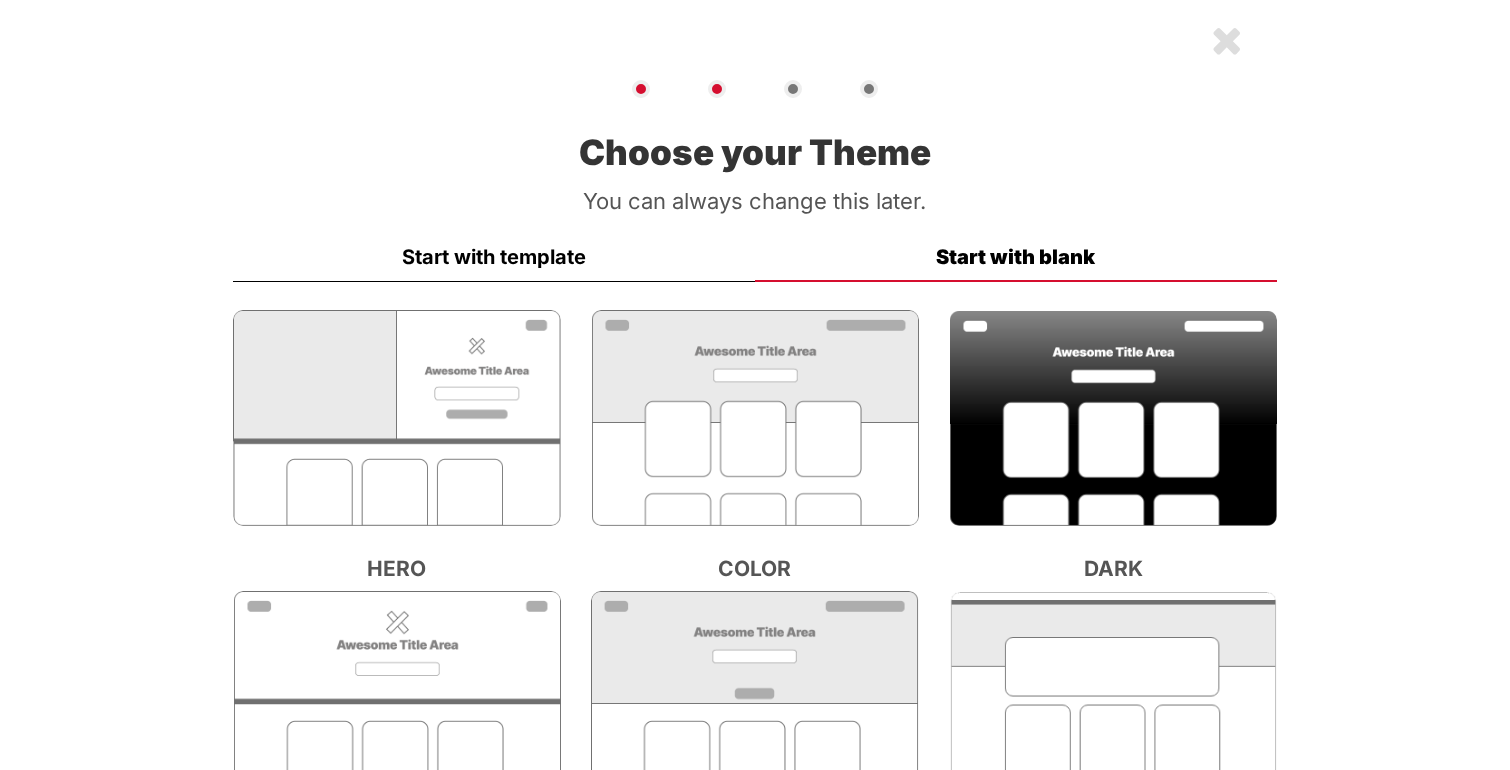 click at bounding box center [397, 418] 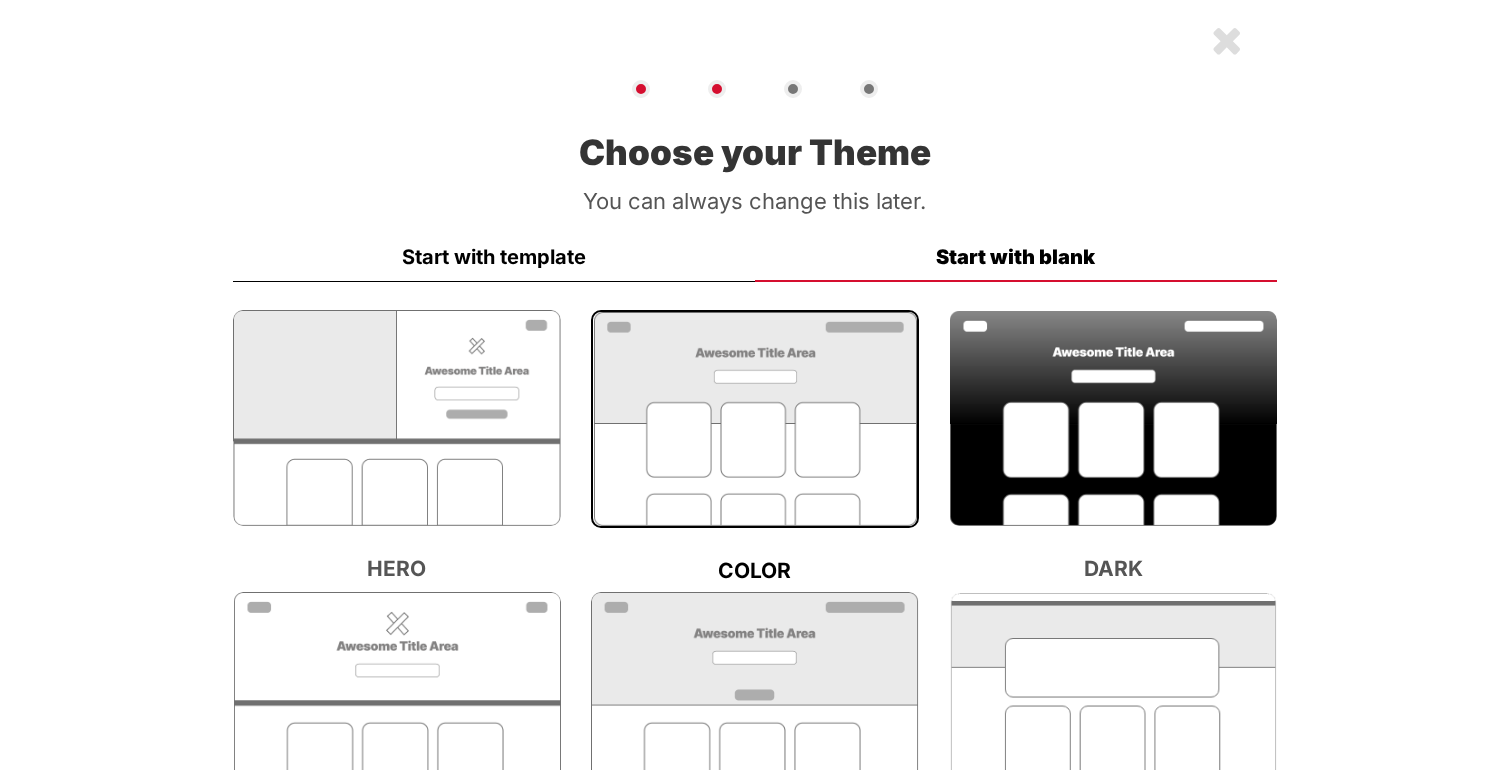 click on "Start with template" at bounding box center (494, 257) 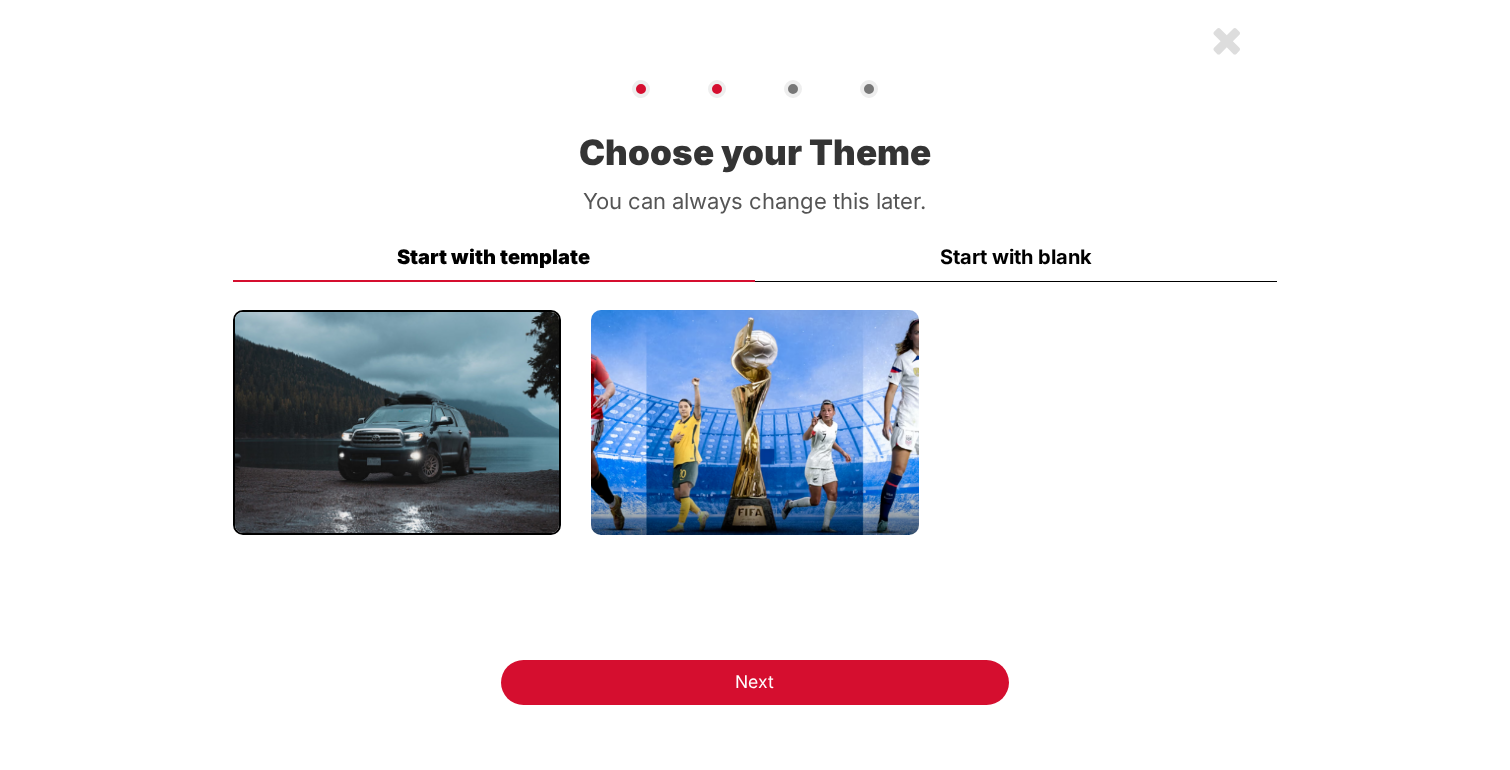 click at bounding box center [397, 423] 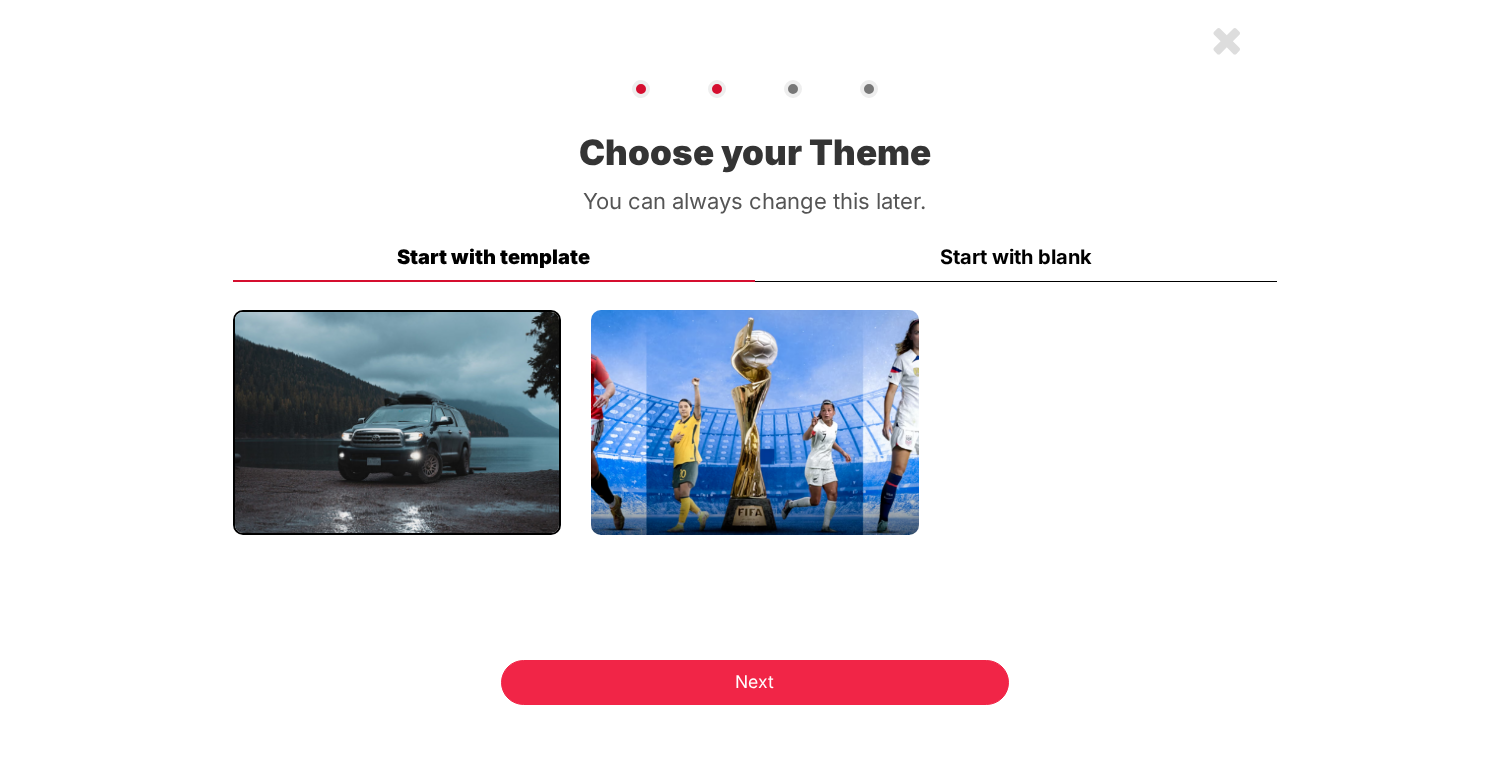 click on "Next" at bounding box center [754, 682] 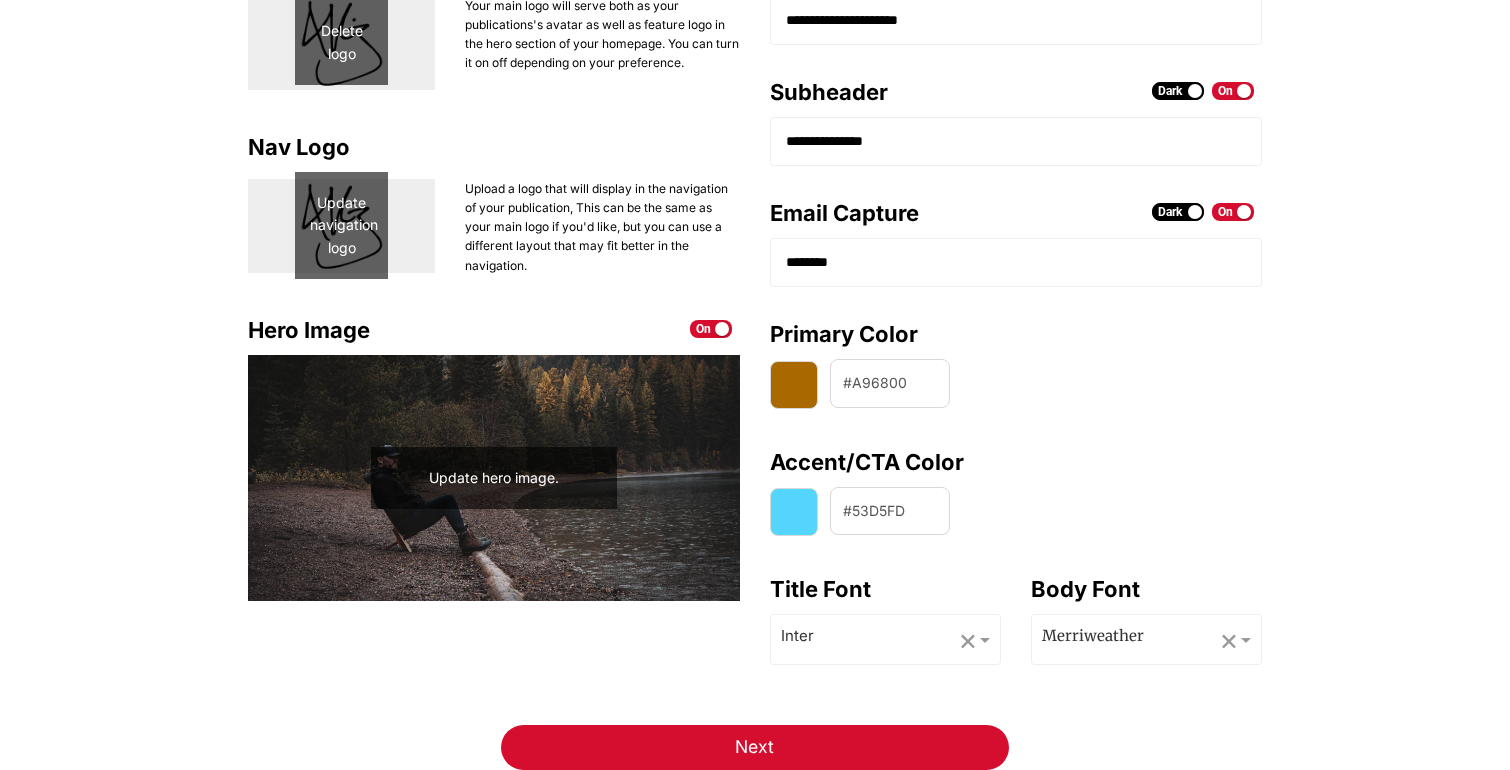 scroll, scrollTop: 0, scrollLeft: 0, axis: both 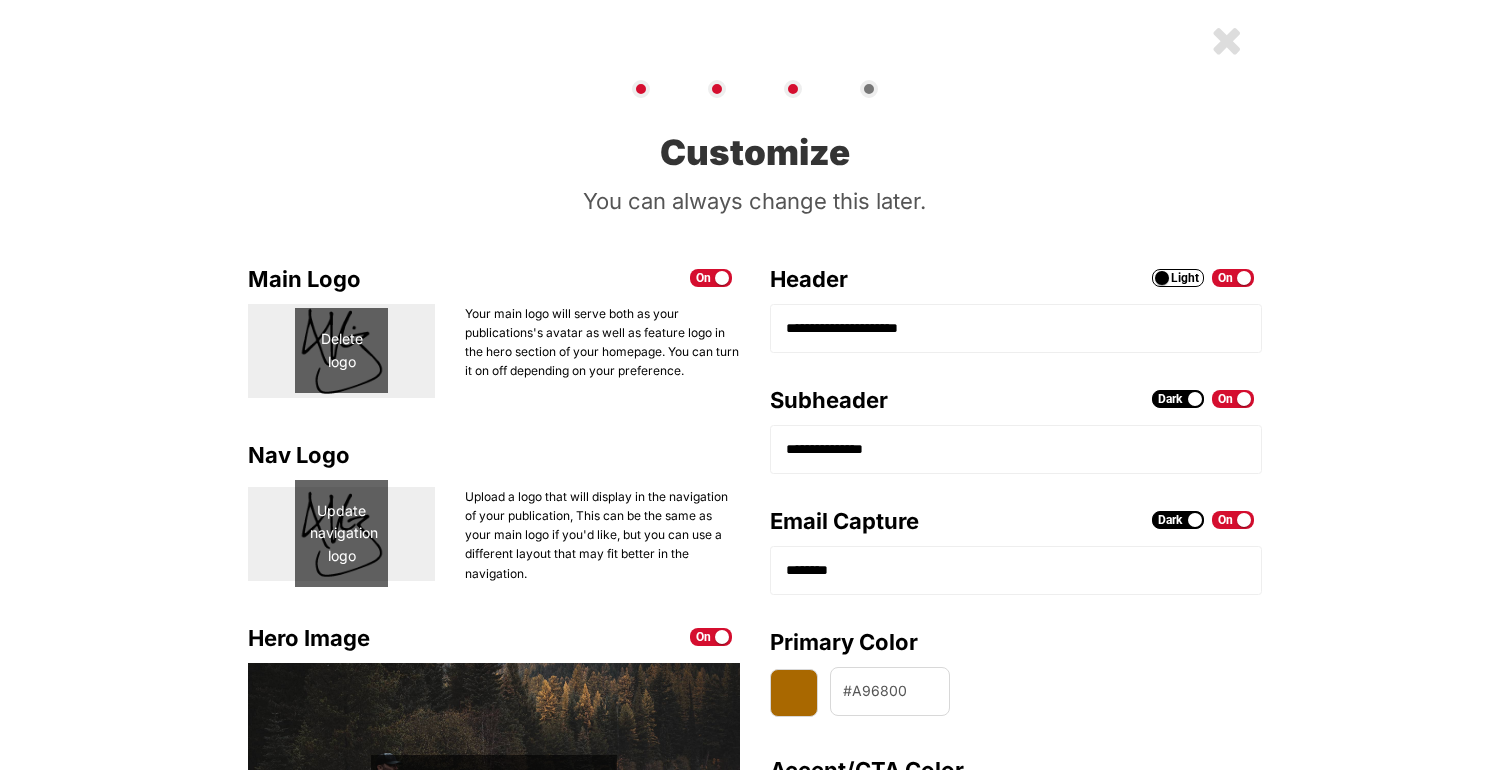 click at bounding box center (869, 89) 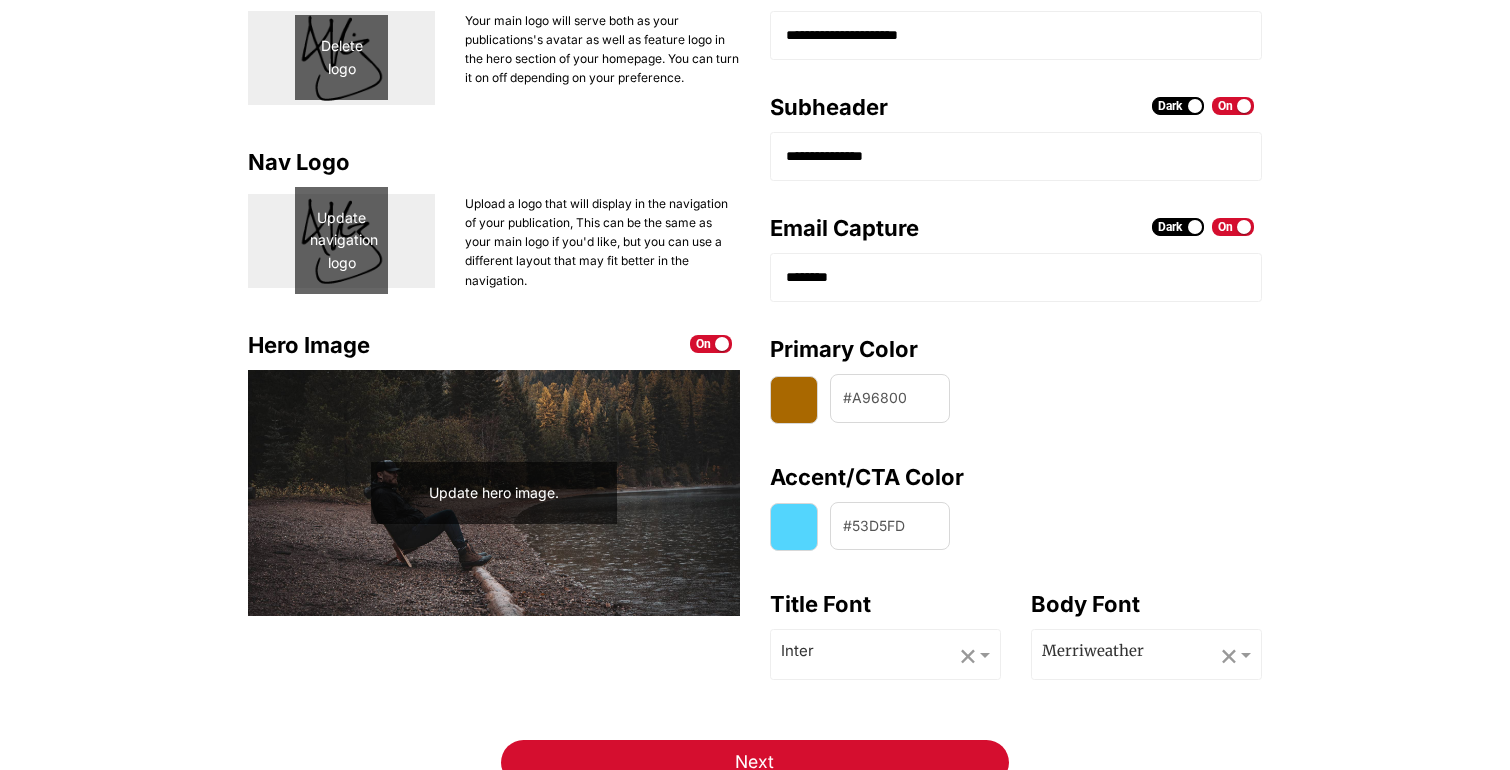 scroll, scrollTop: 309, scrollLeft: 0, axis: vertical 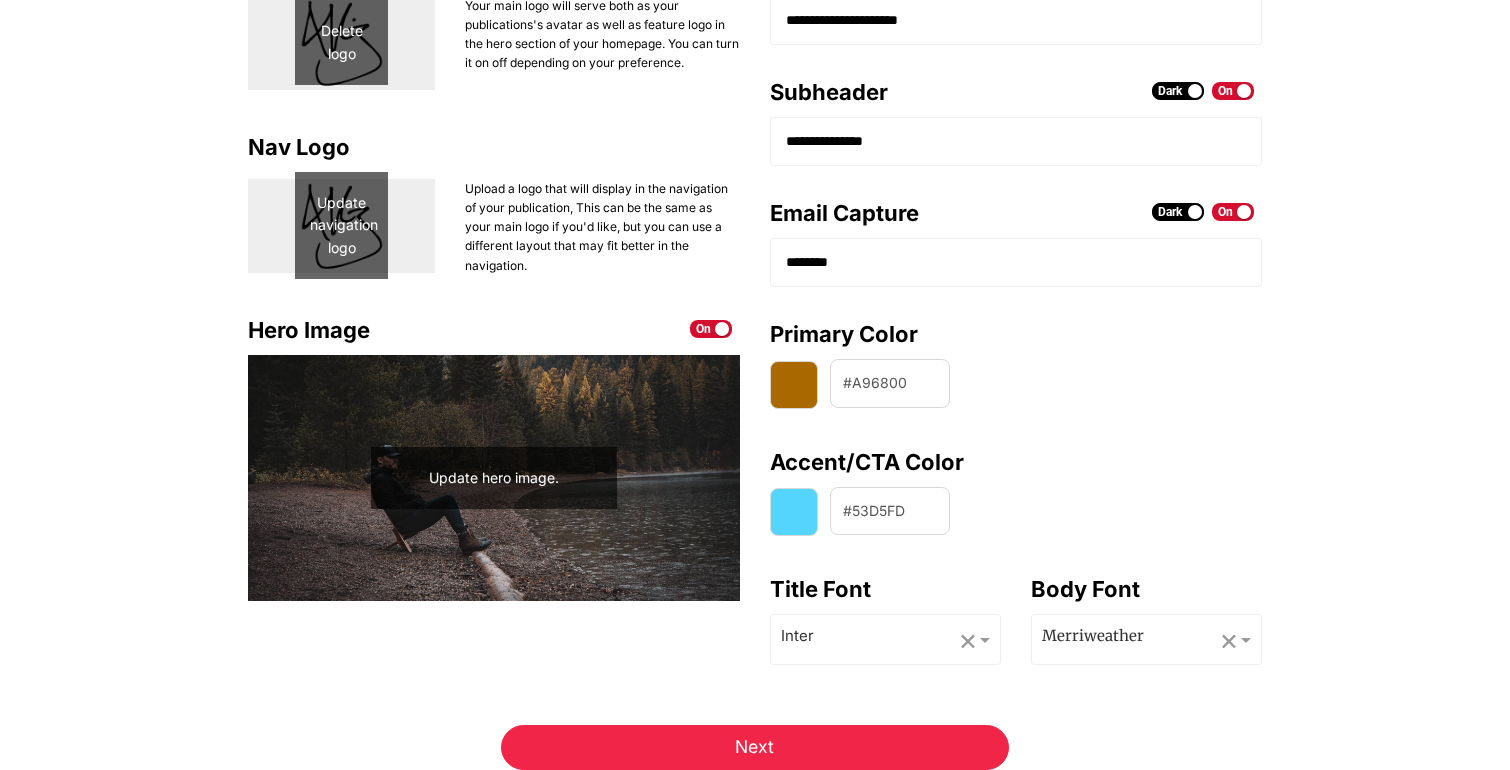 click on "Next" at bounding box center (754, 747) 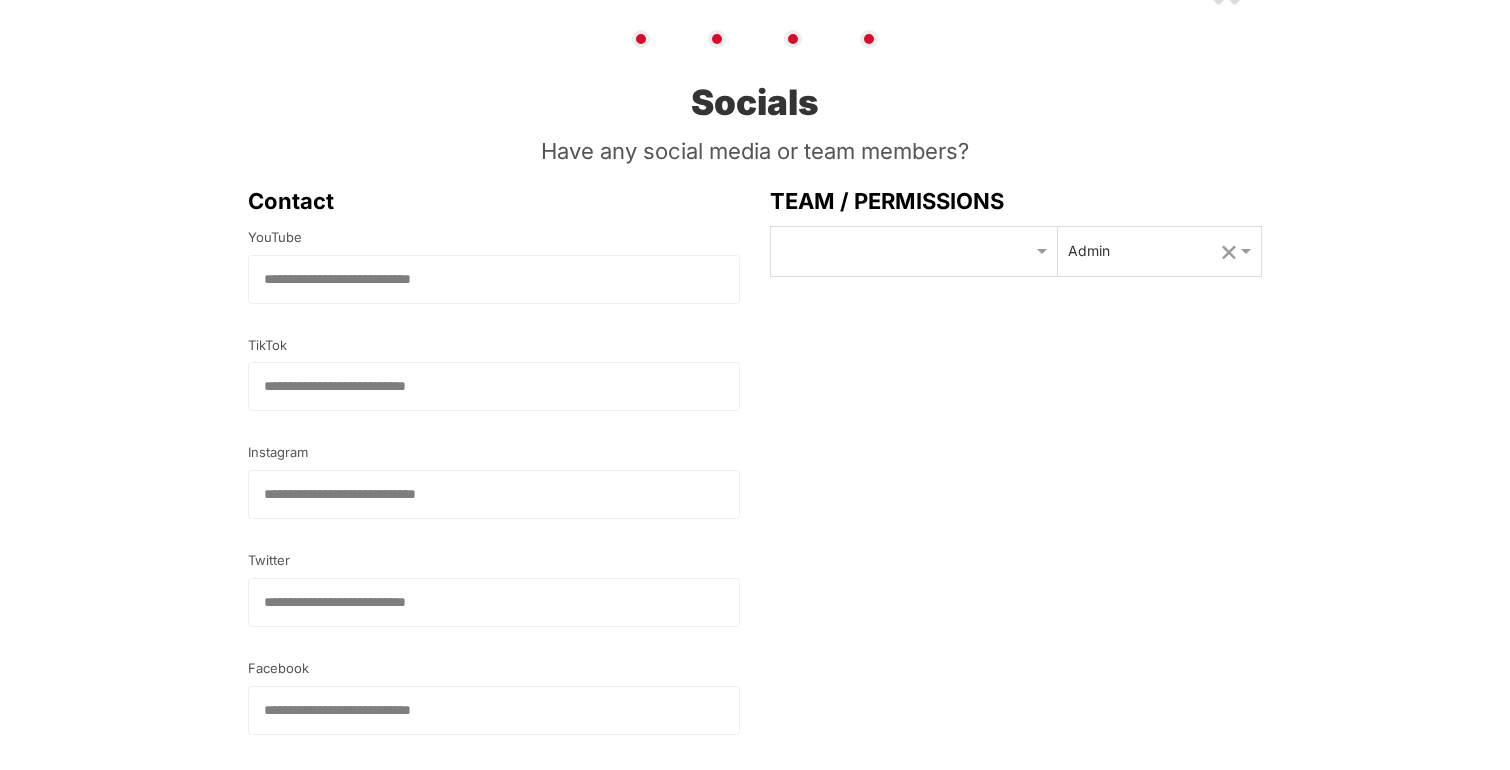 scroll, scrollTop: 0, scrollLeft: 0, axis: both 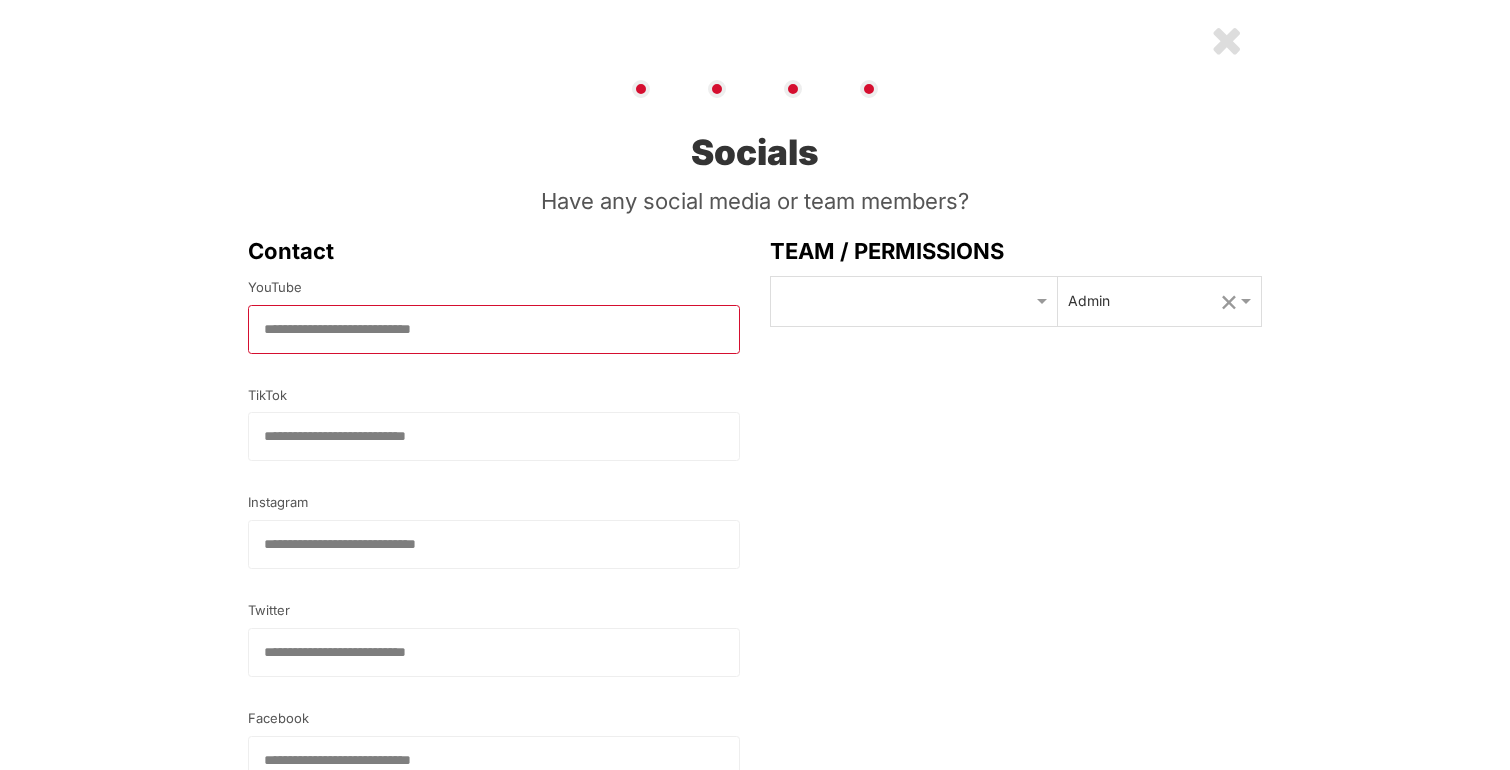 click at bounding box center (494, 329) 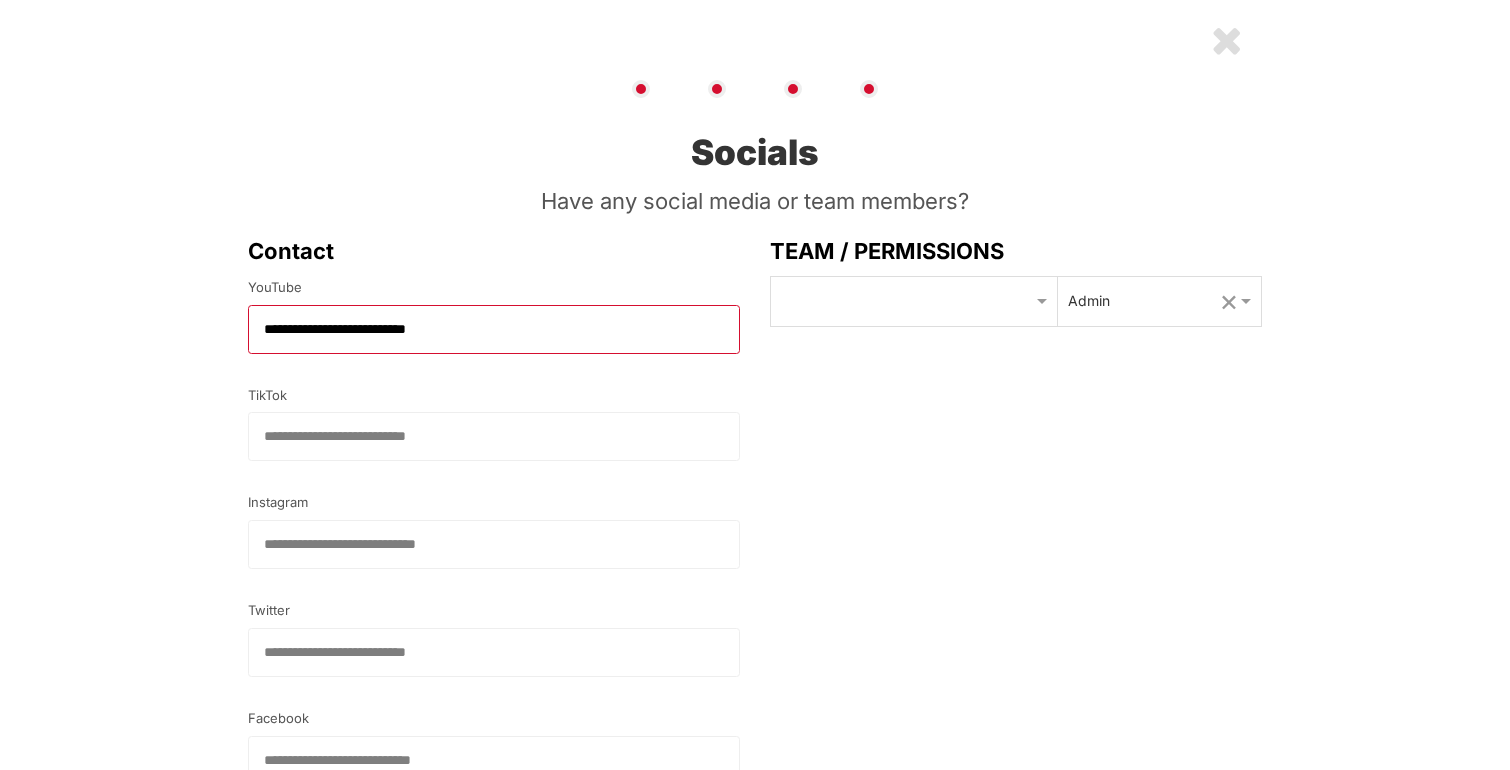 click on "**********" at bounding box center [494, 329] 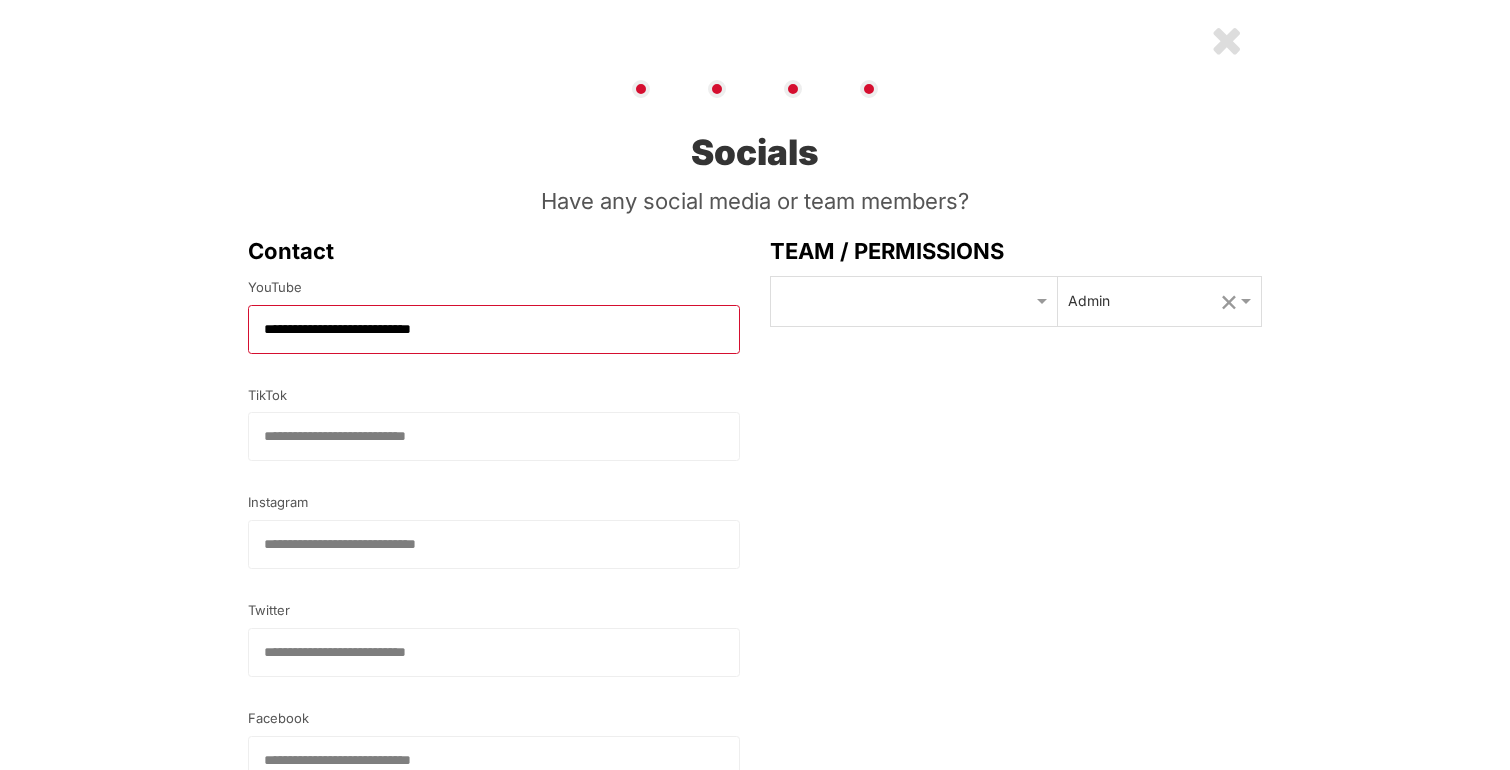 type on "**********" 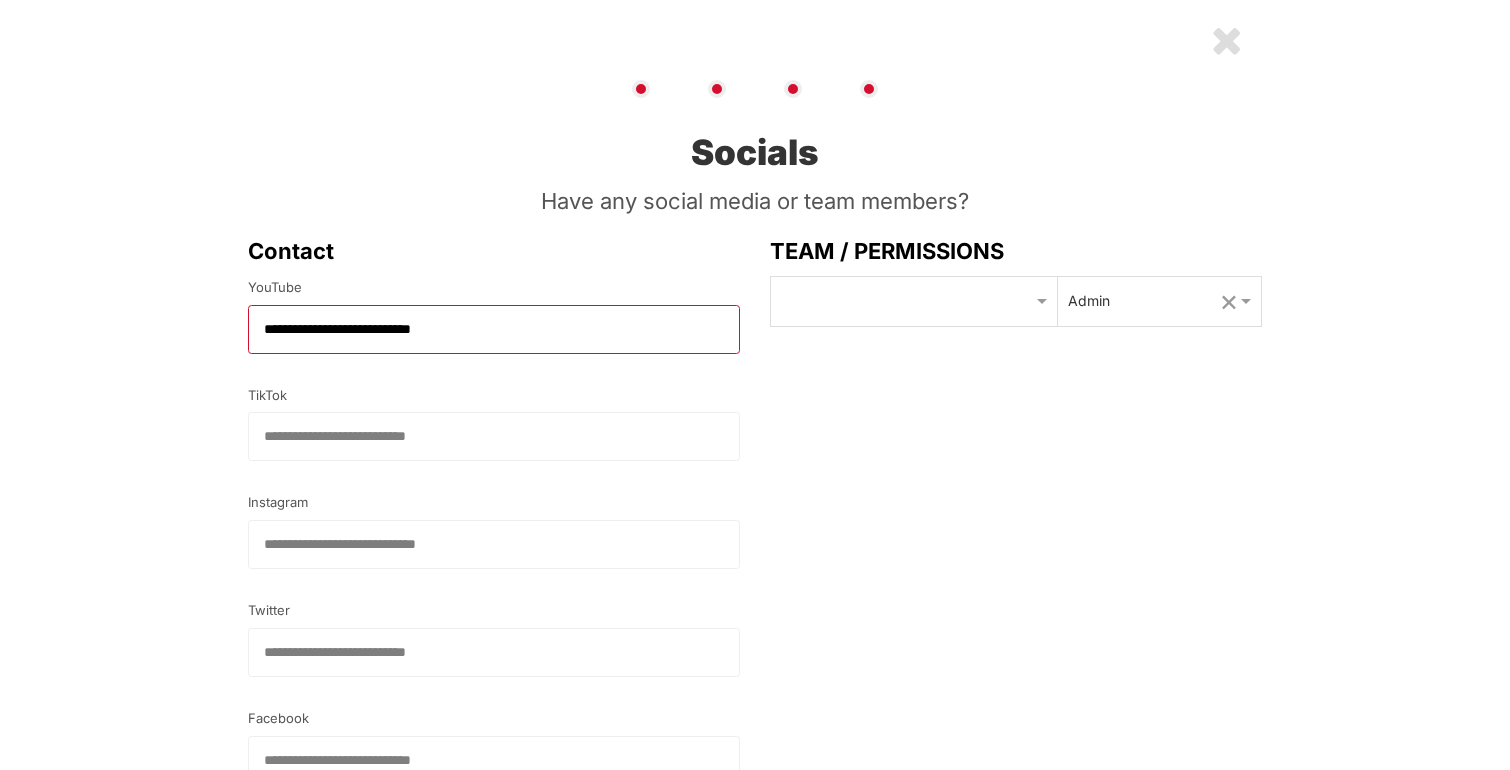 click on "Next" at bounding box center [754, 897] 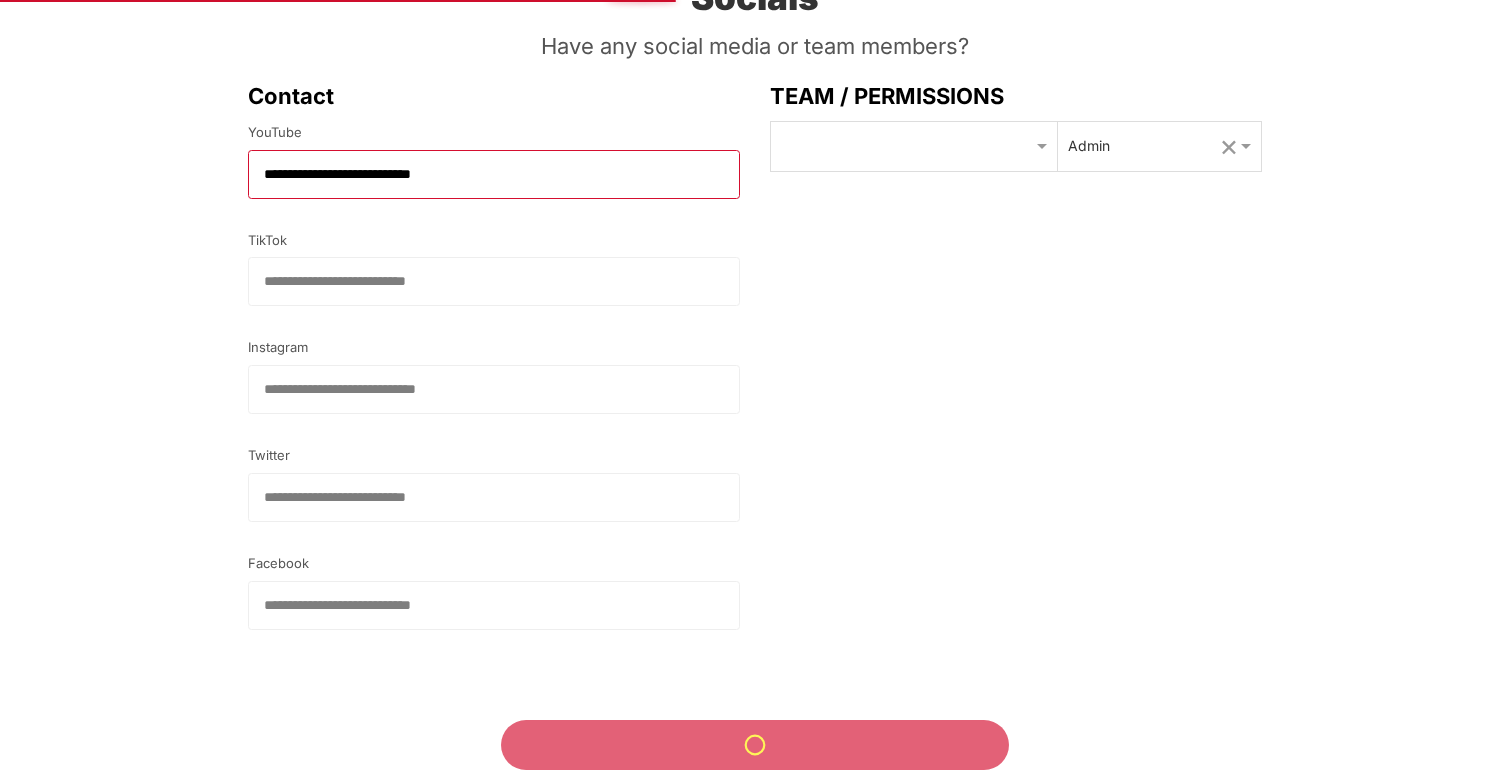 scroll, scrollTop: 150, scrollLeft: 0, axis: vertical 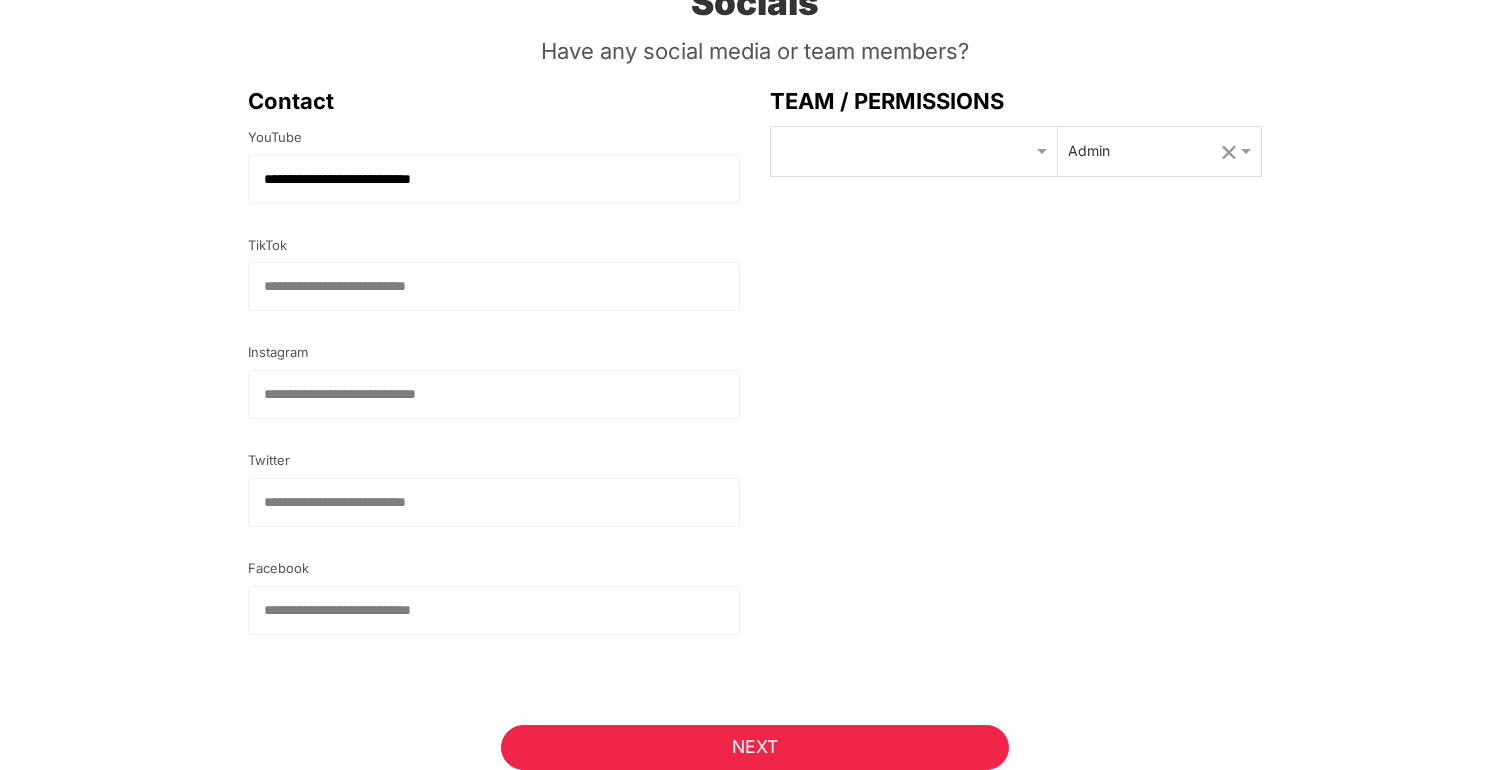 click on "Next" at bounding box center (755, 747) 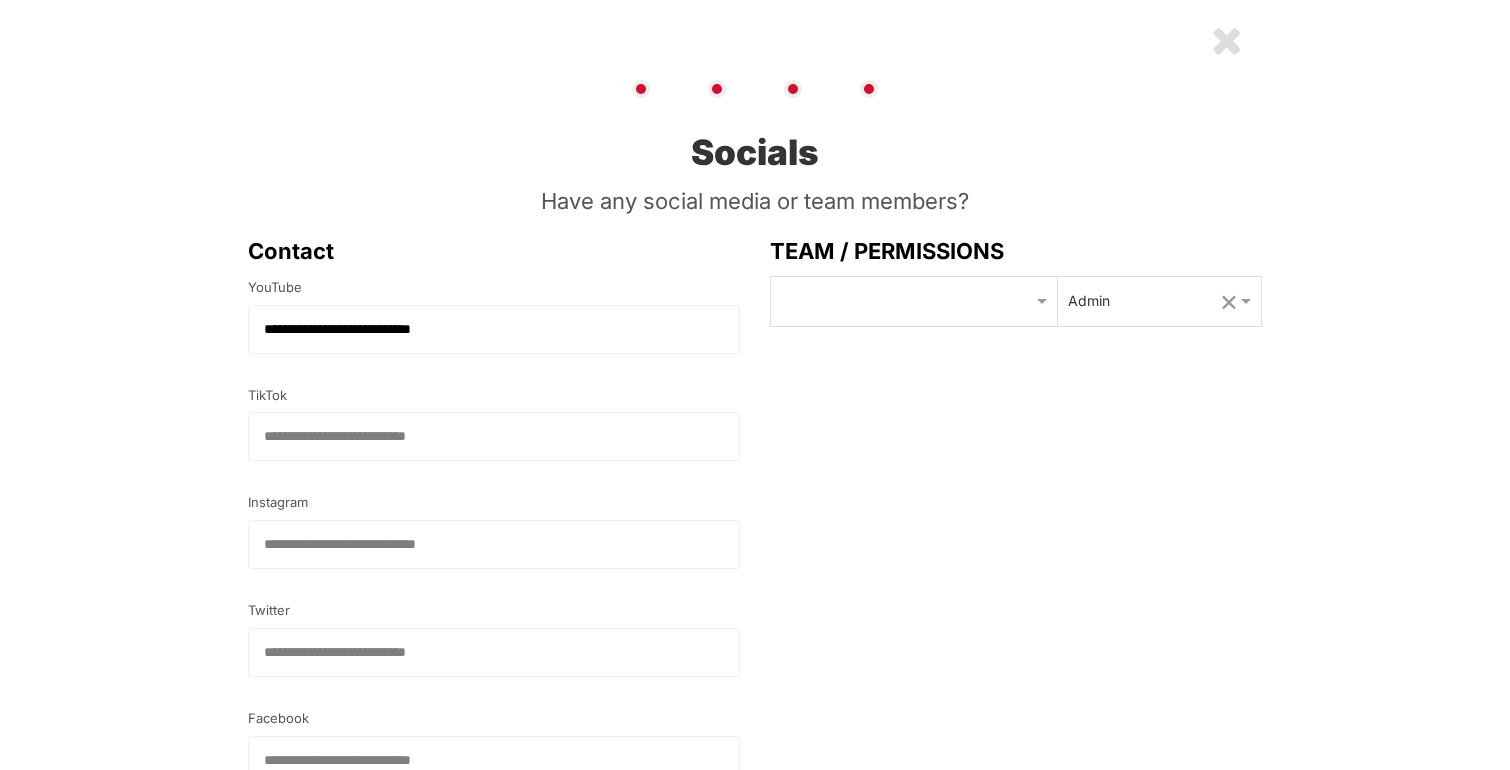 scroll, scrollTop: 150, scrollLeft: 0, axis: vertical 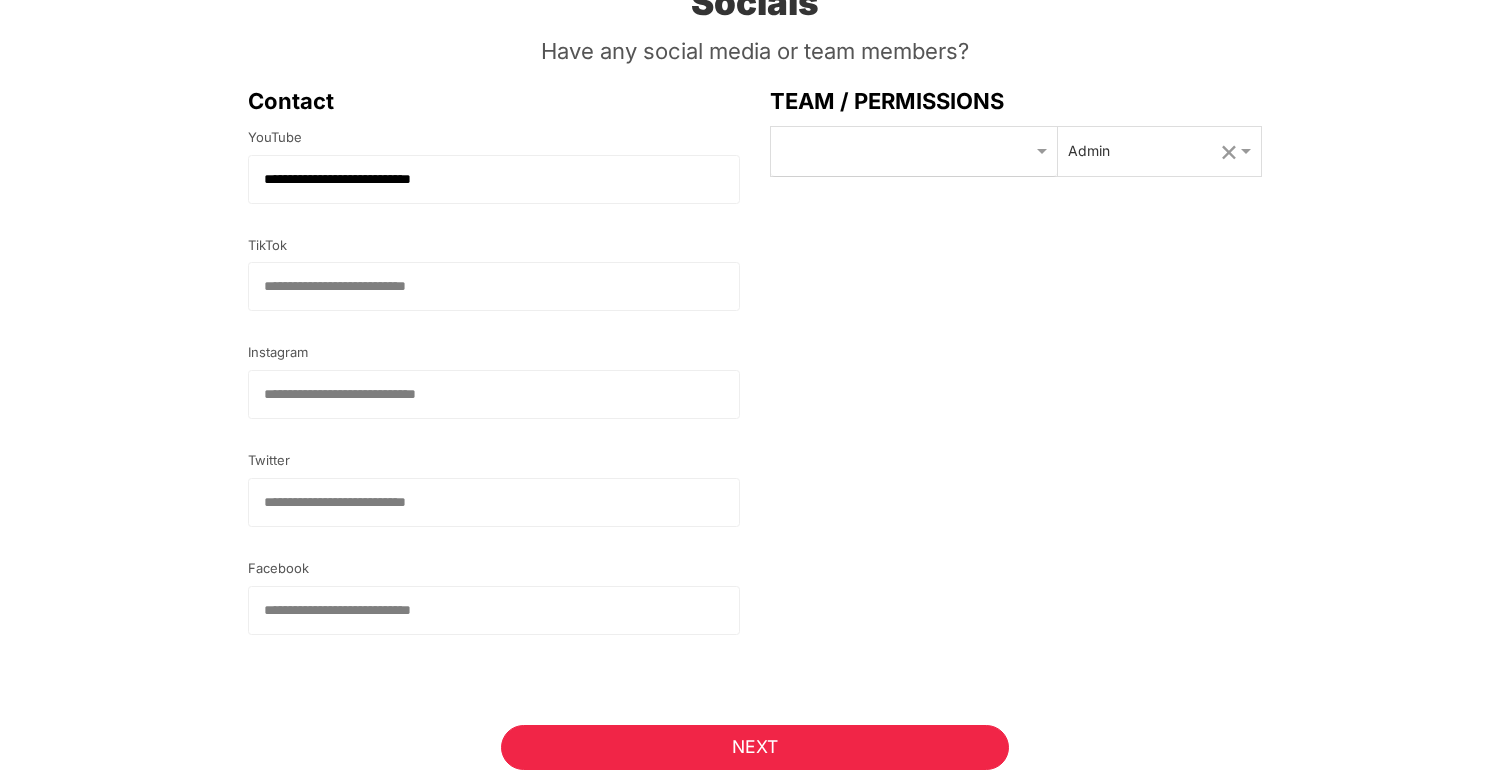 click at bounding box center [896, 151] 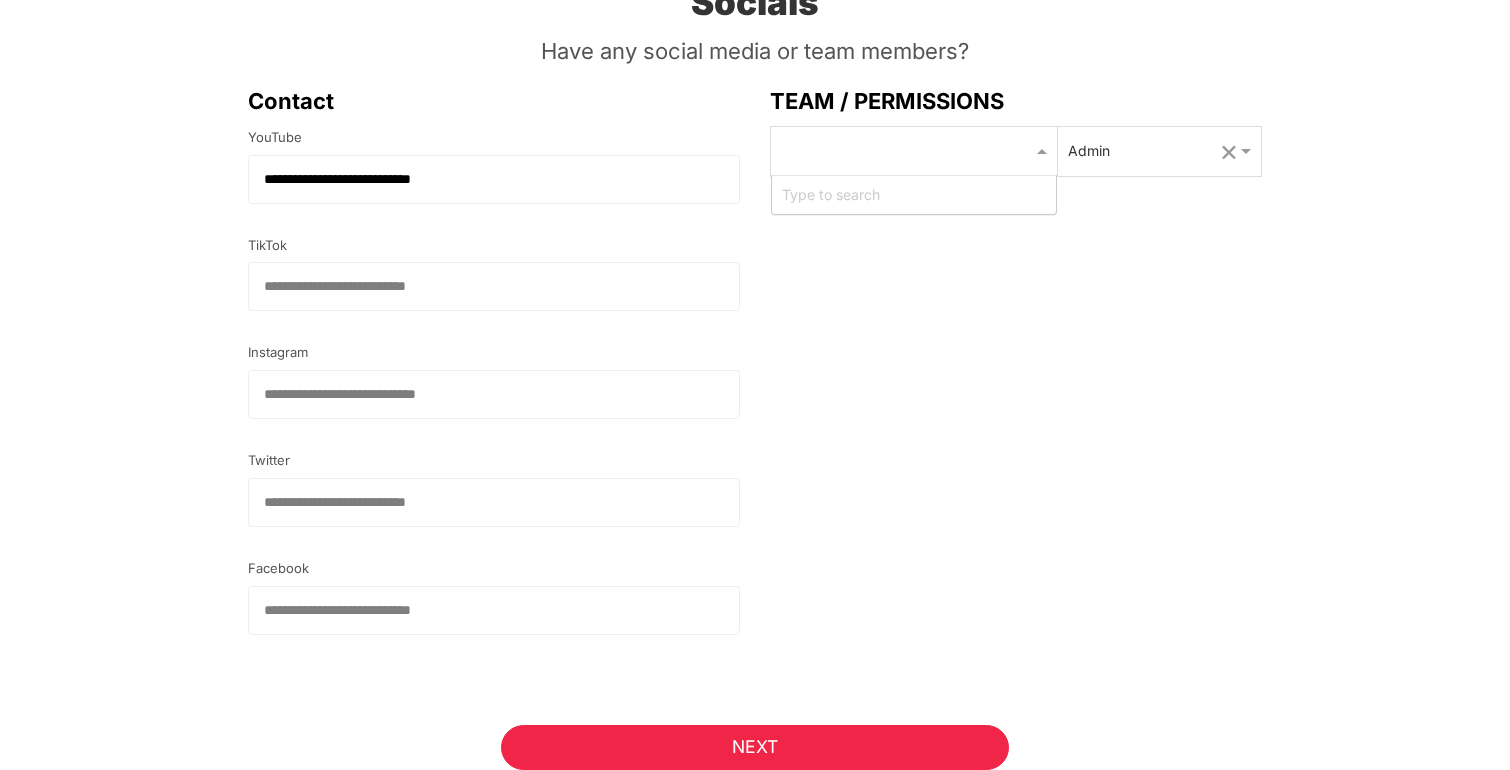click on "Type to search" at bounding box center (914, 195) 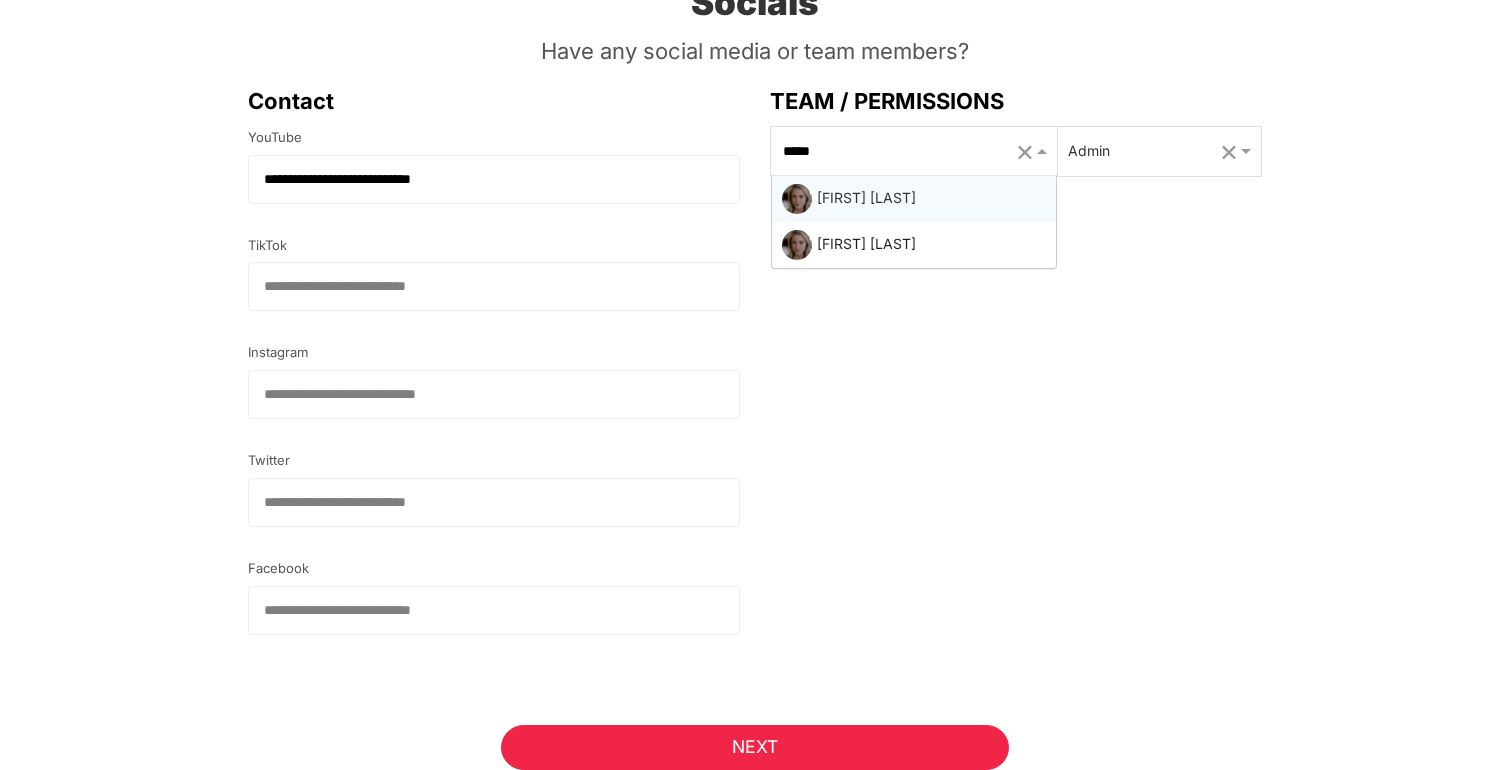 click on "[FIRST] [LAST]" at bounding box center (914, 199) 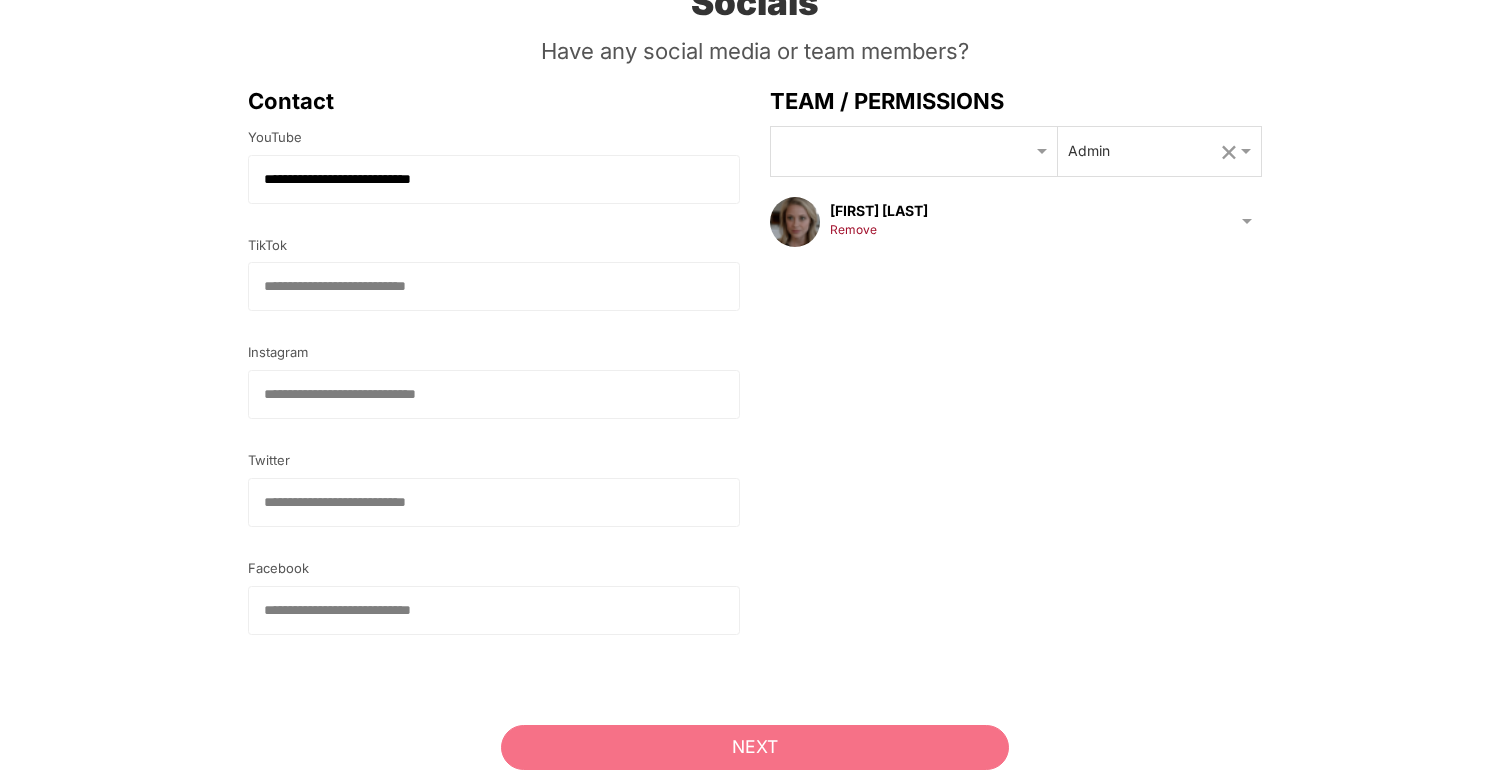 click on "Remove" at bounding box center [853, 229] 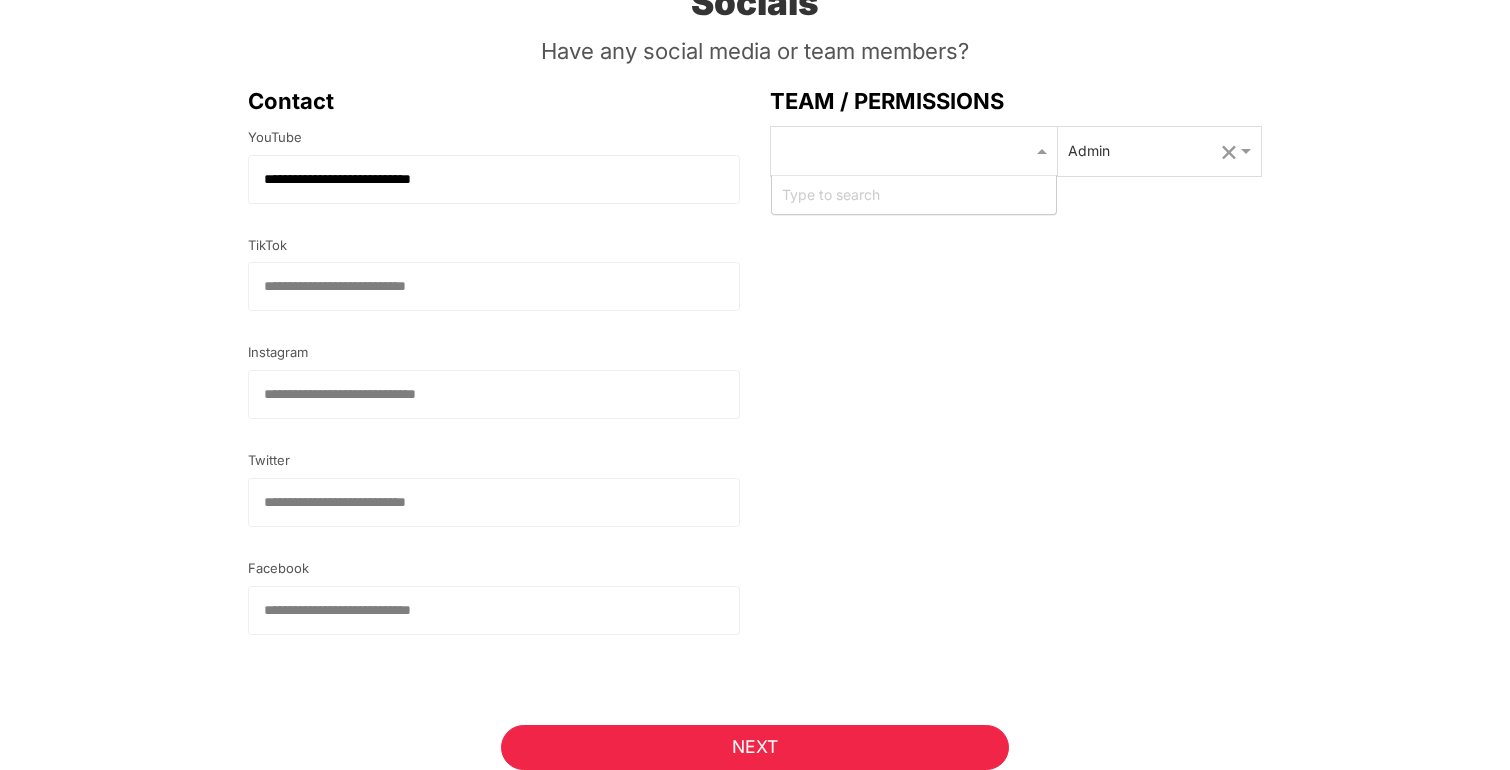 click at bounding box center (896, 151) 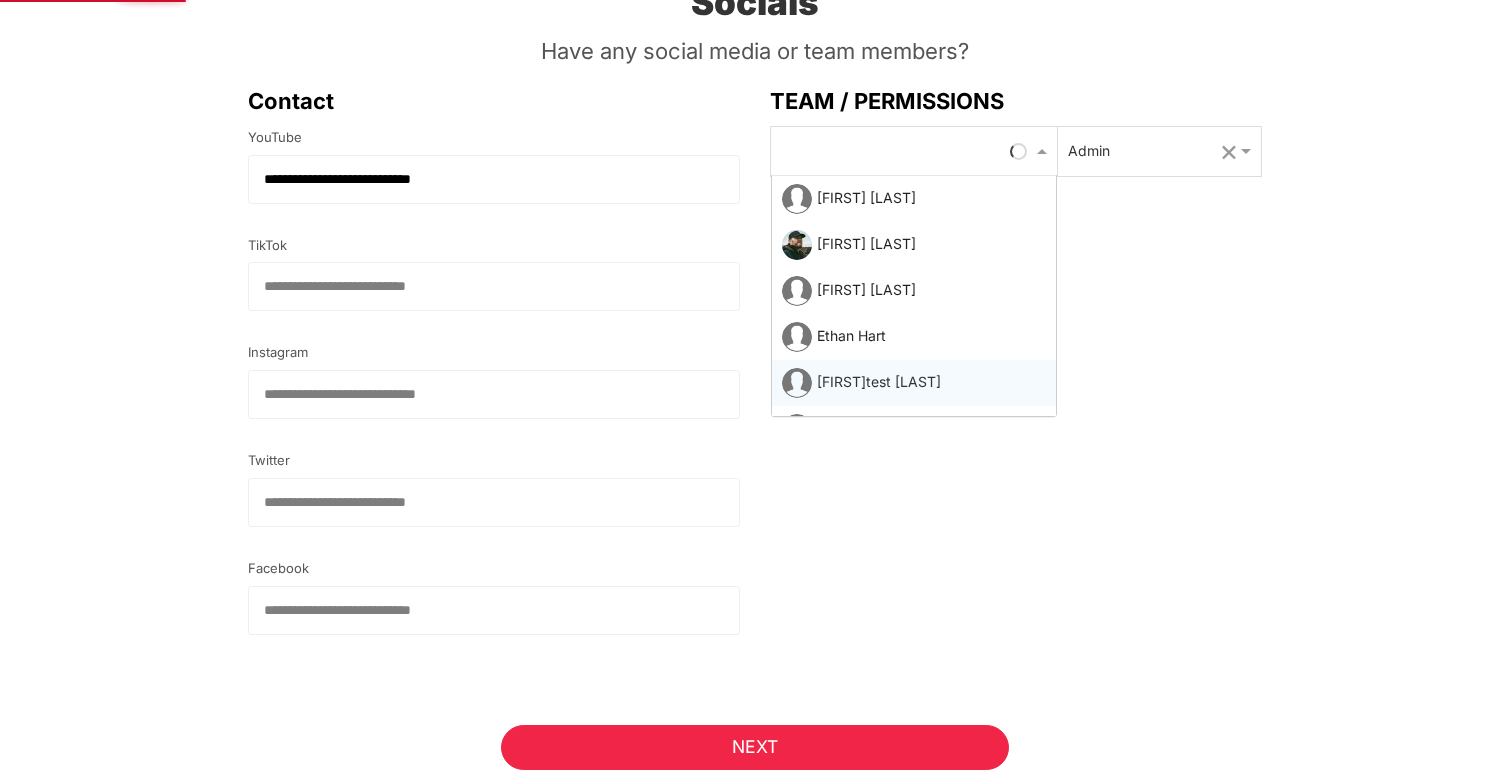 click on "Team / Permissions  [FIRST] [LAST]   [FIRST] [LAST]   [FIRST] [LAST]   [FIRST] [LAST]   [FIRST] [LAST]   [FIRST] [LAST]   [FIRST] [LAST]   [FIRST] [LAST]   [FIRST] [LAST]   [FIRST] [LAST]  × Admin ×" at bounding box center [1016, 374] 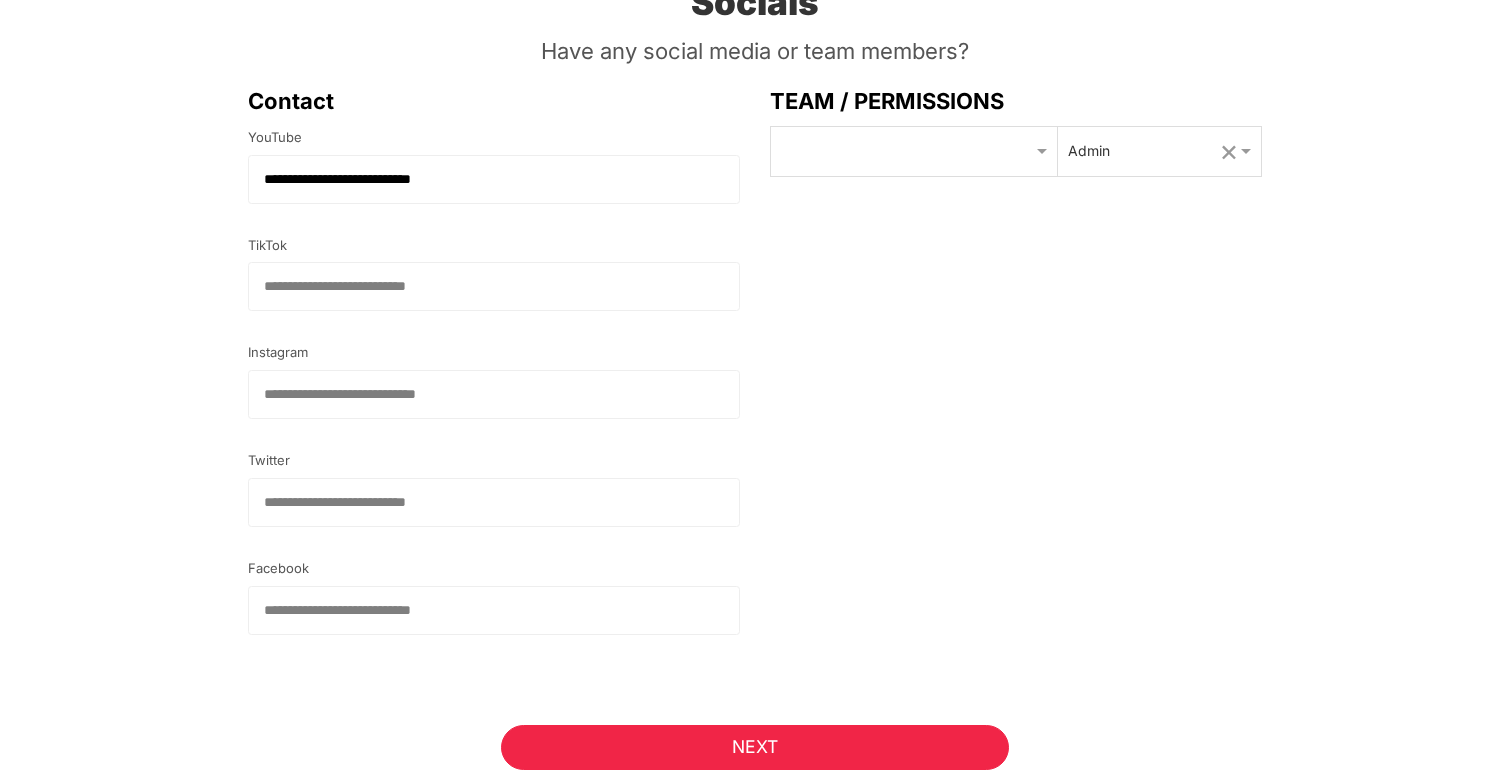 click on "Next" at bounding box center (754, 747) 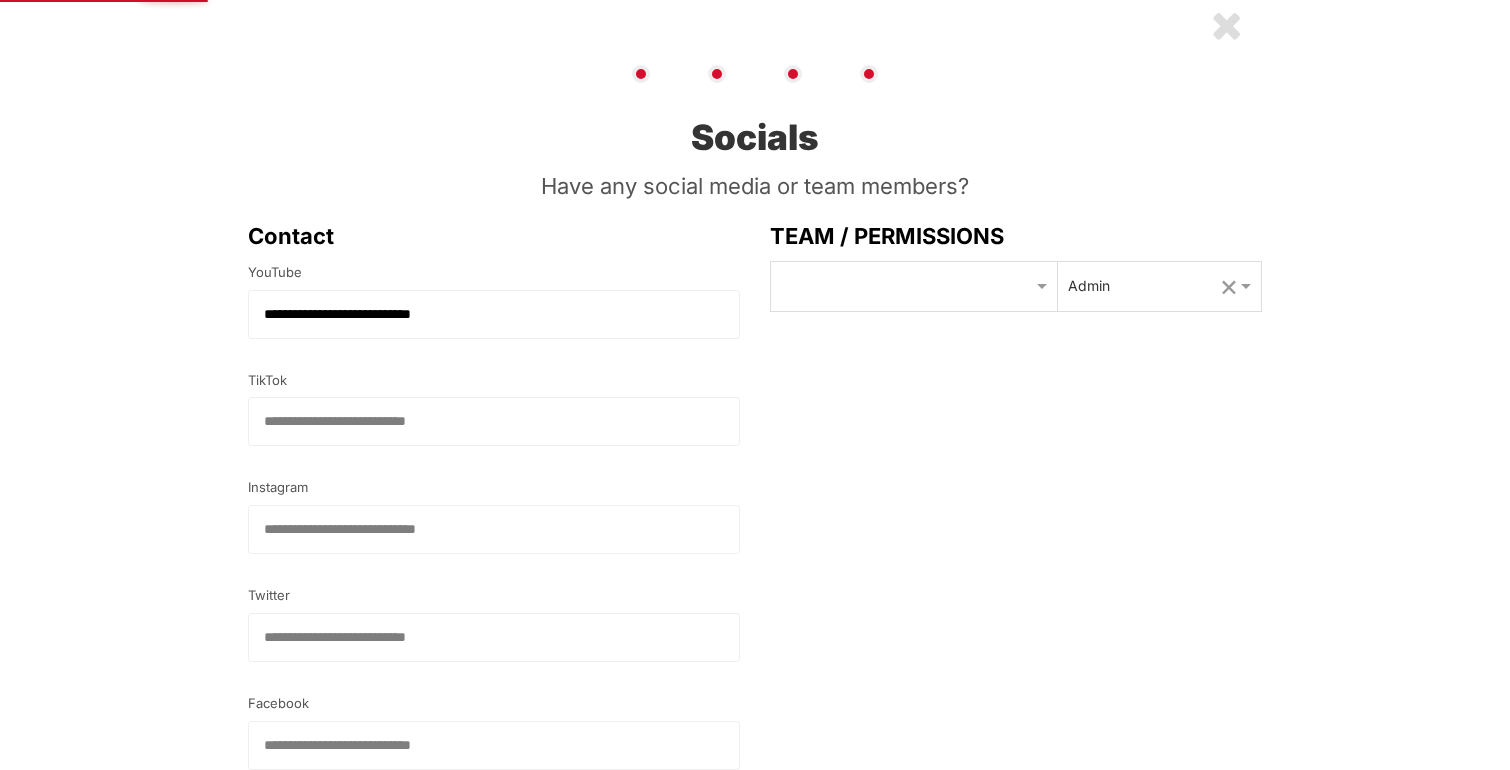 scroll, scrollTop: 0, scrollLeft: 0, axis: both 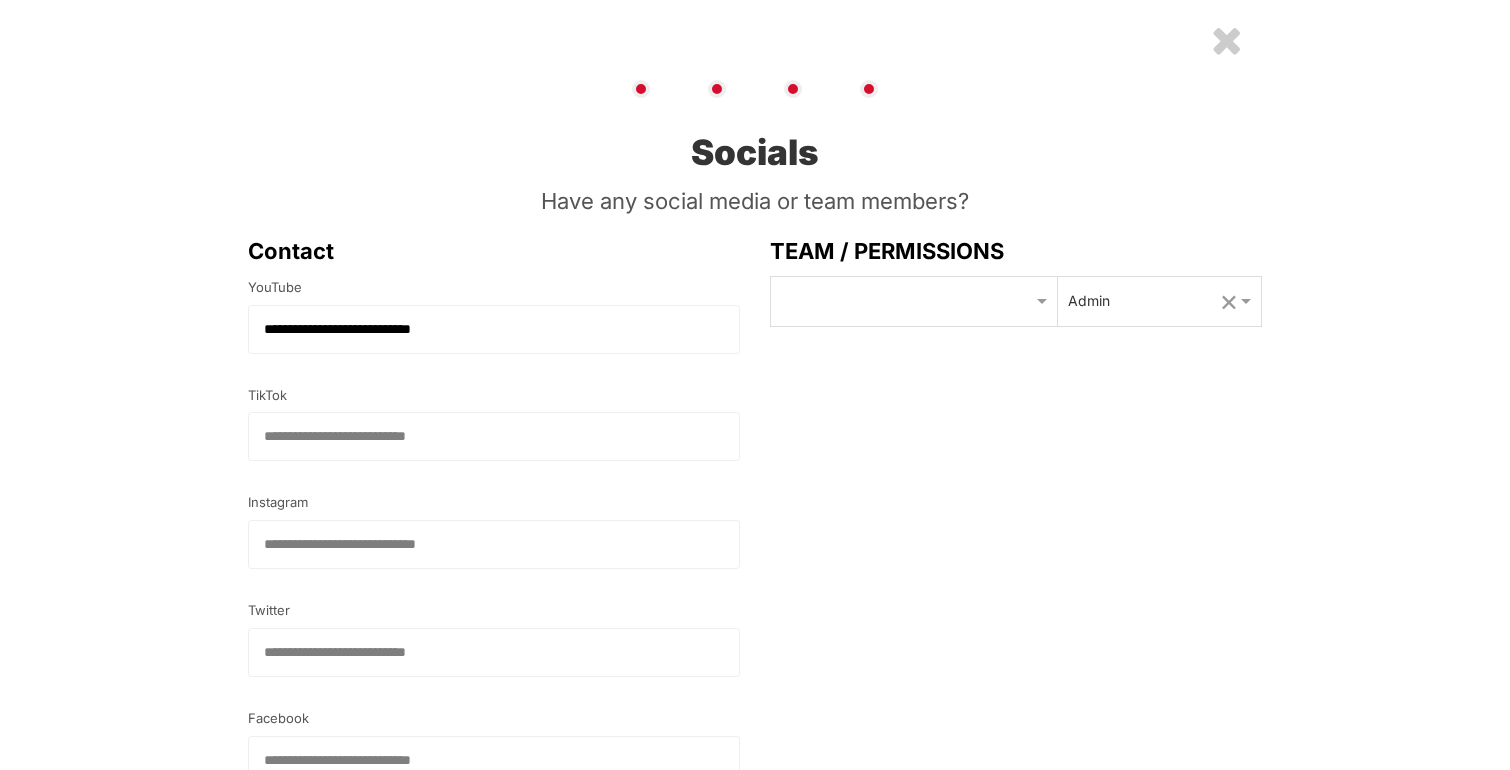 click at bounding box center (1226, 40) 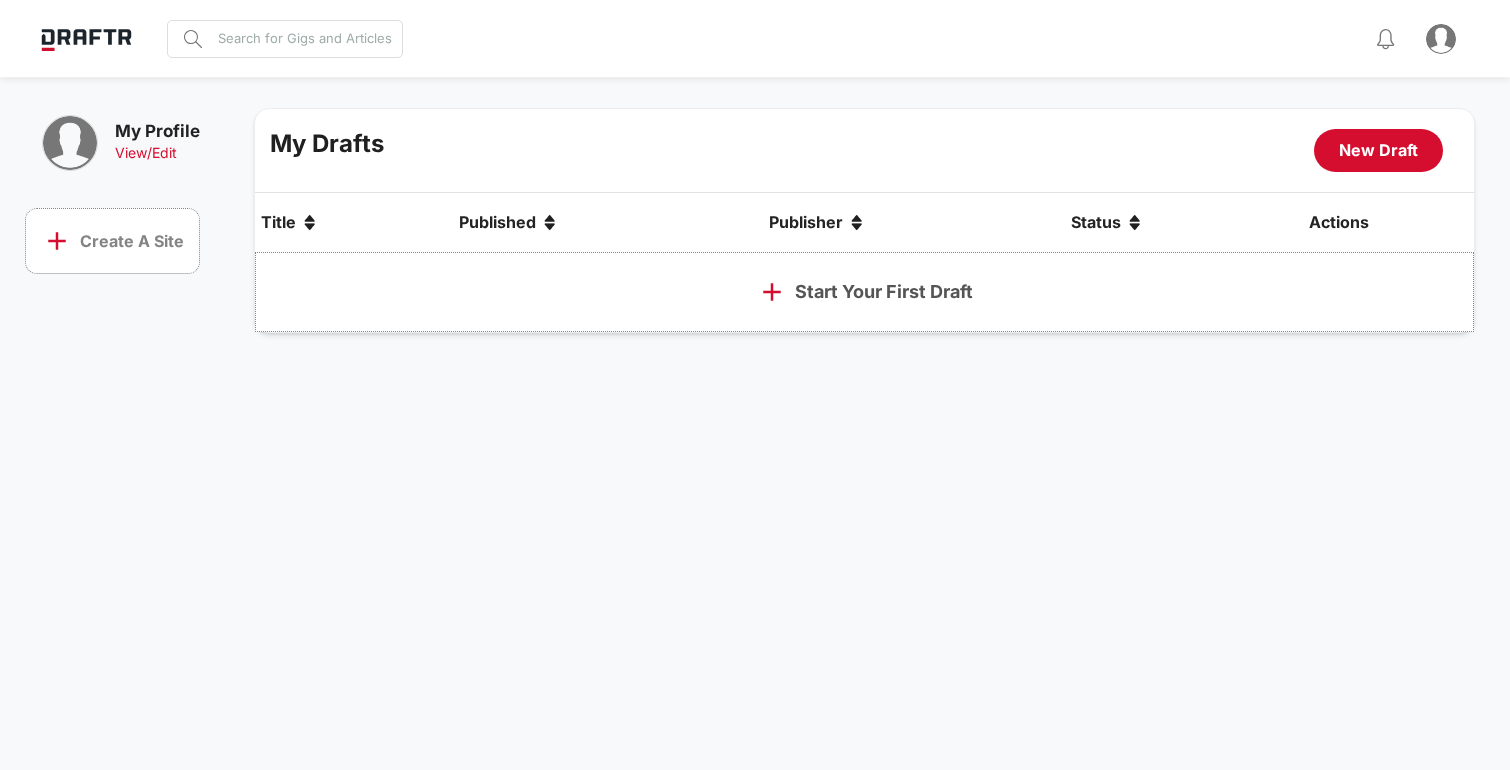 click on "add Create A Site" at bounding box center (112, 241) 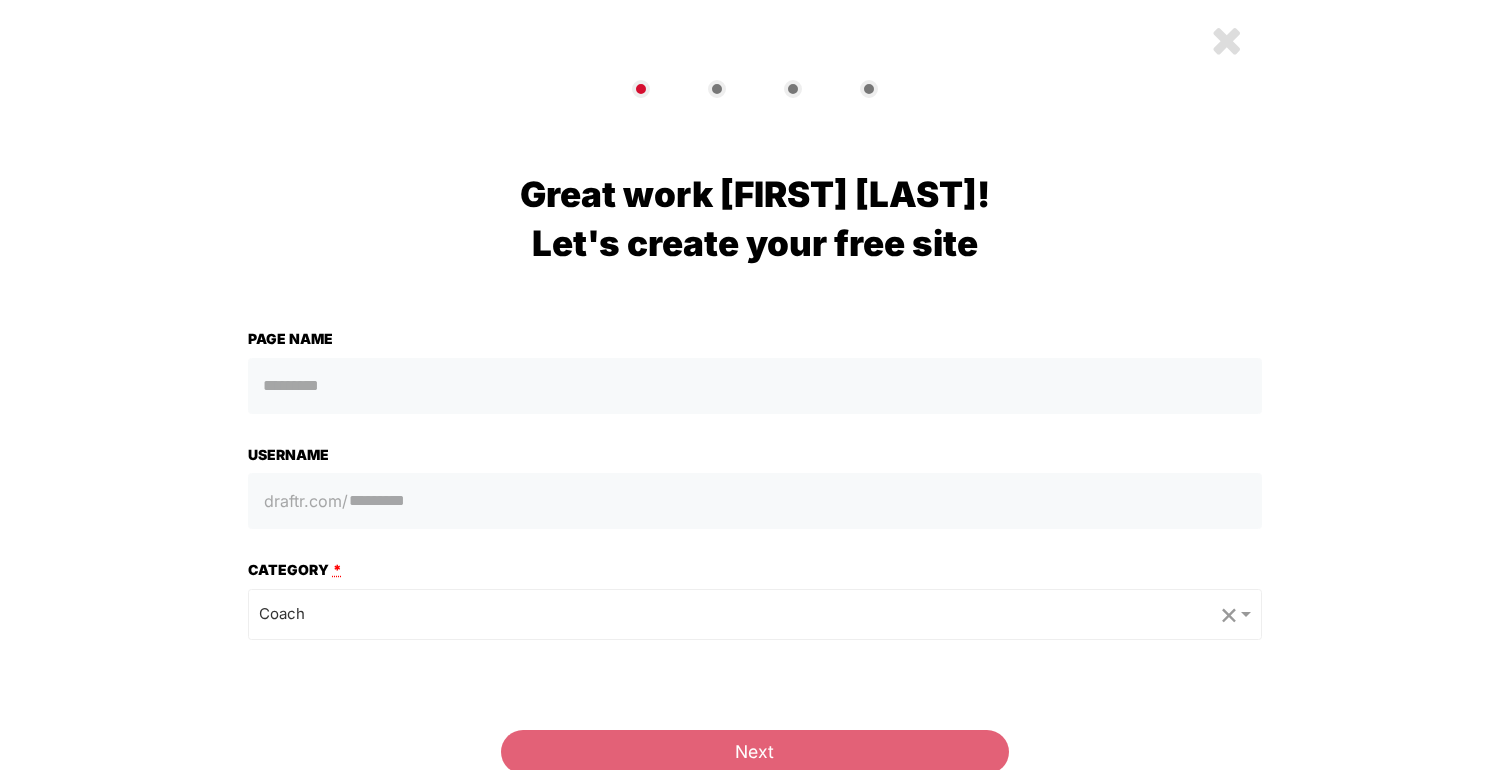click at bounding box center [755, 386] 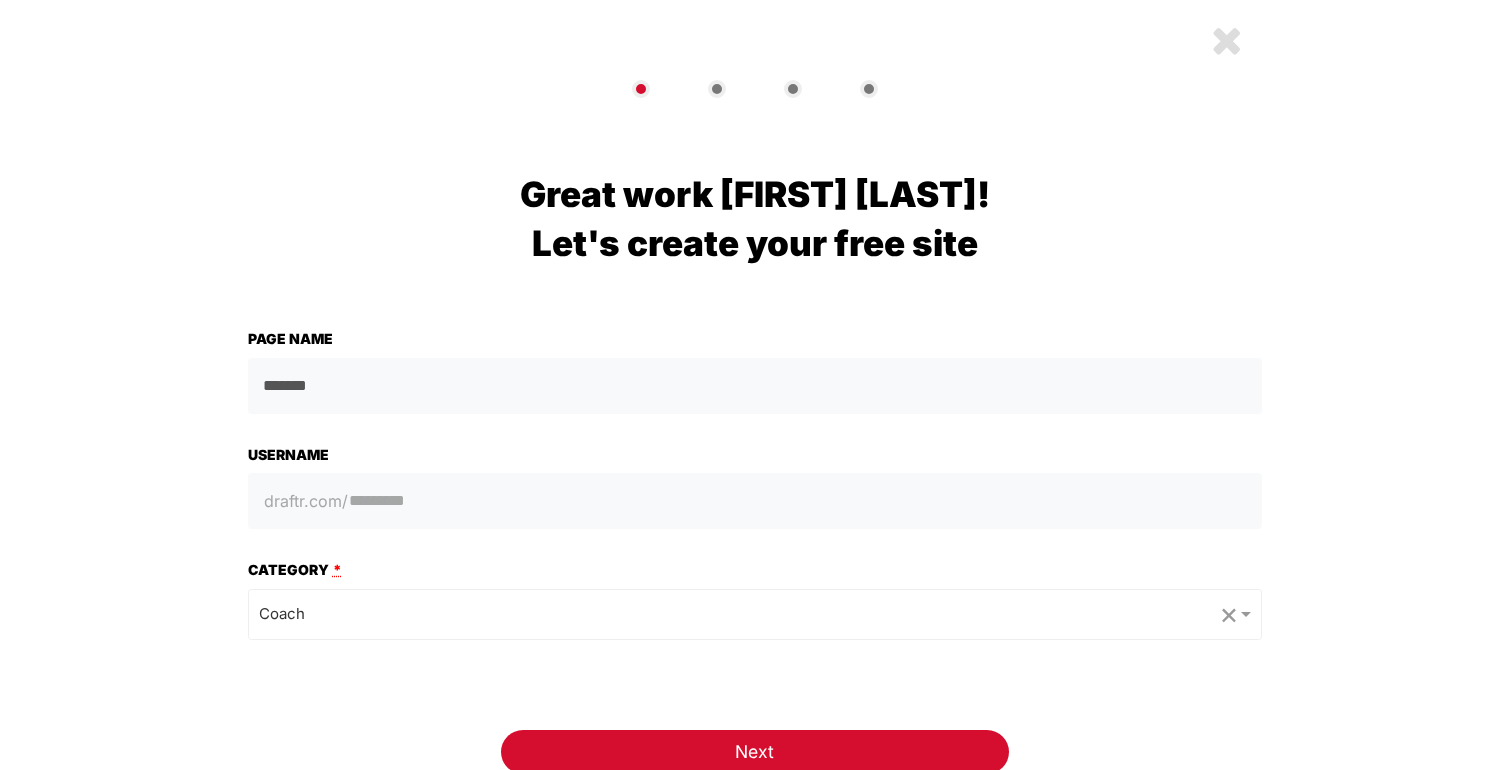 type on "*******" 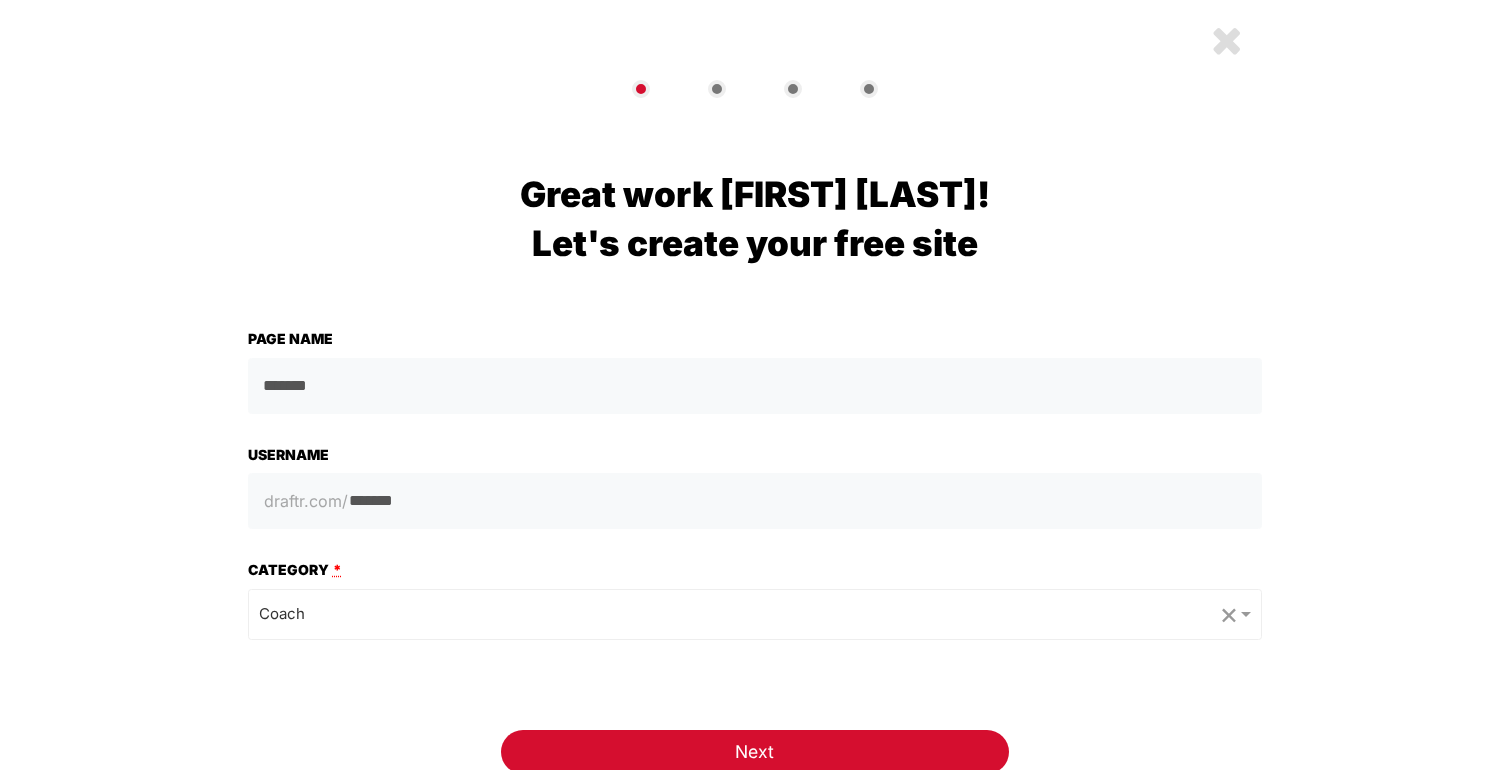 type on "*******" 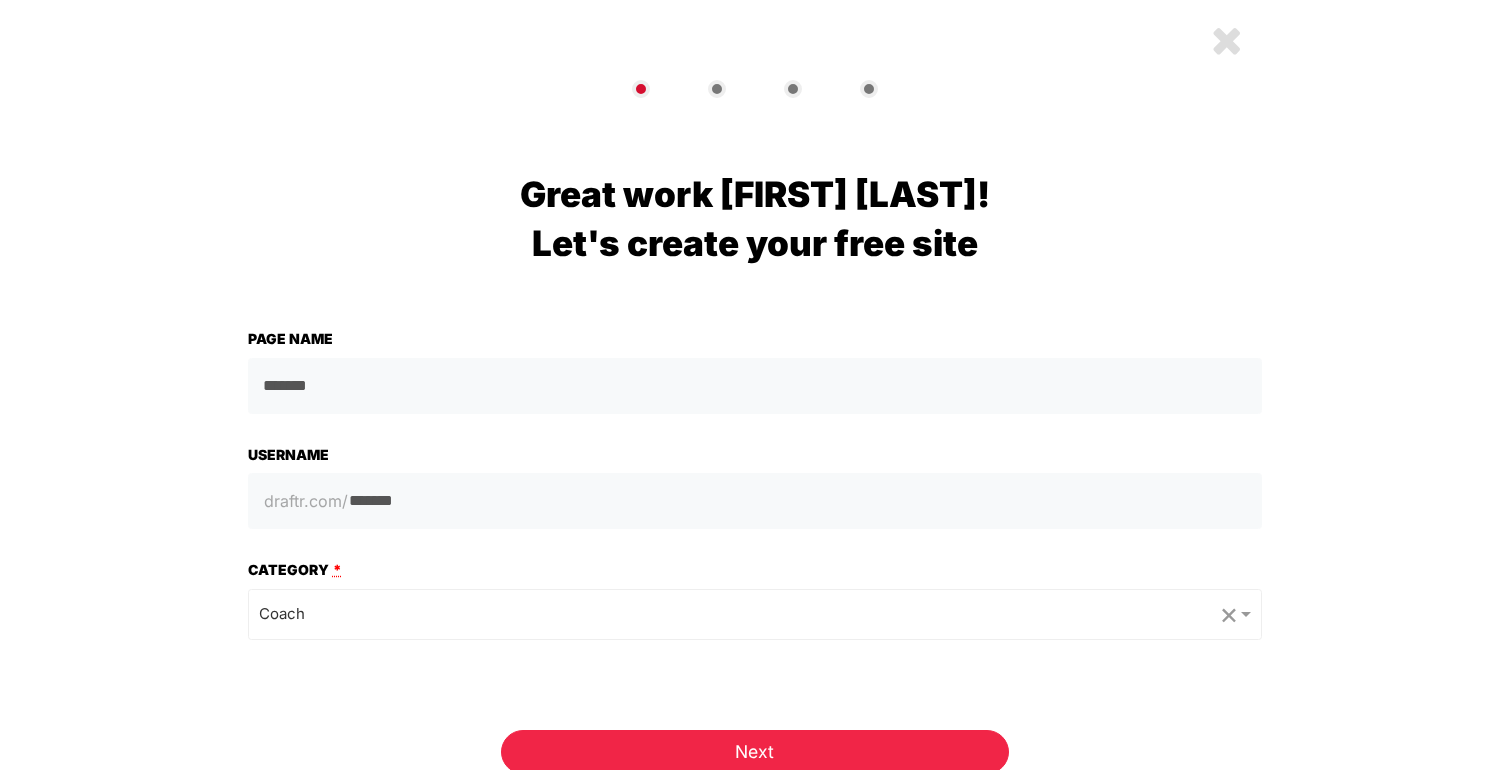 click on "Next" at bounding box center [754, 752] 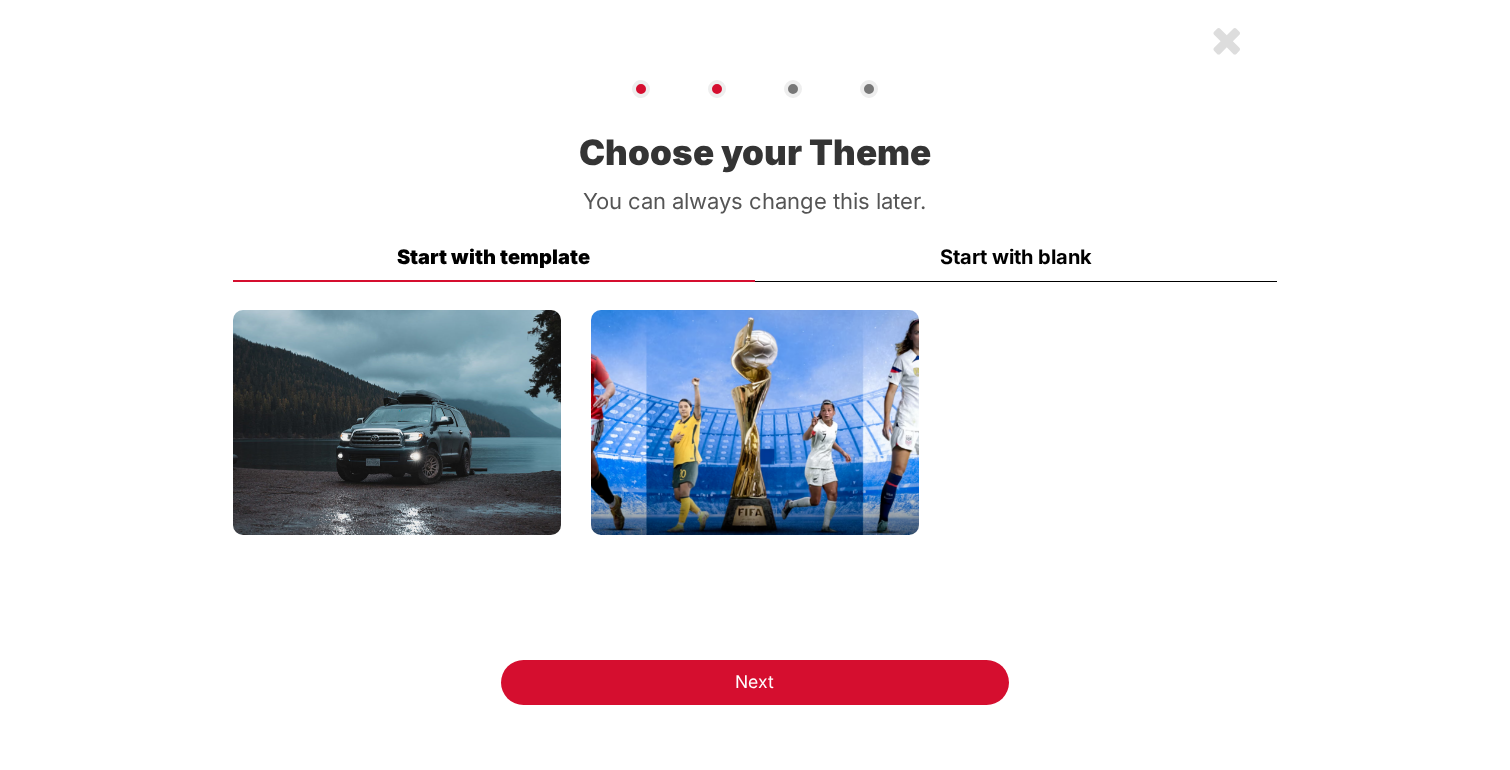 click at bounding box center (397, 423) 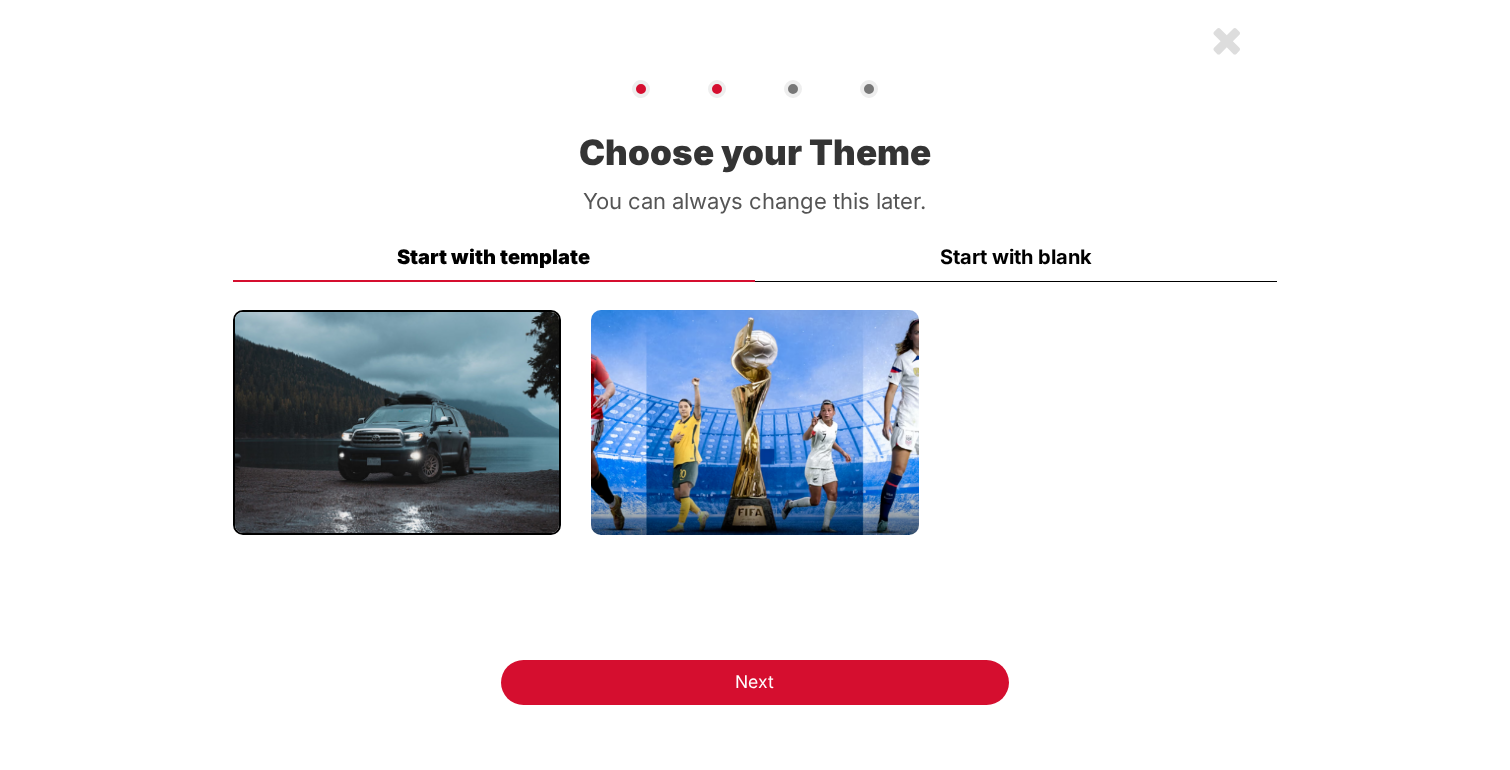click on "Start with blank" at bounding box center [1016, 257] 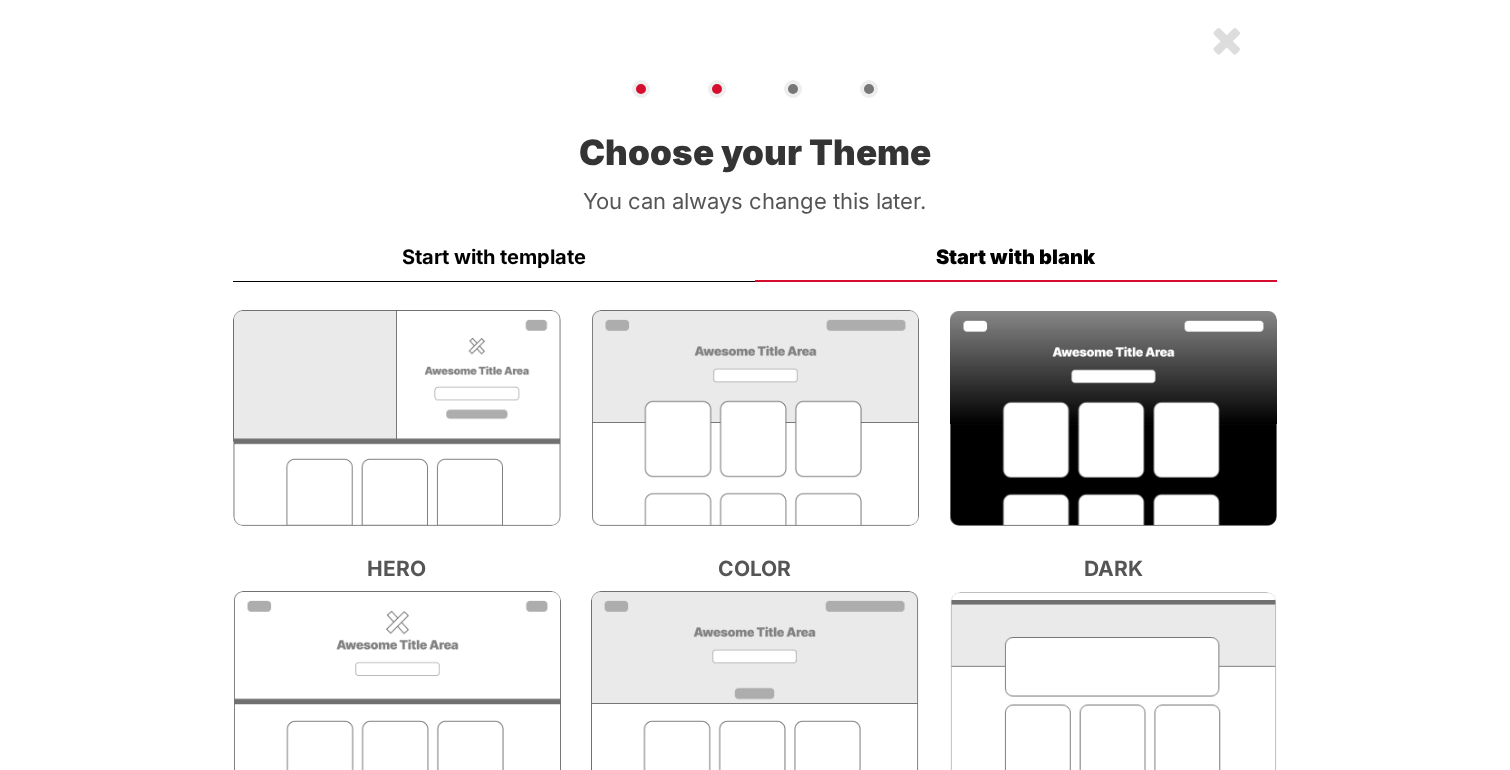 click at bounding box center (397, 418) 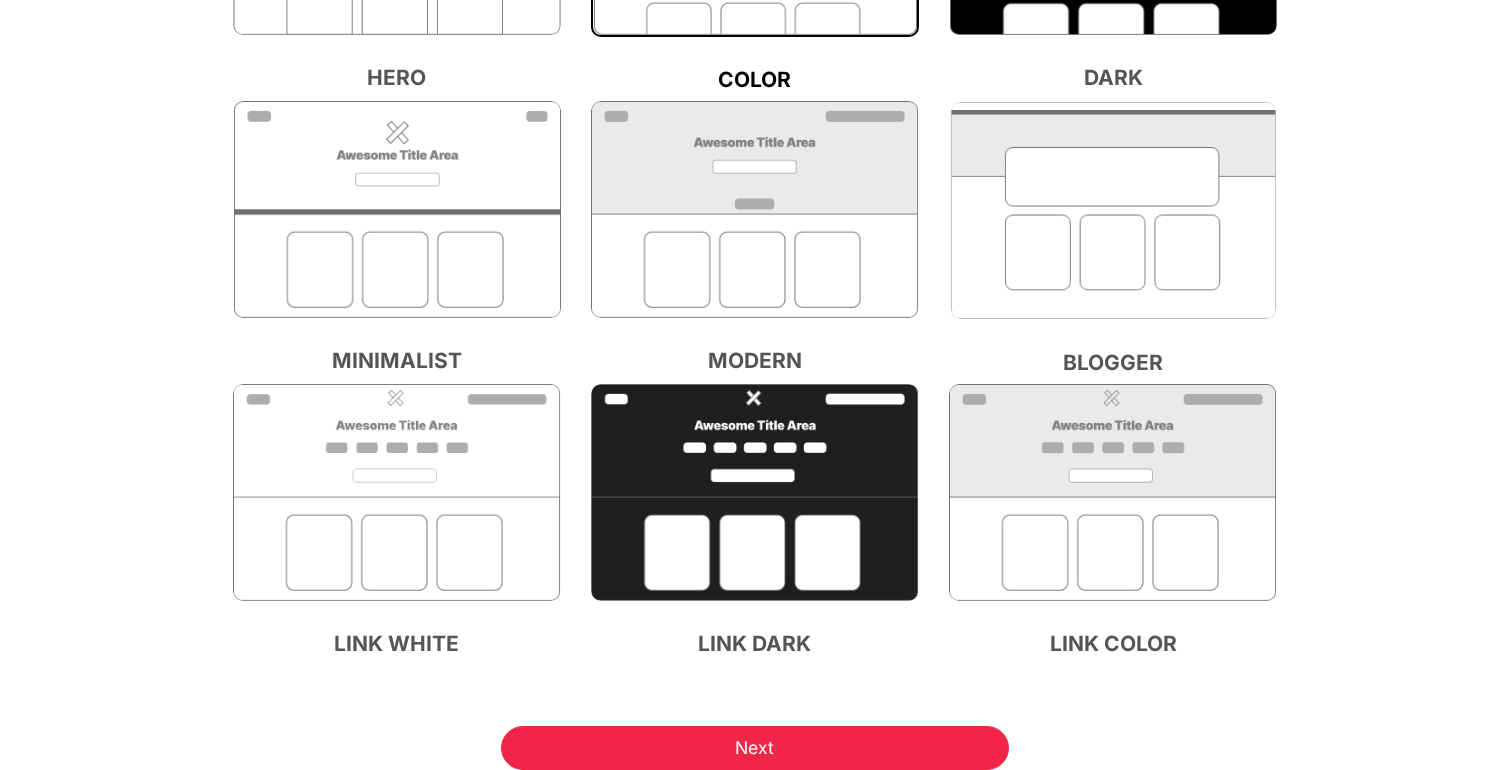 click on "Next" at bounding box center (754, 748) 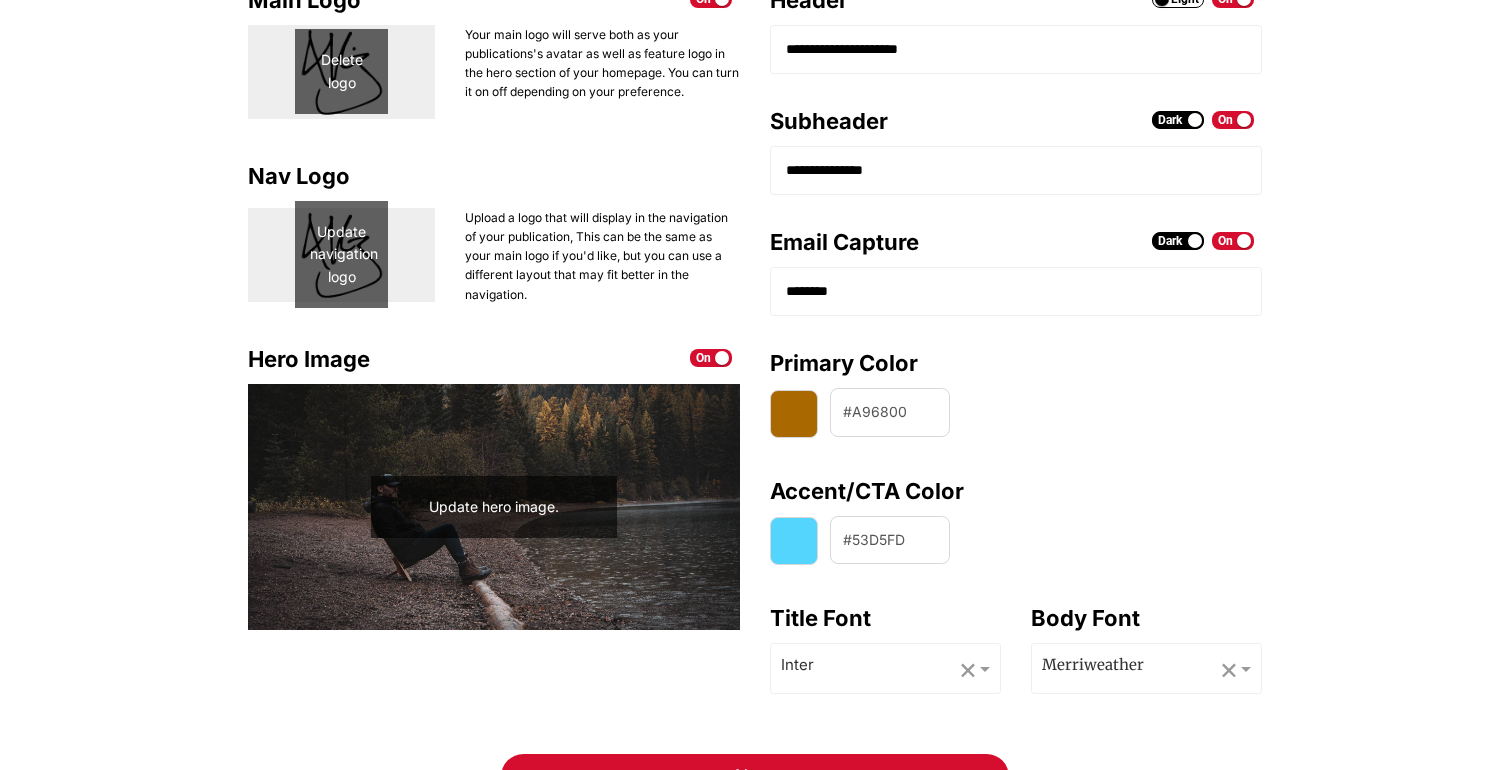 scroll, scrollTop: 309, scrollLeft: 0, axis: vertical 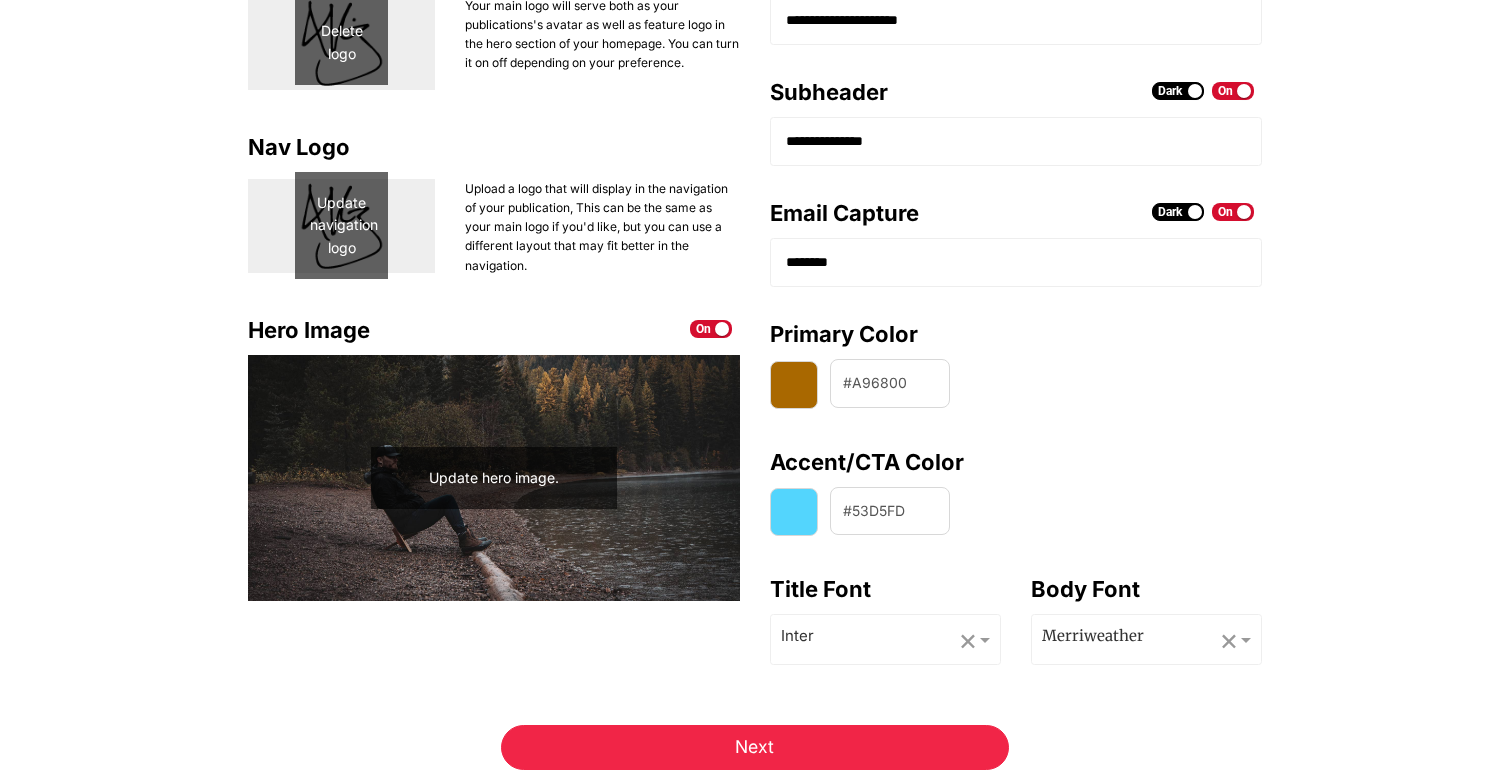 click on "Next" at bounding box center [754, 747] 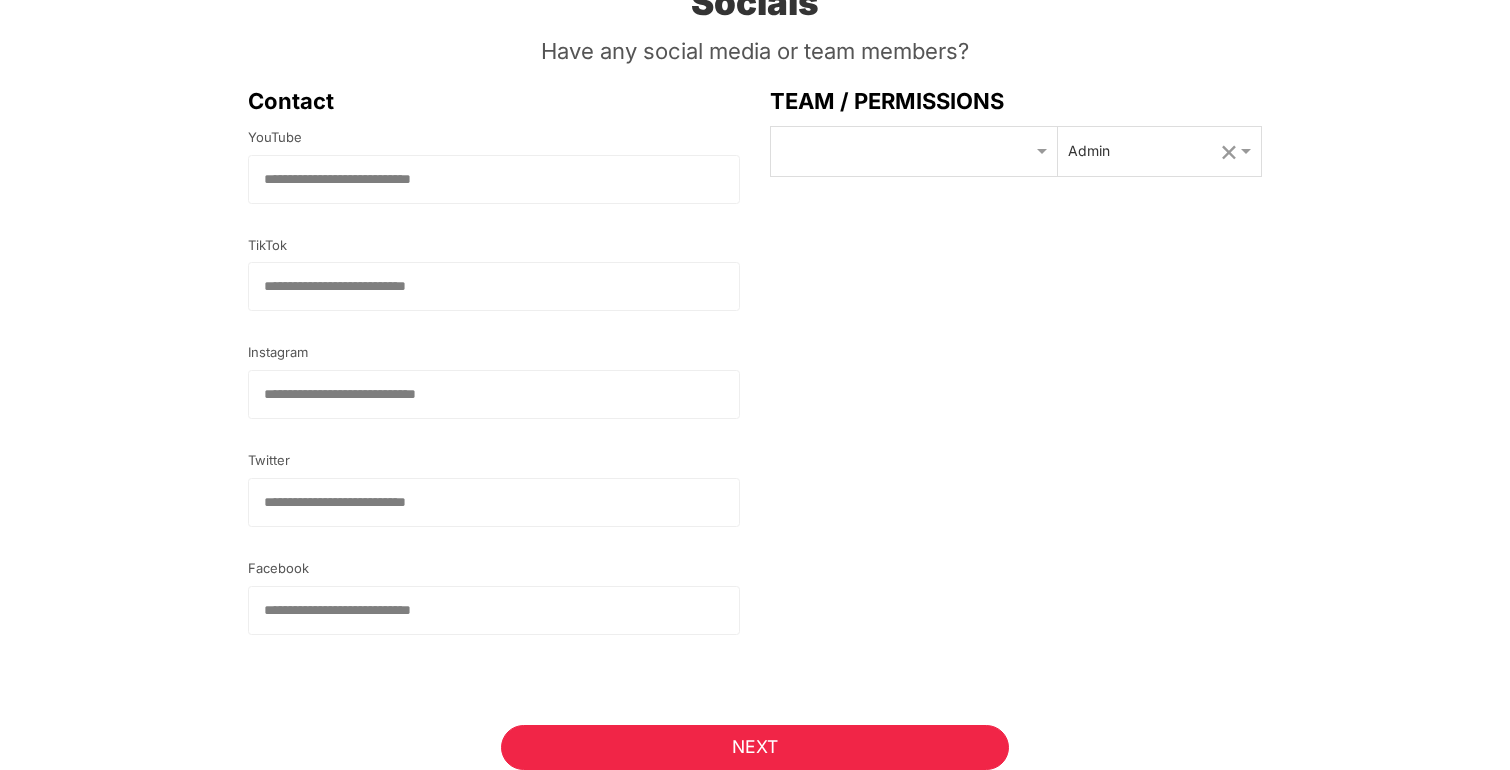 click on "Next" at bounding box center (754, 747) 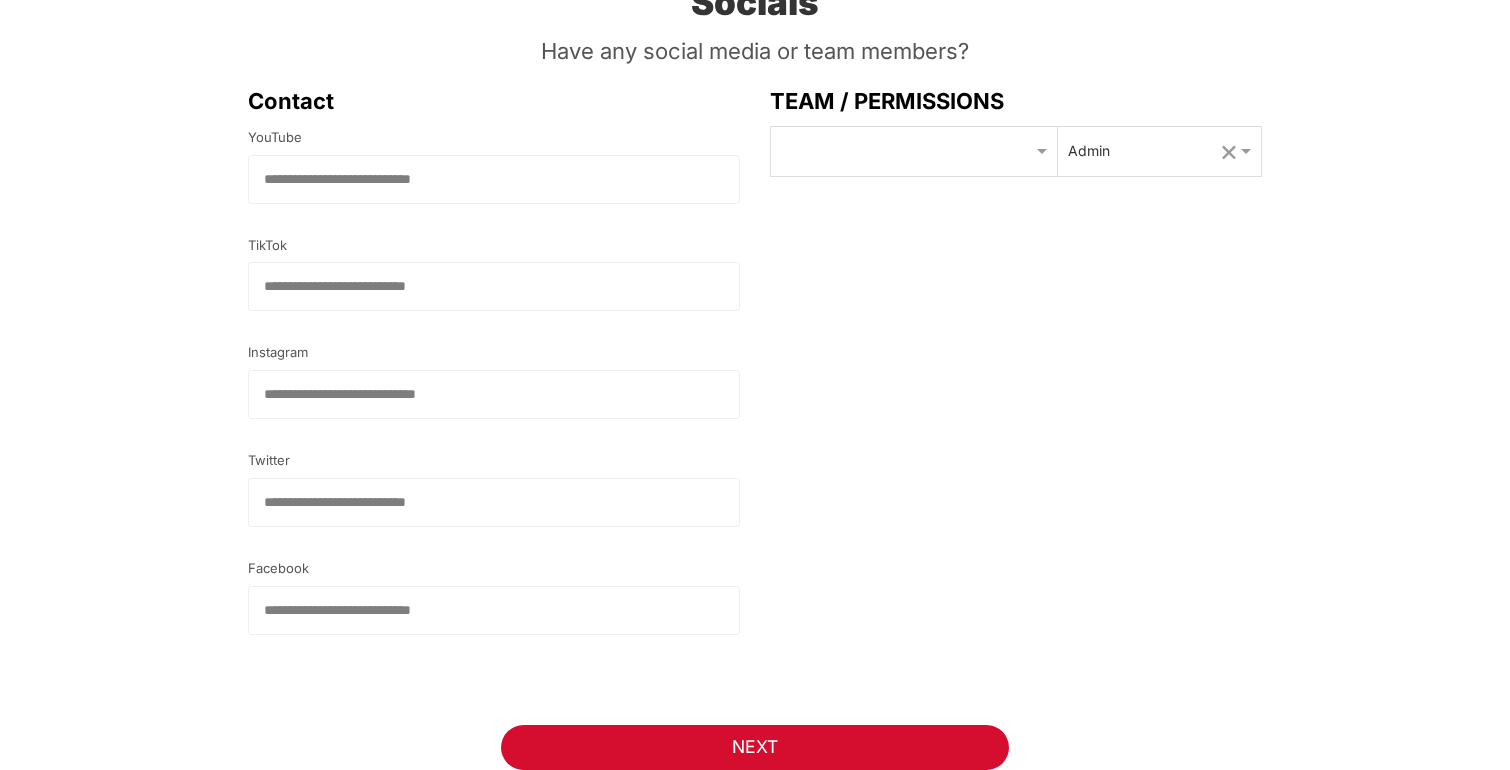 scroll, scrollTop: 0, scrollLeft: 0, axis: both 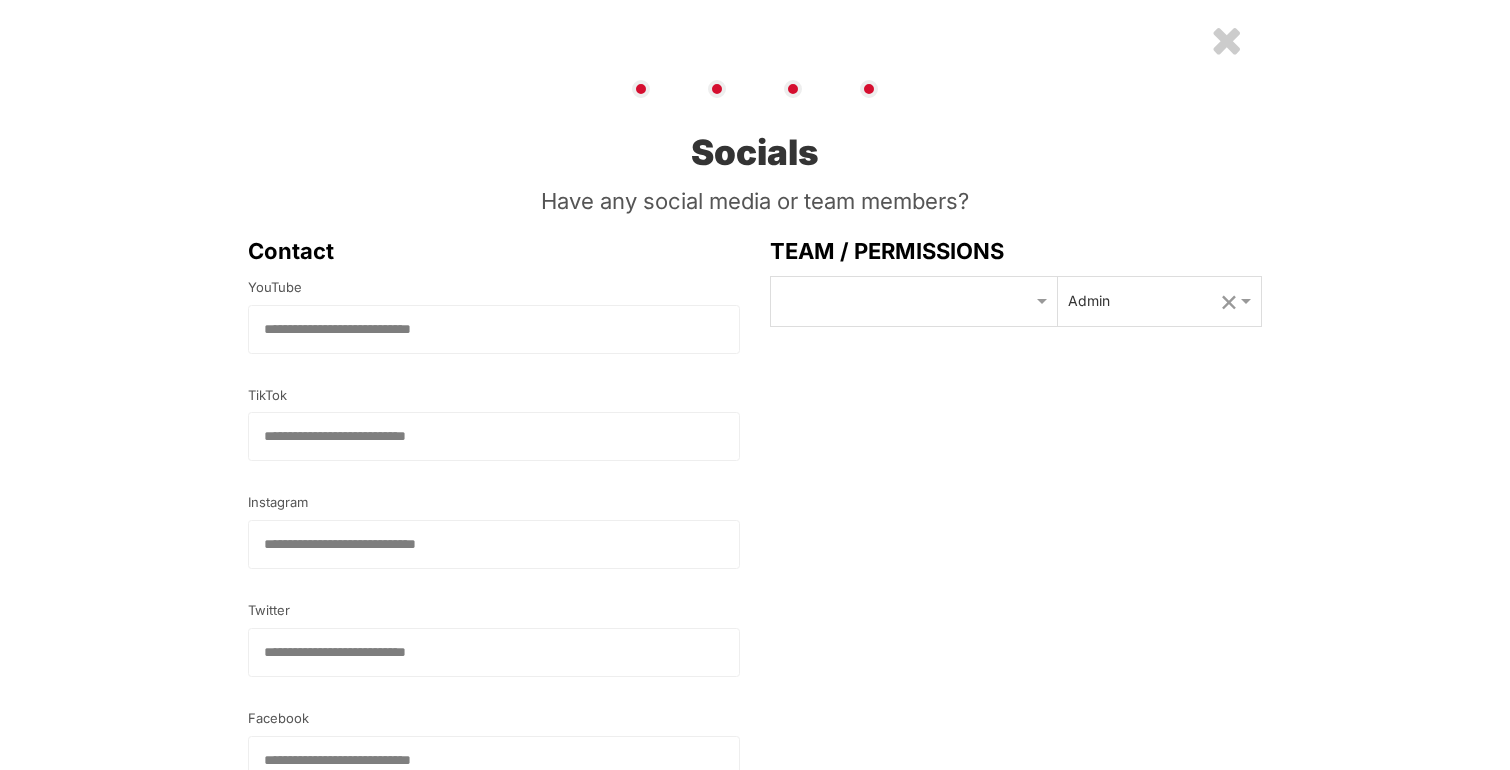 click at bounding box center [1226, 40] 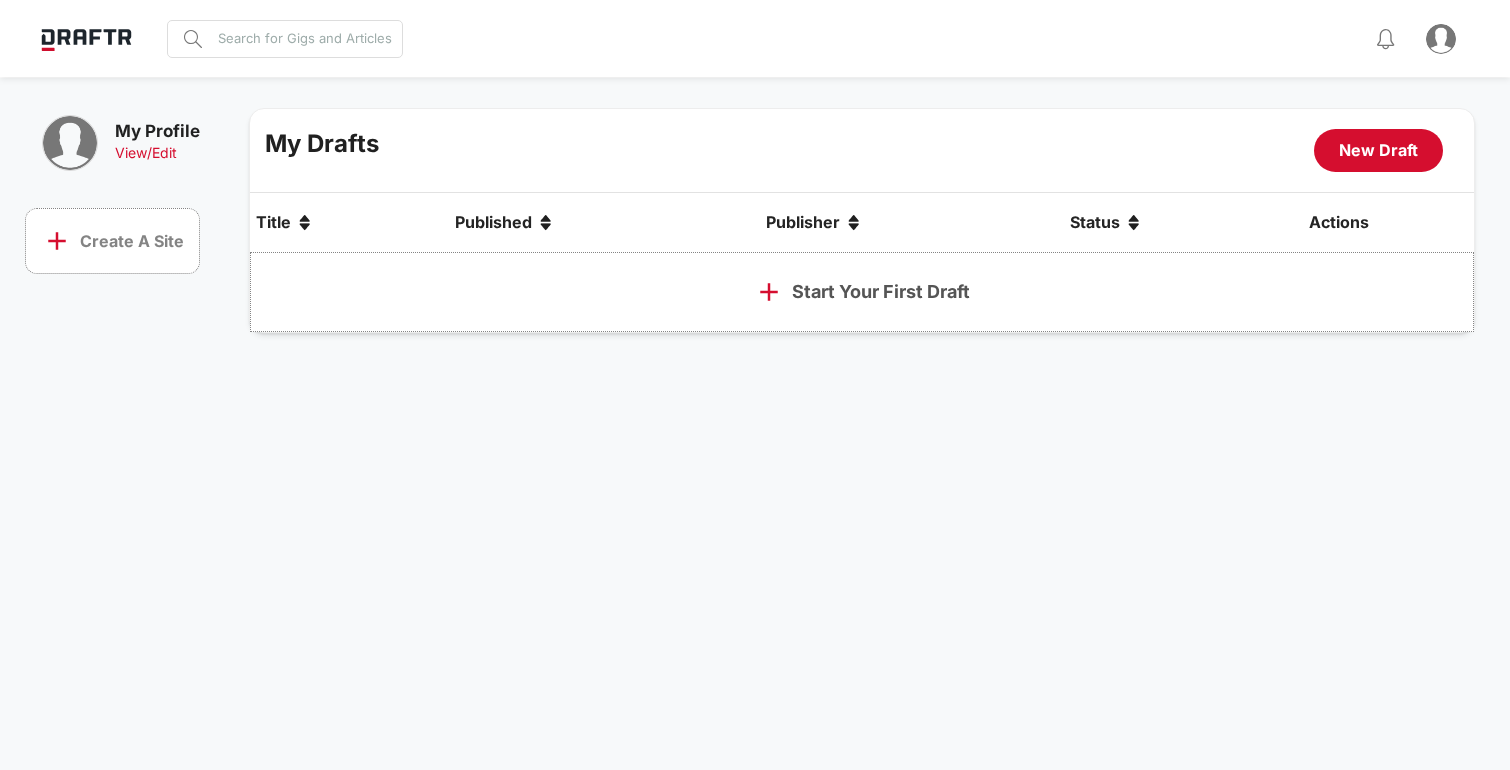 click on "Start Your First Draft" at bounding box center [881, 292] 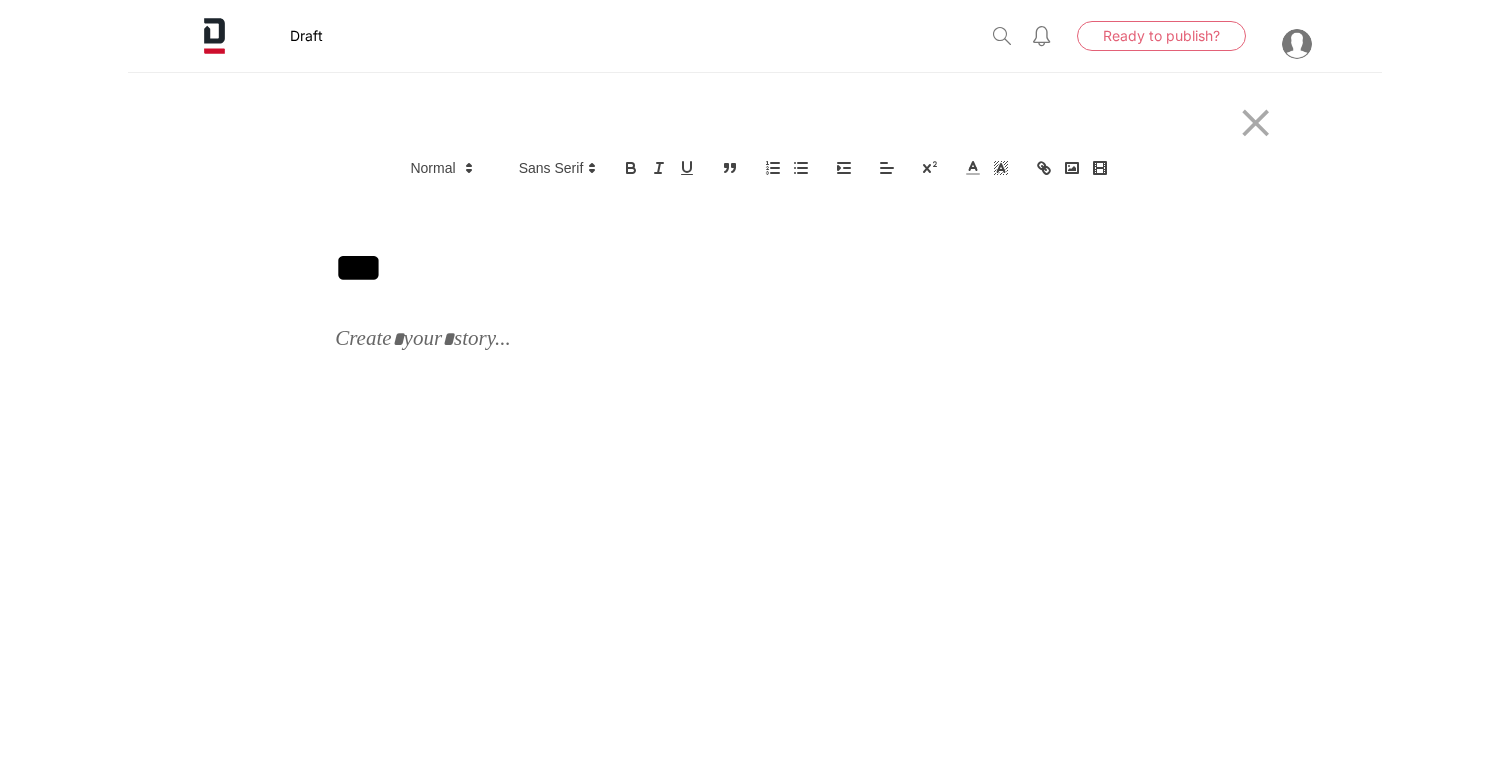 type on "***" 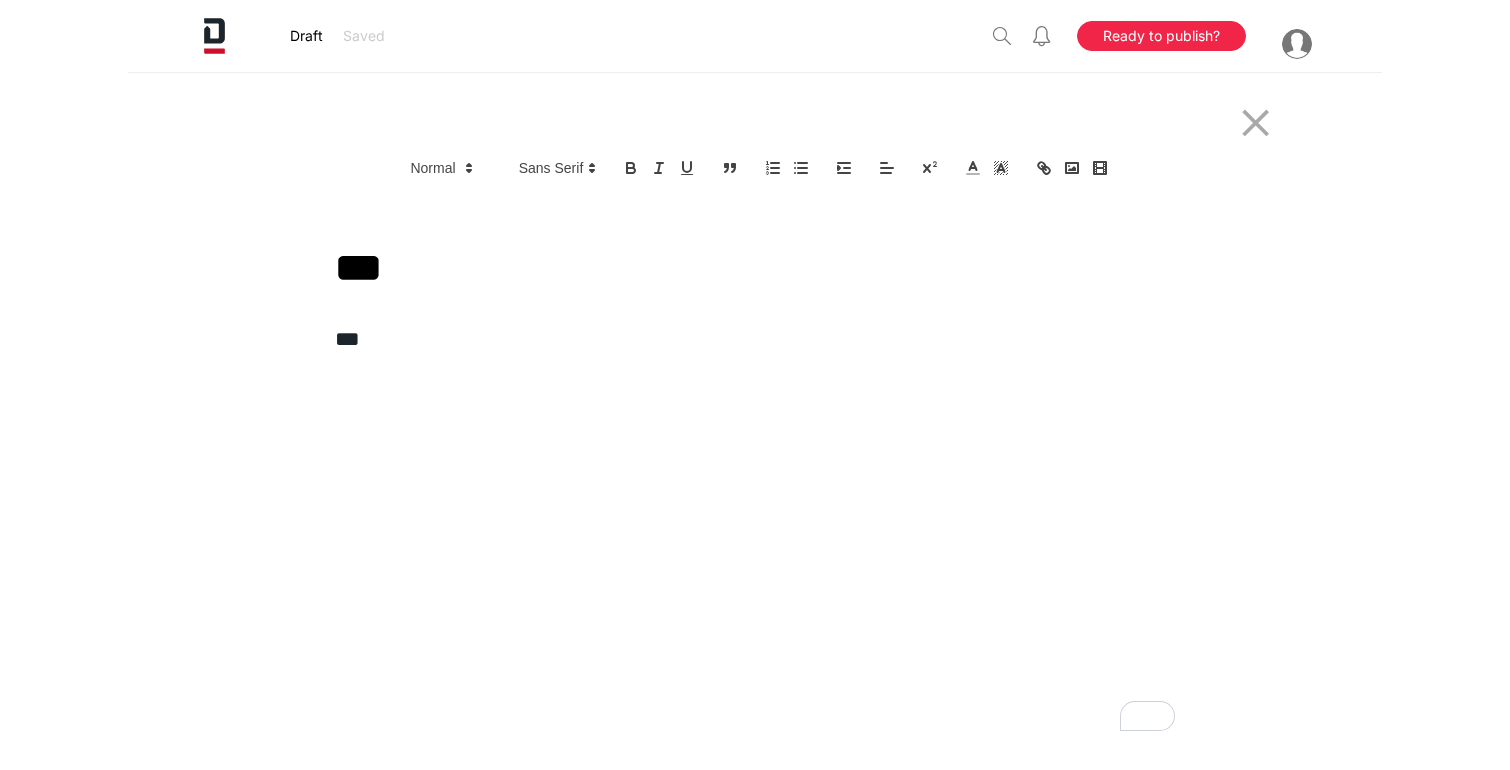 click on "Ready to publish?" at bounding box center [1161, 36] 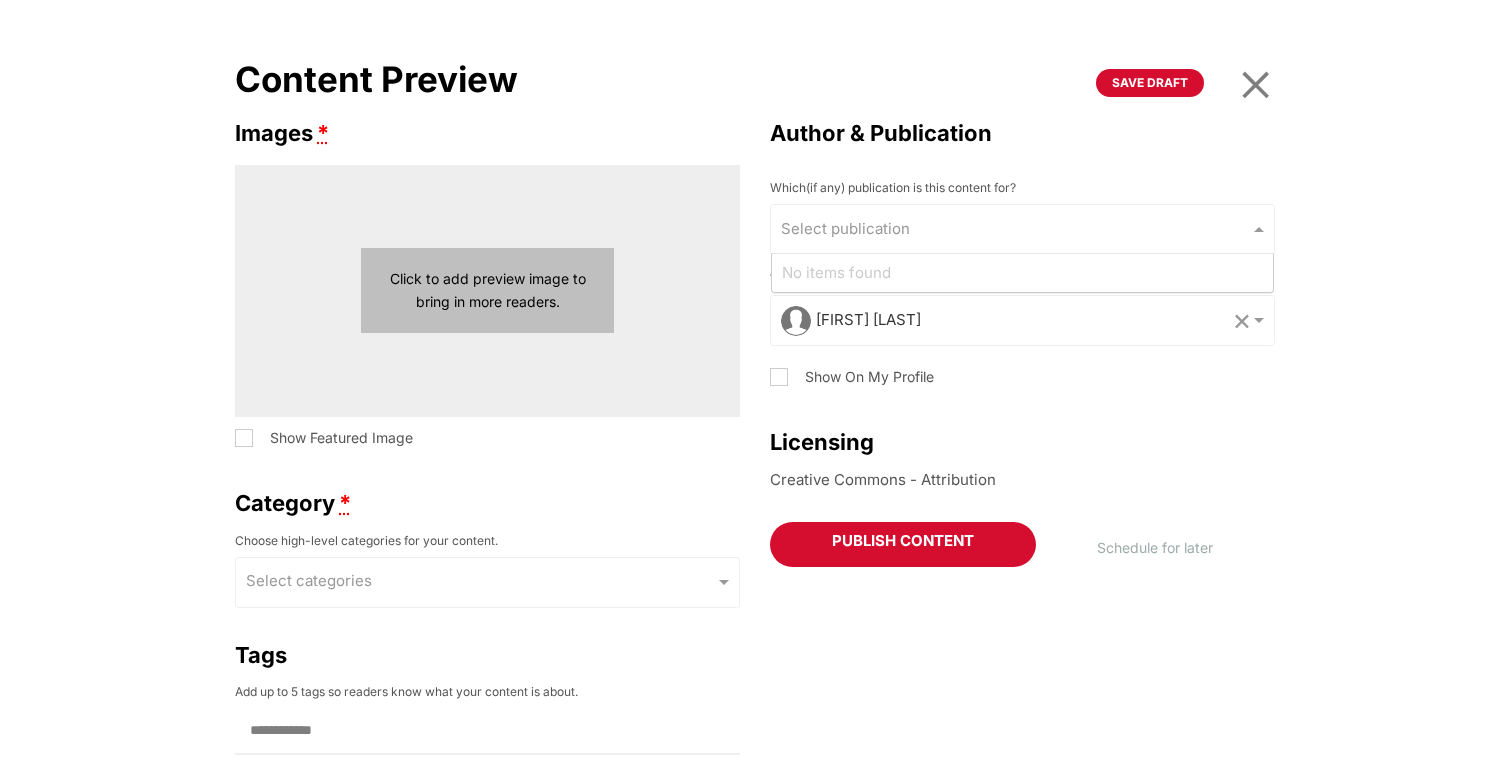 click on "Which(if any) publication is this content for?" at bounding box center (1004, 229) 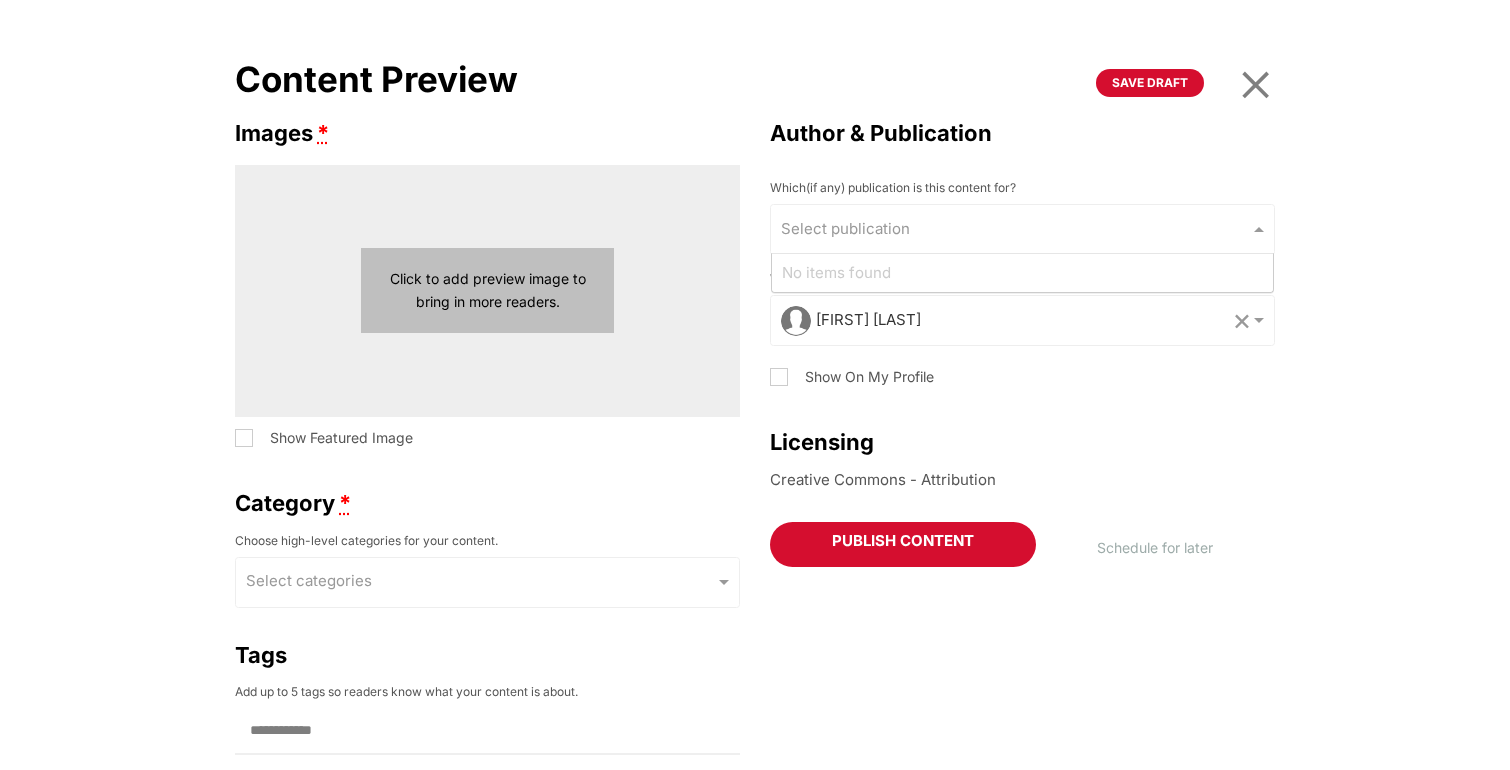 click on "Author & Publication Allow publications to request to publish Which(if any) publication is this content for? Select publication Who should be credited for this content? * Select author  [FIRST] [LAST]  ×  Show On My Profile" at bounding box center (1022, 256) 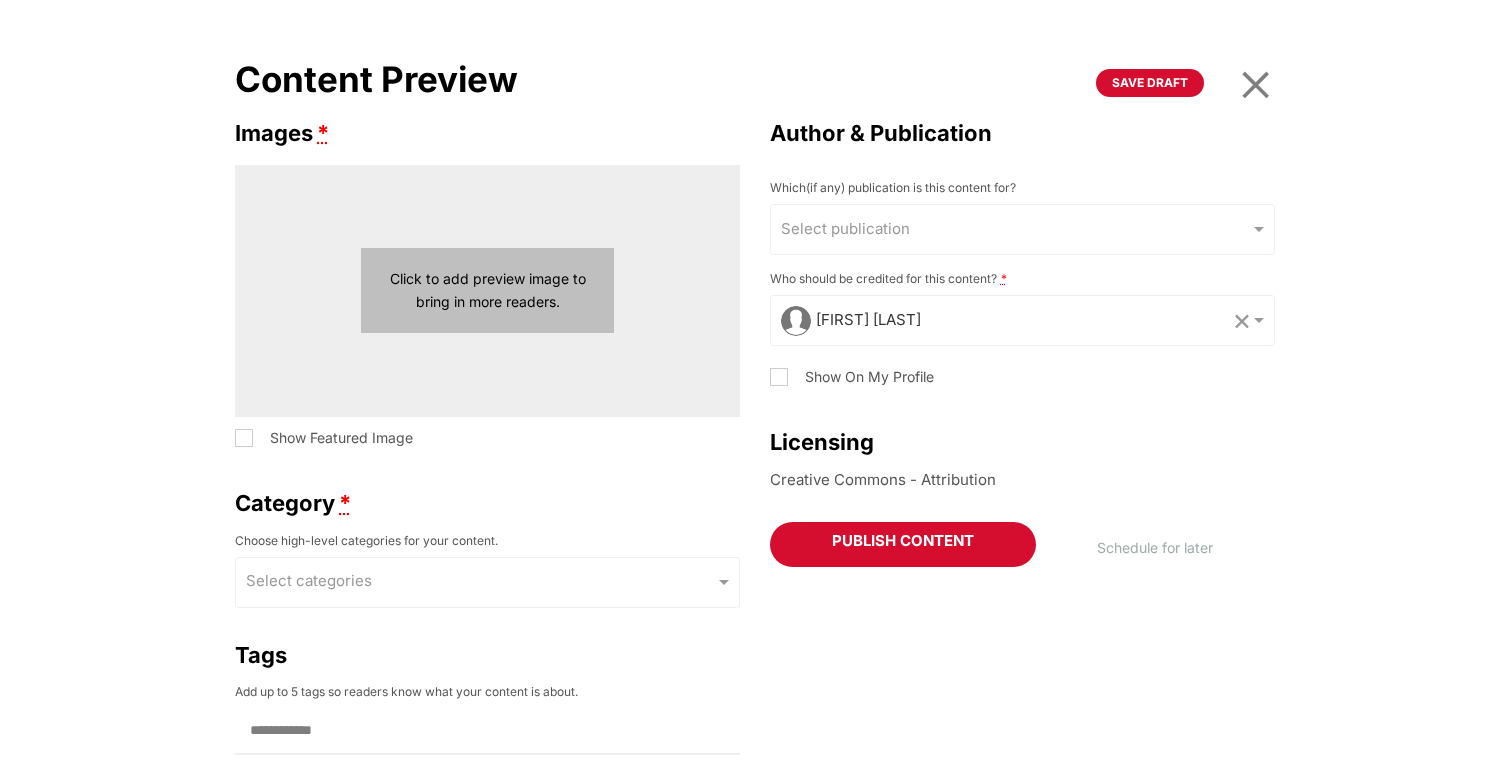 scroll, scrollTop: 10, scrollLeft: 0, axis: vertical 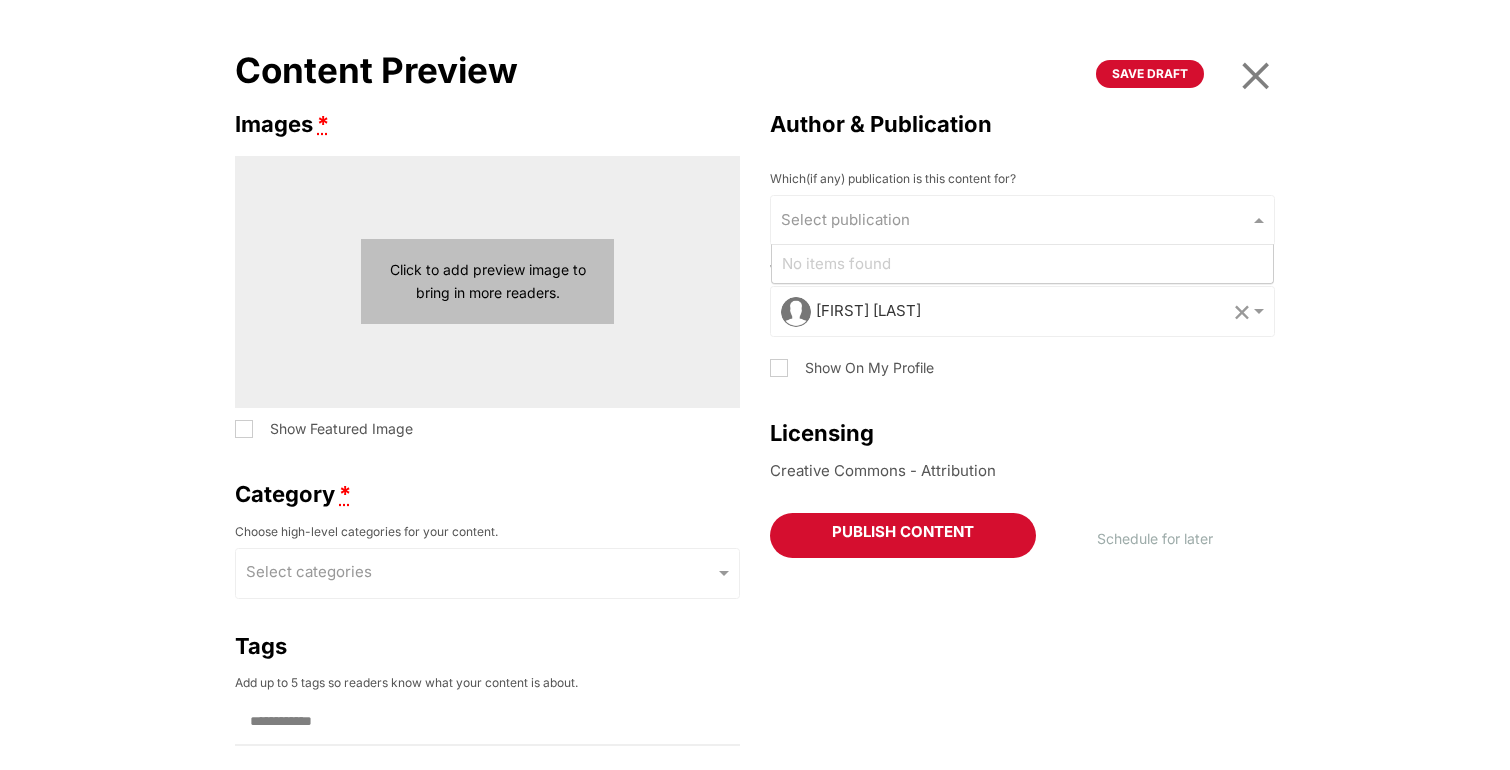 click on "Select publication" at bounding box center [1022, 220] 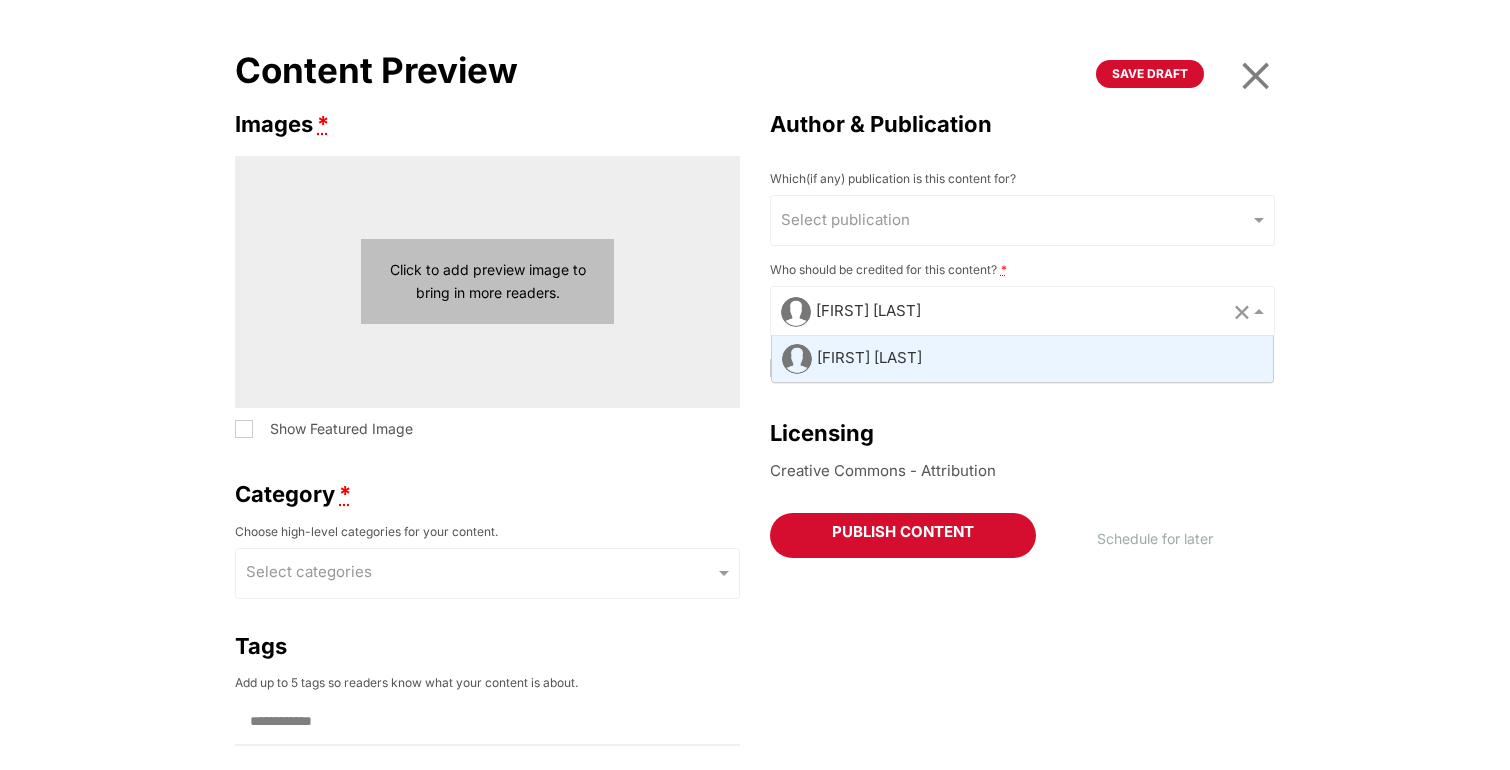 click on "Who should be credited for this content? *" at bounding box center (1004, 311) 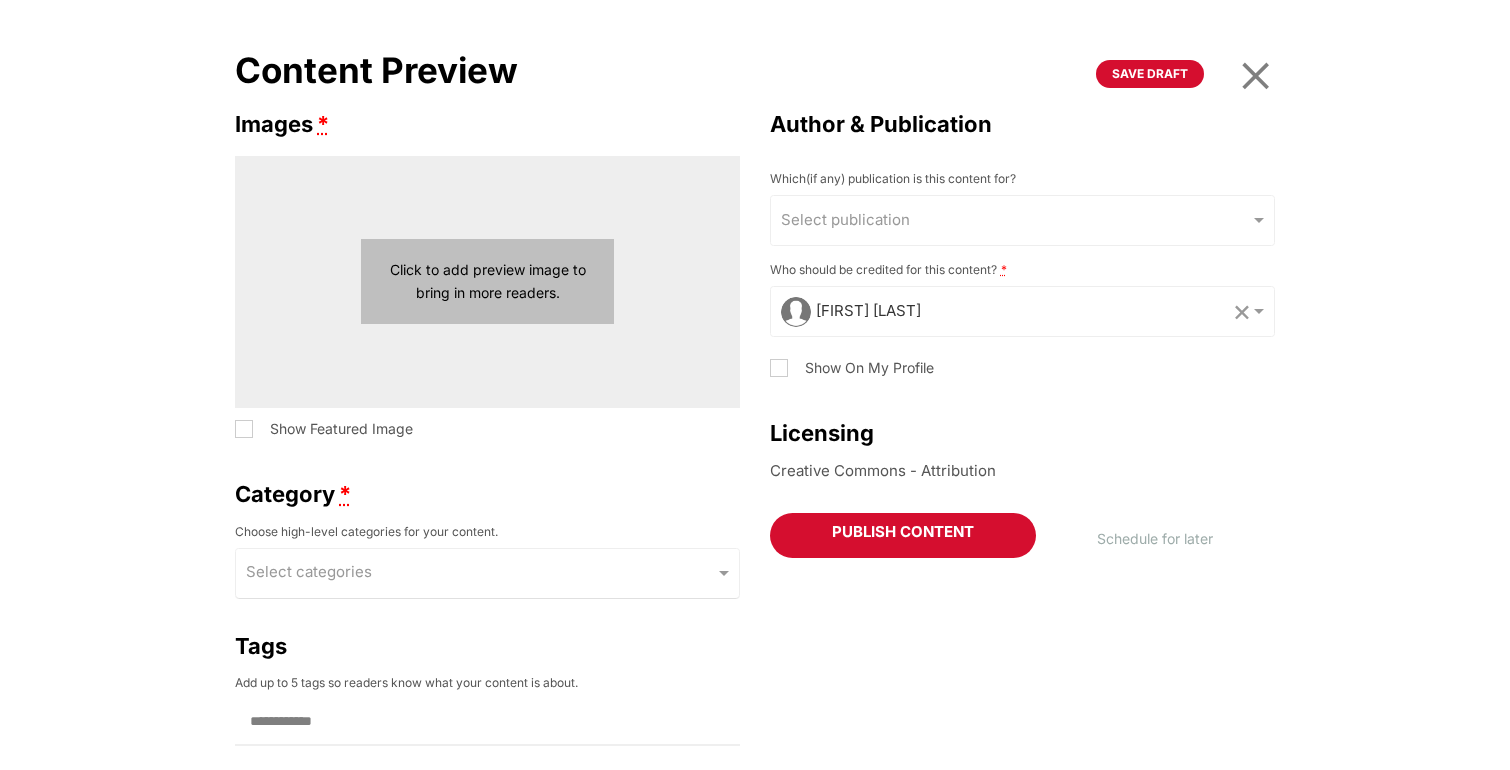 click on "Choose high-level categories for your content." at bounding box center [482, 574] 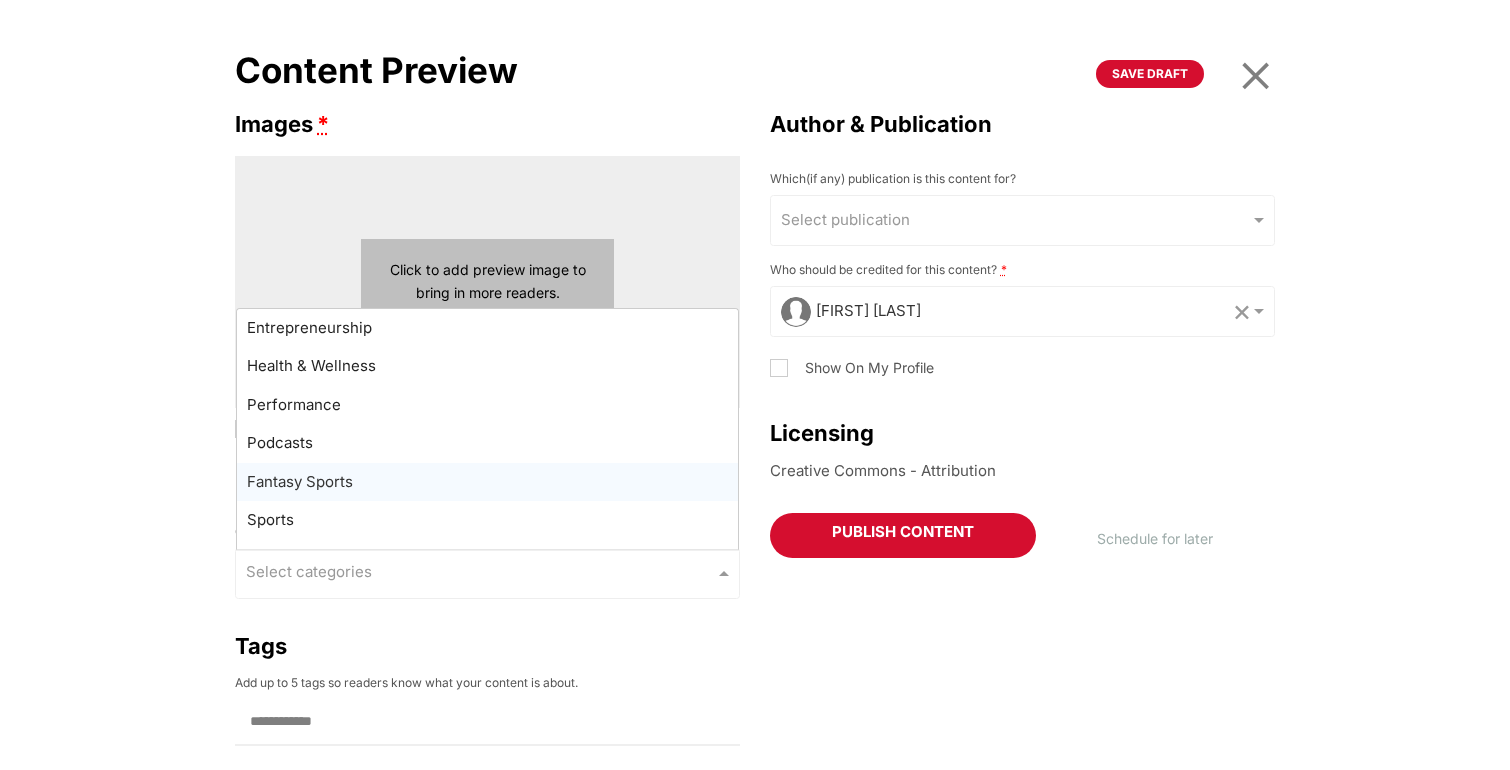 click on "Podcasts" at bounding box center (487, 443) 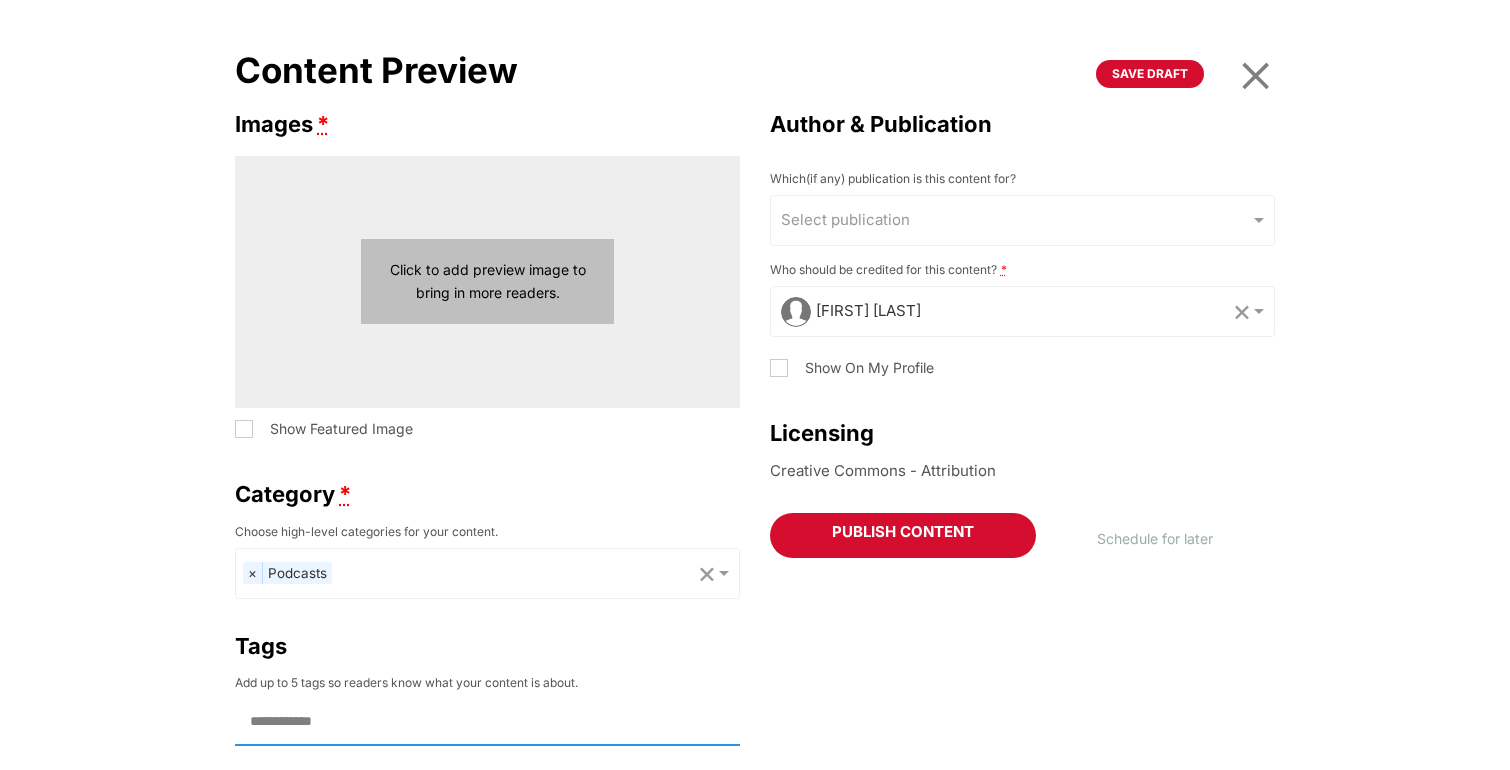 click at bounding box center [320, 722] 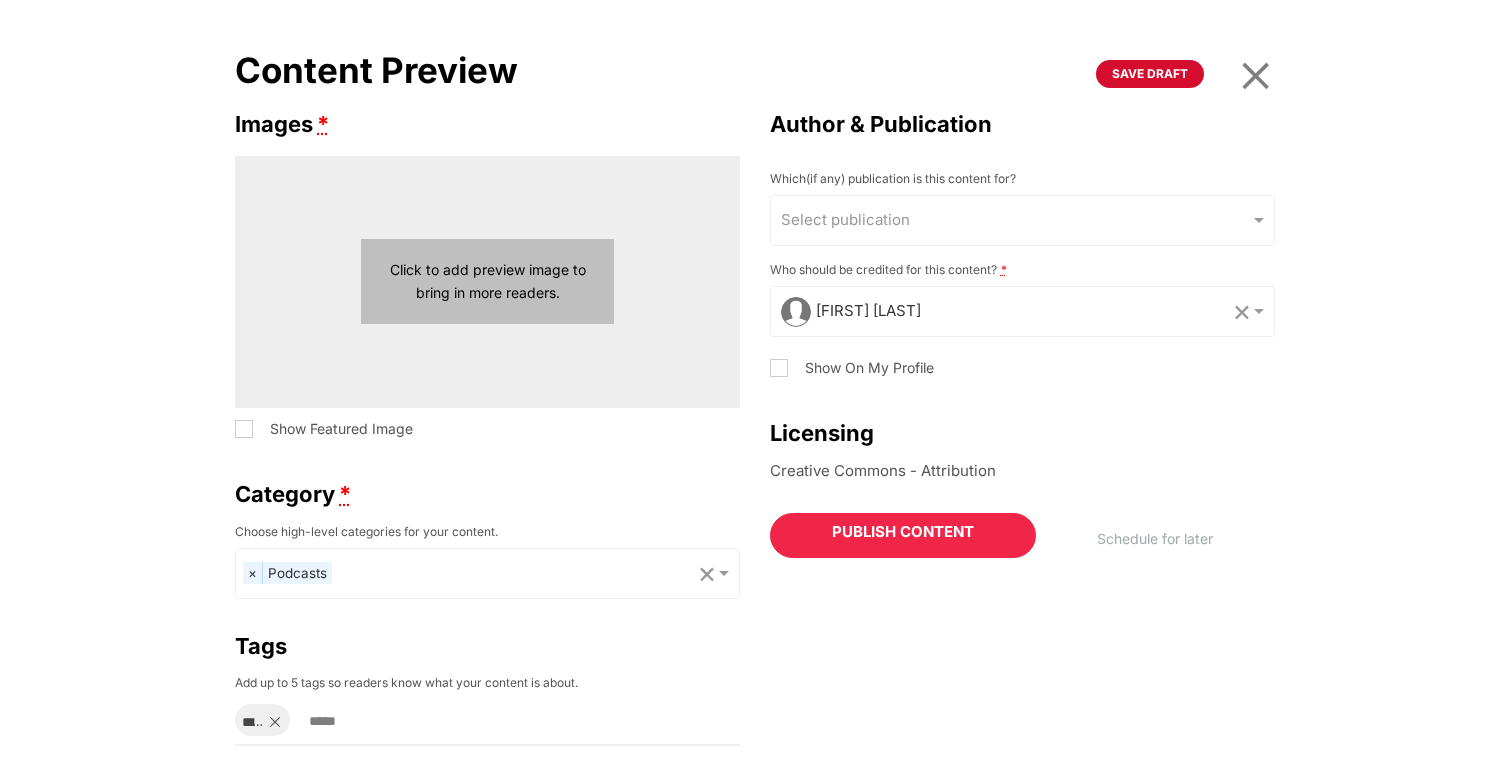 click on "Publish content" at bounding box center (903, 536) 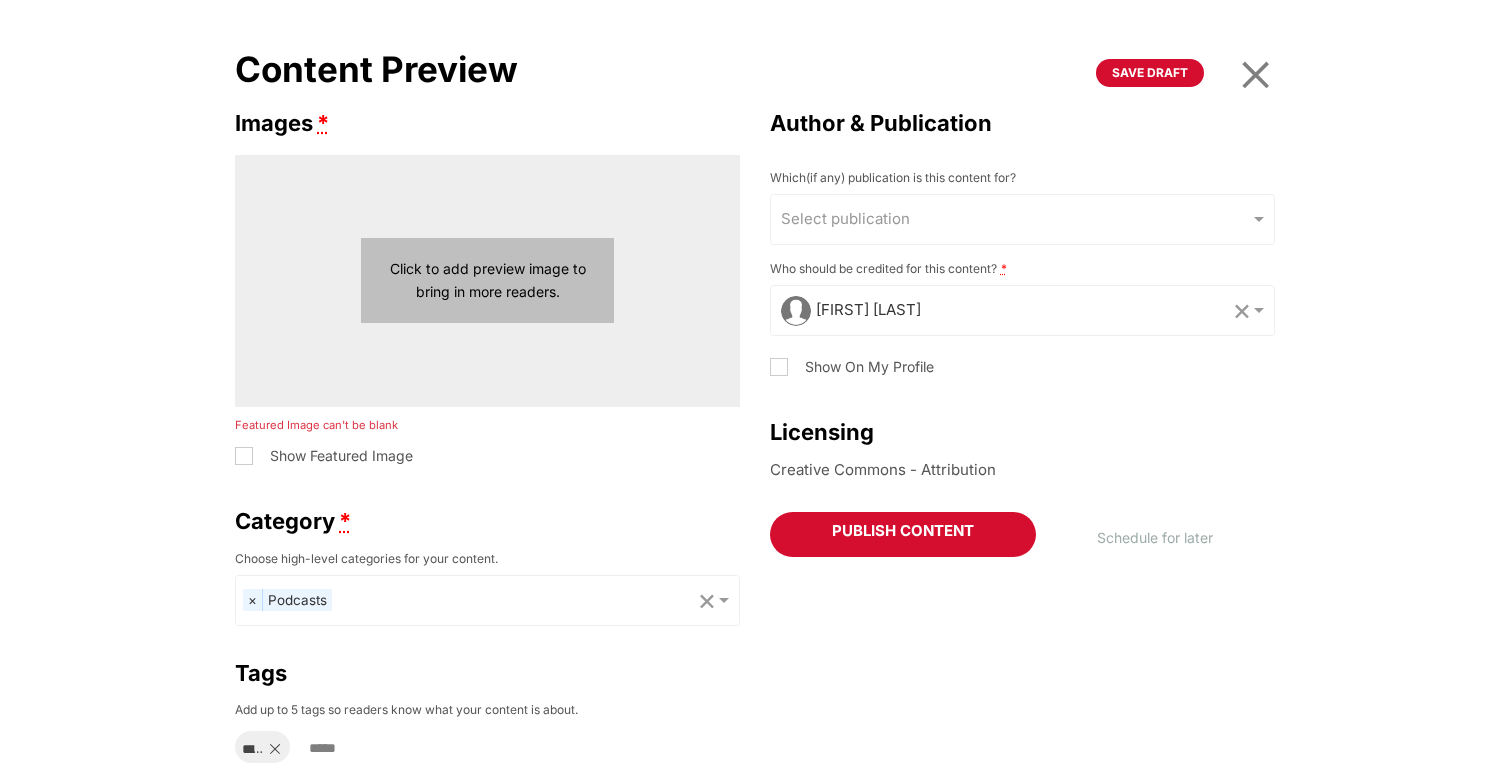 click on "Show Featured Image" at bounding box center (324, 456) 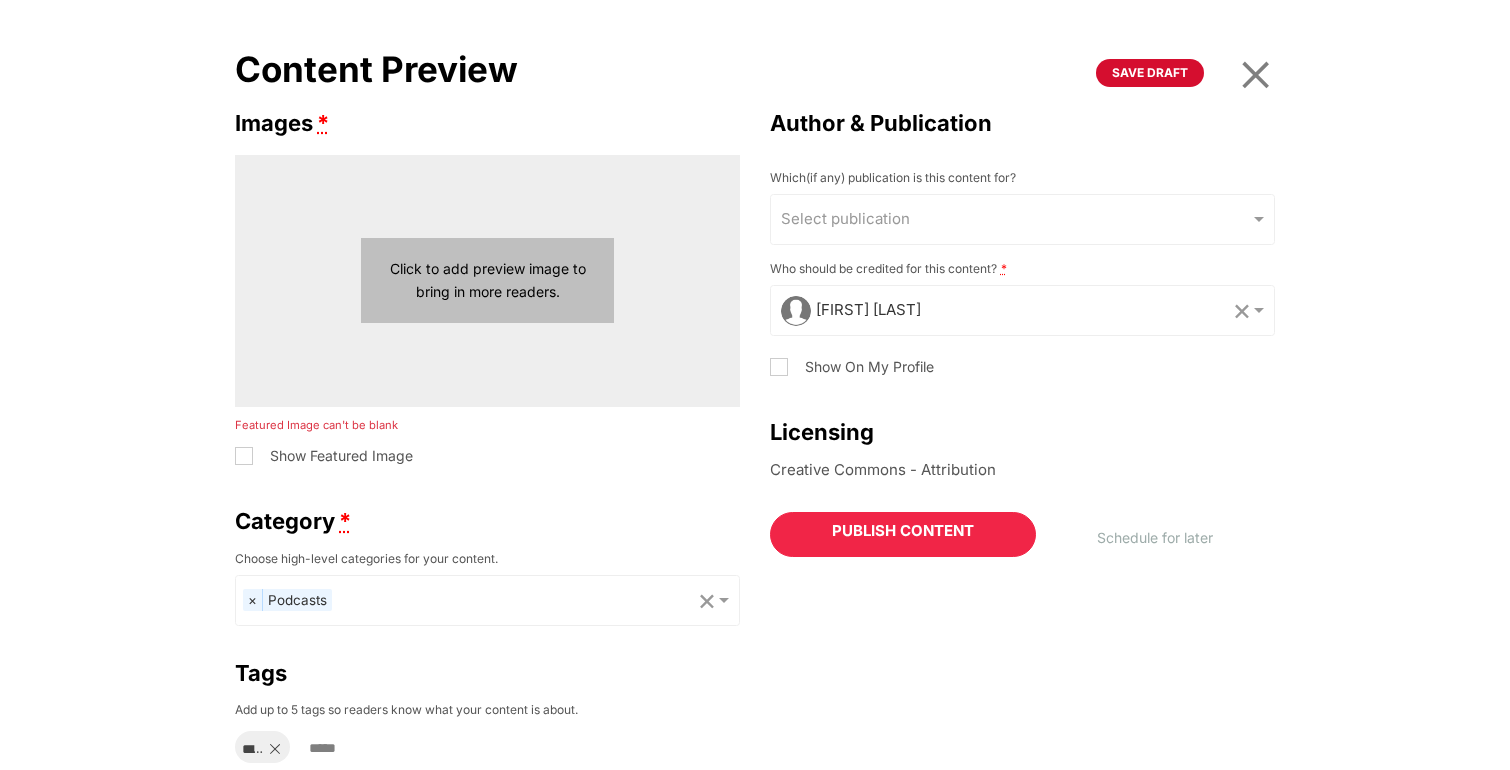 click on "Publish content" at bounding box center [903, 535] 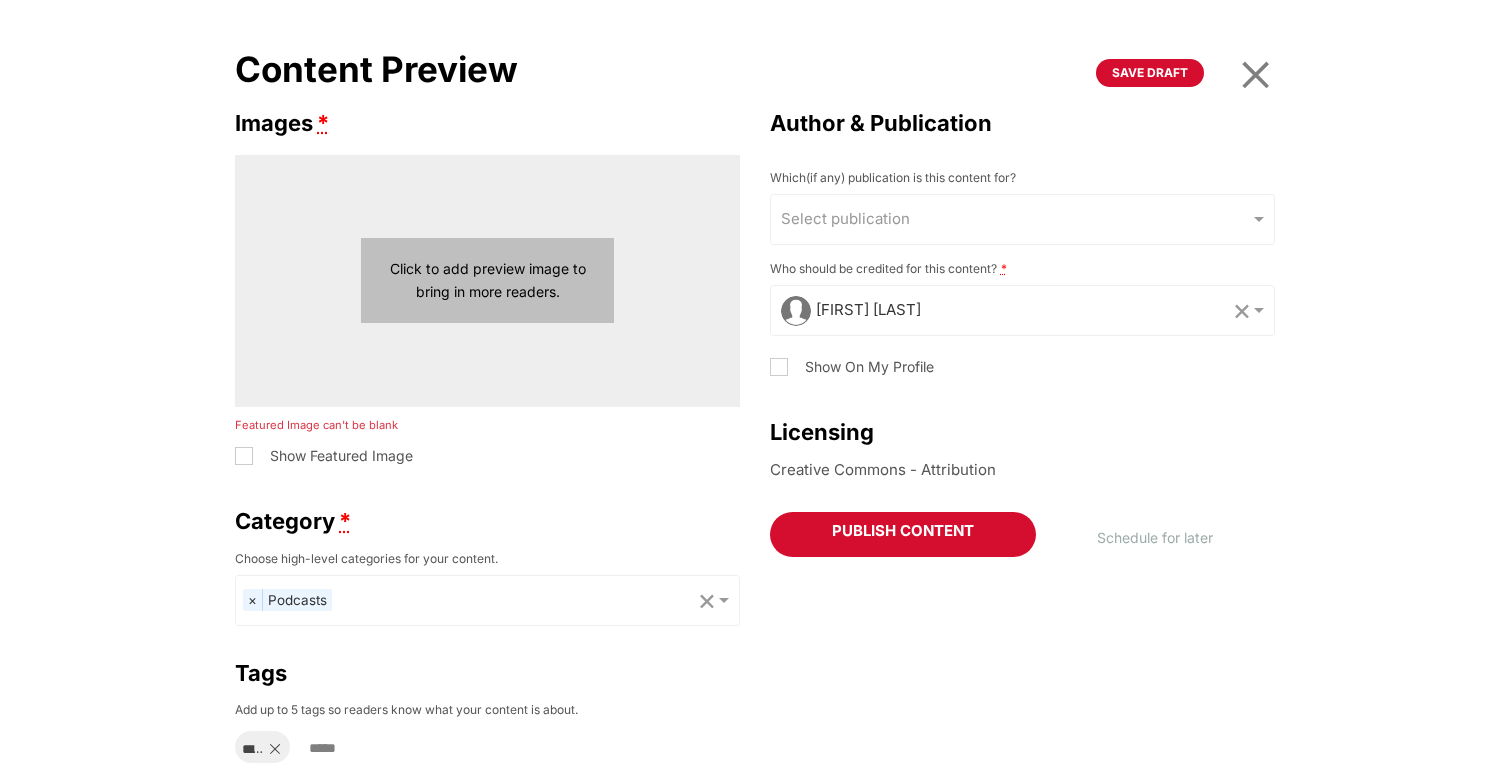 click on "Featured Image can't be blank" at bounding box center [487, 431] 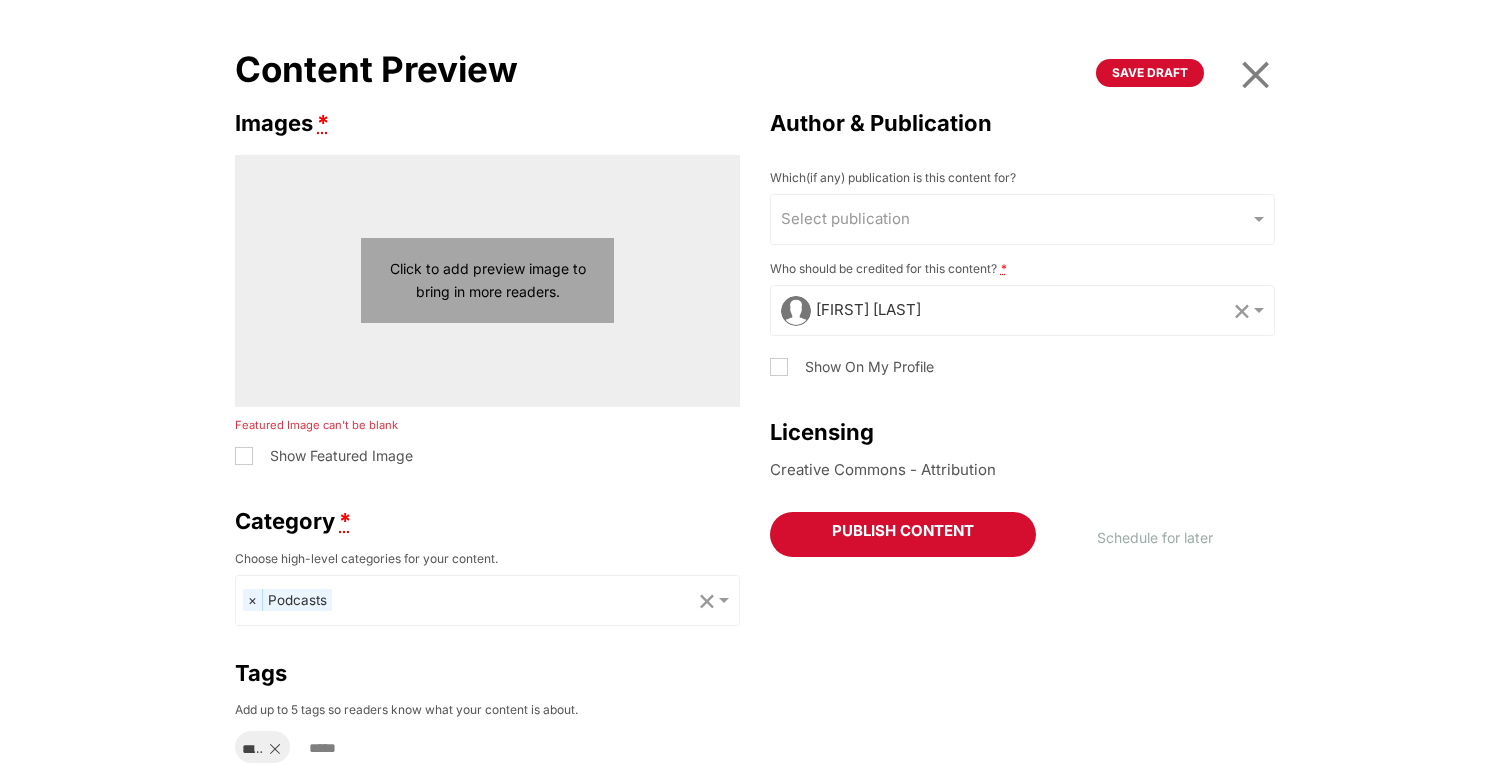 click on "Click to add preview image to bring in more readers." at bounding box center [487, 280] 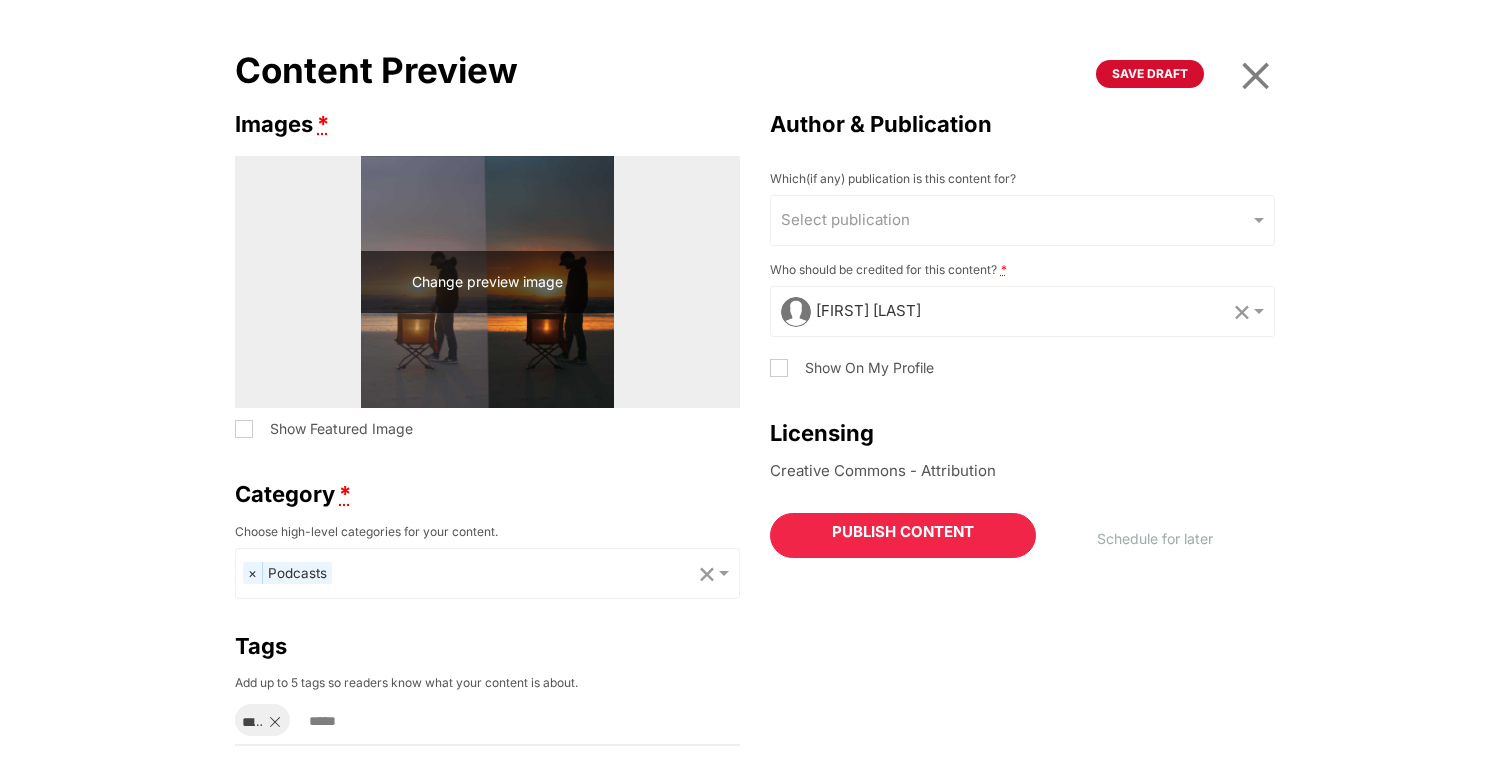 click on "Publish content" at bounding box center [903, 536] 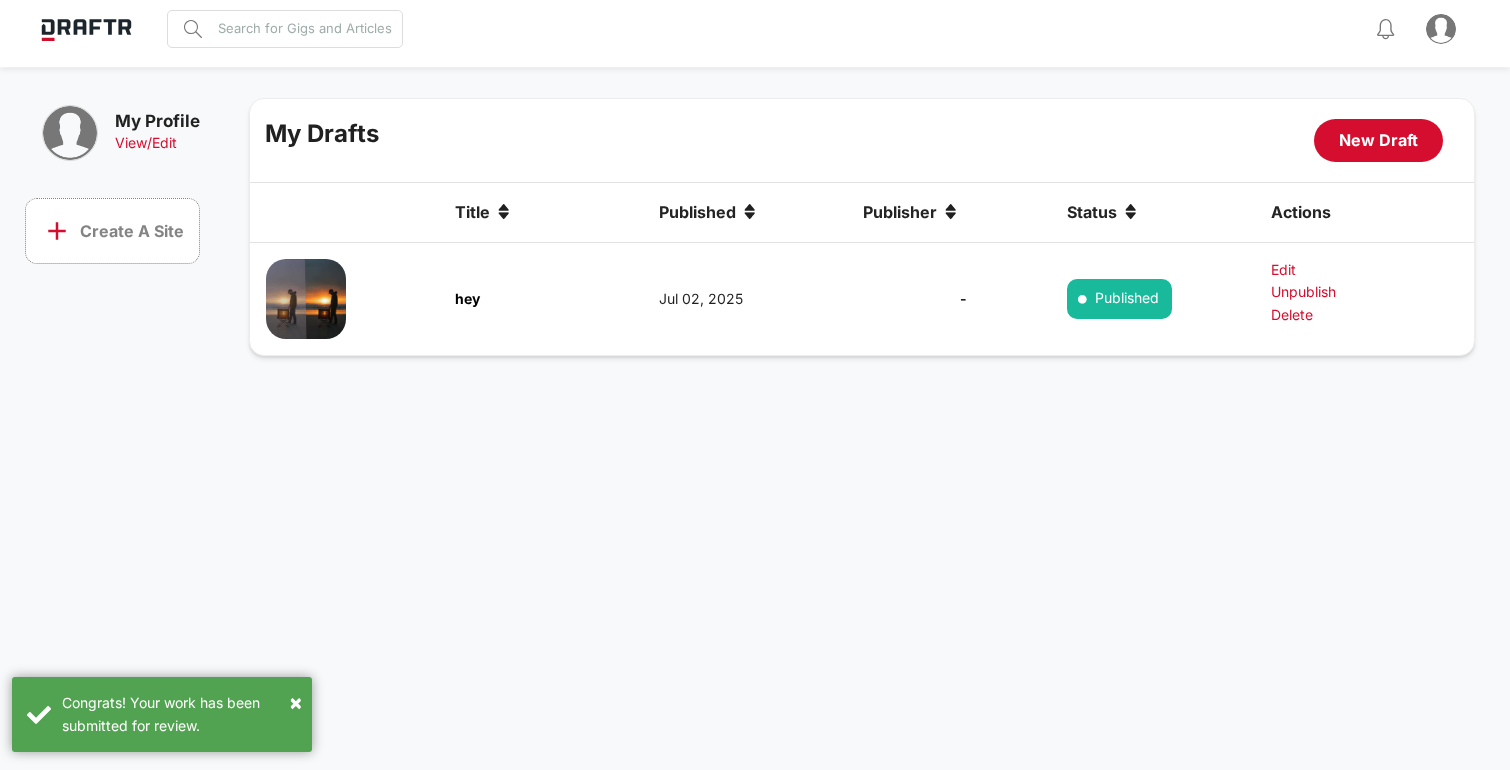 click at bounding box center (306, 299) 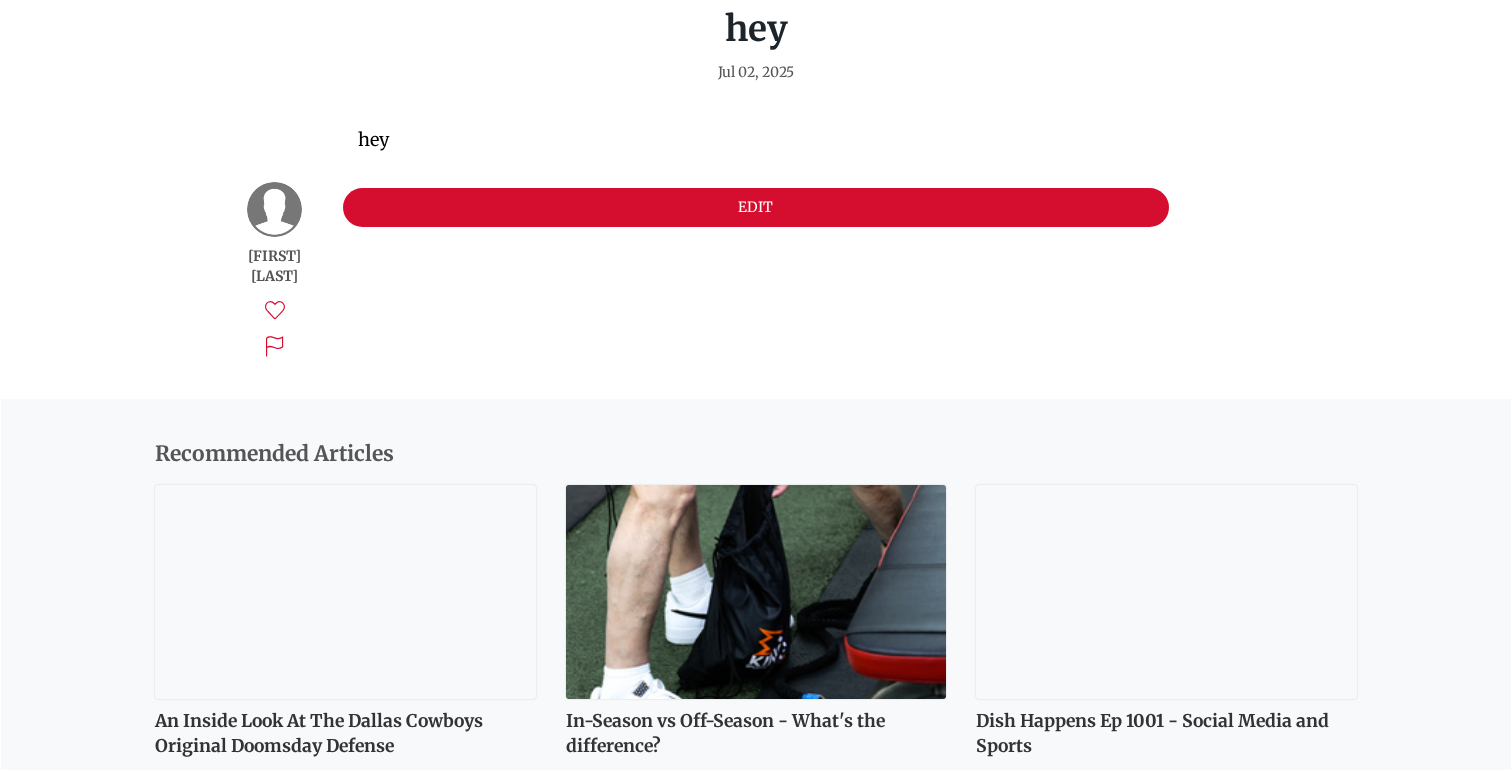 scroll, scrollTop: 0, scrollLeft: 0, axis: both 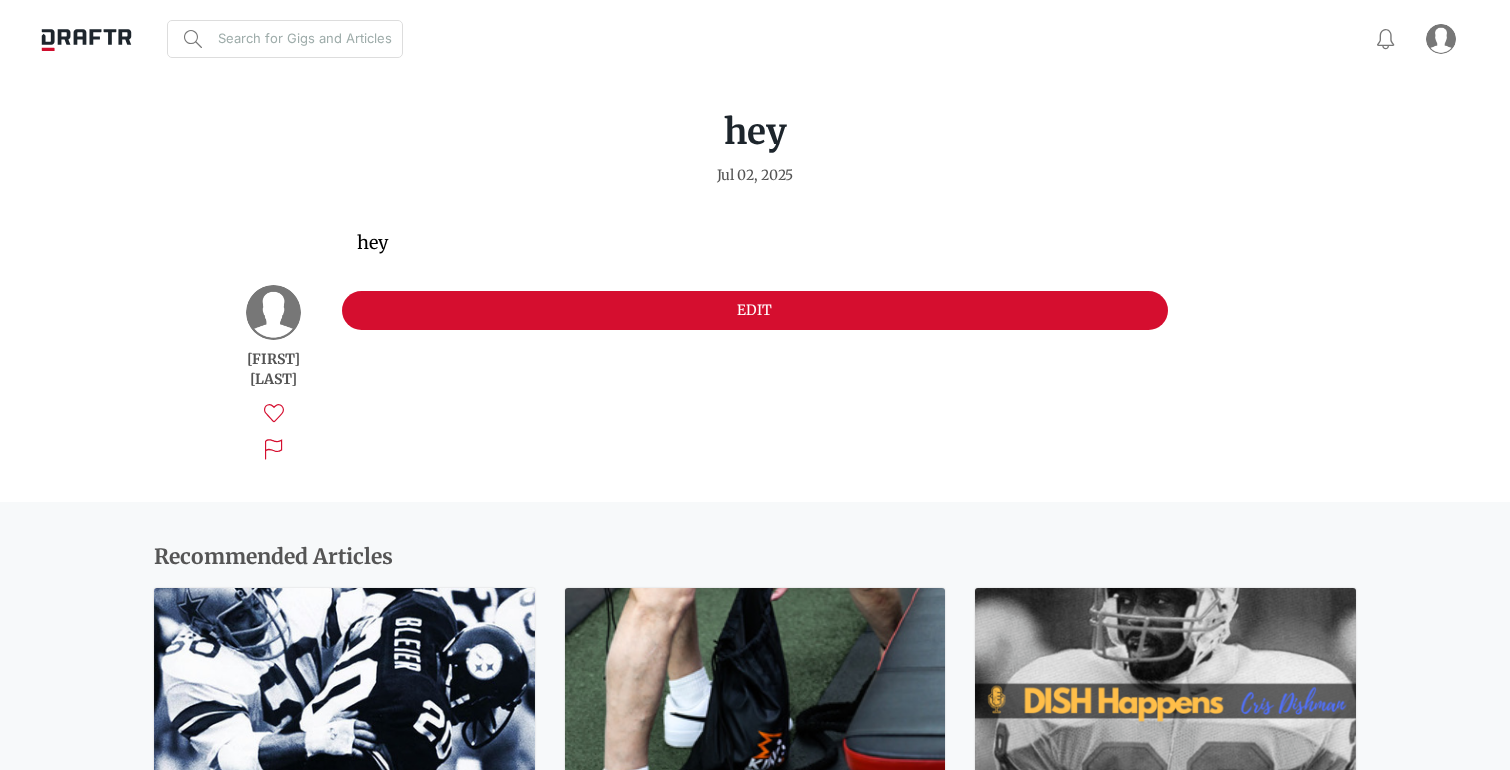 click at bounding box center (86, 38) 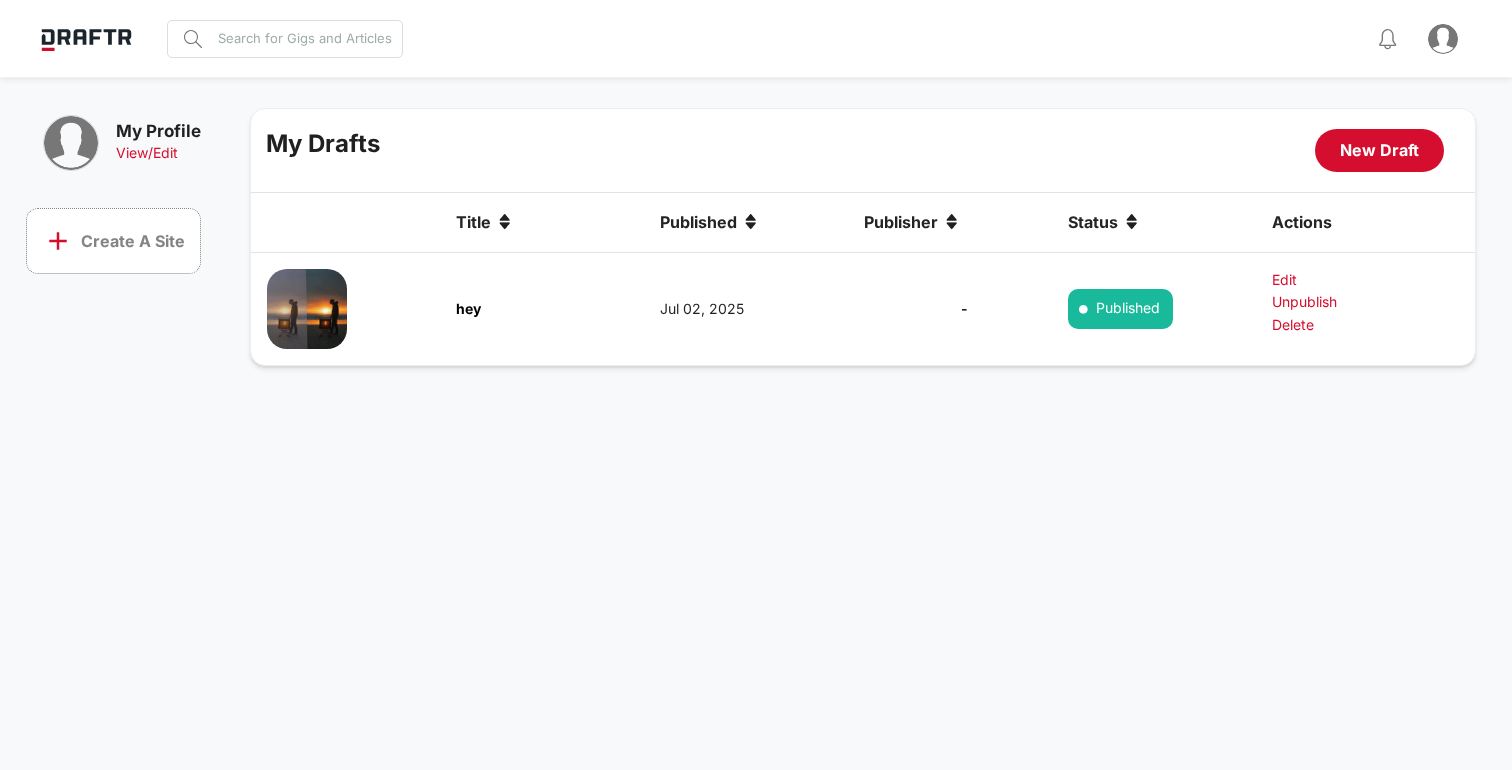 click on "Create A Site" at bounding box center (133, 241) 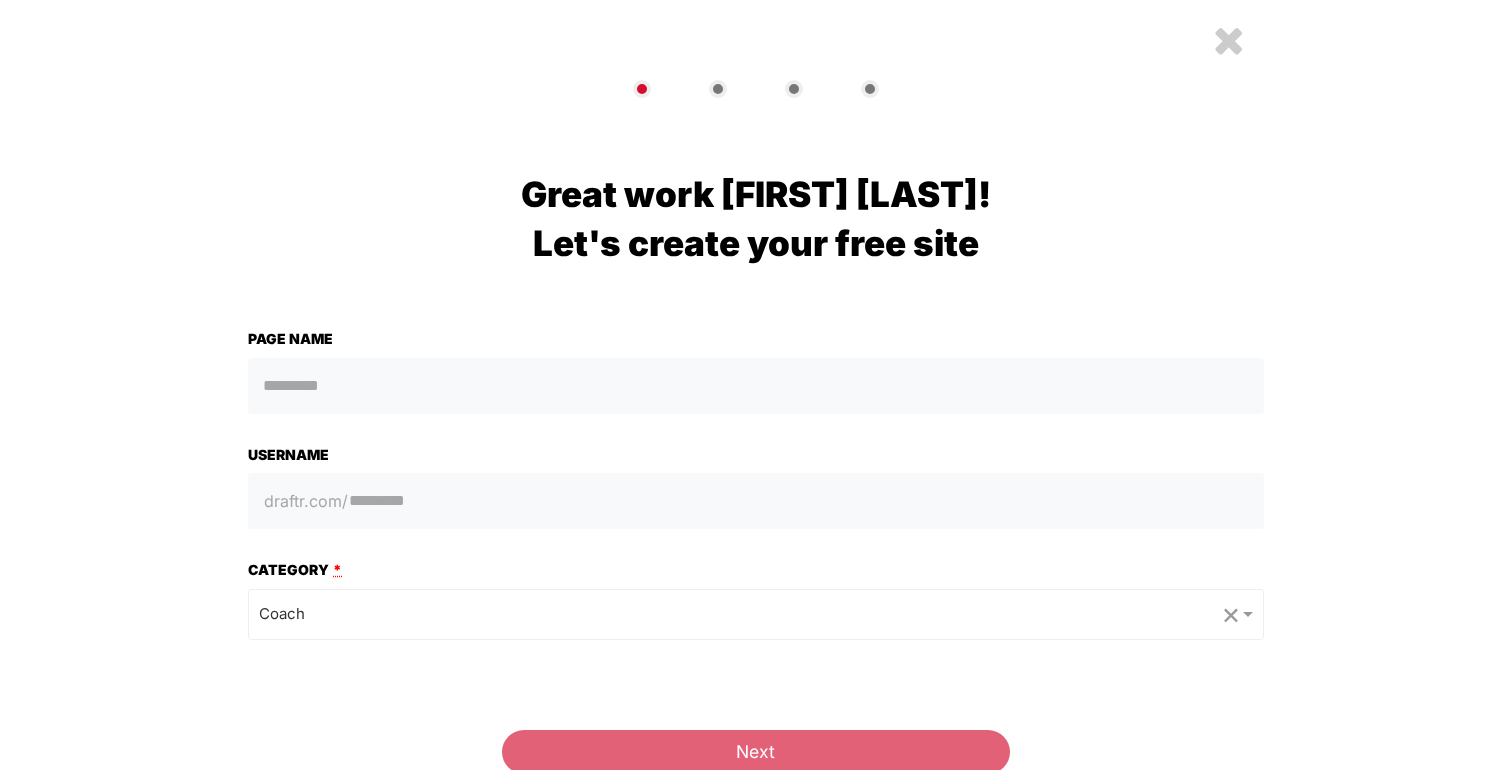 click at bounding box center (1228, 40) 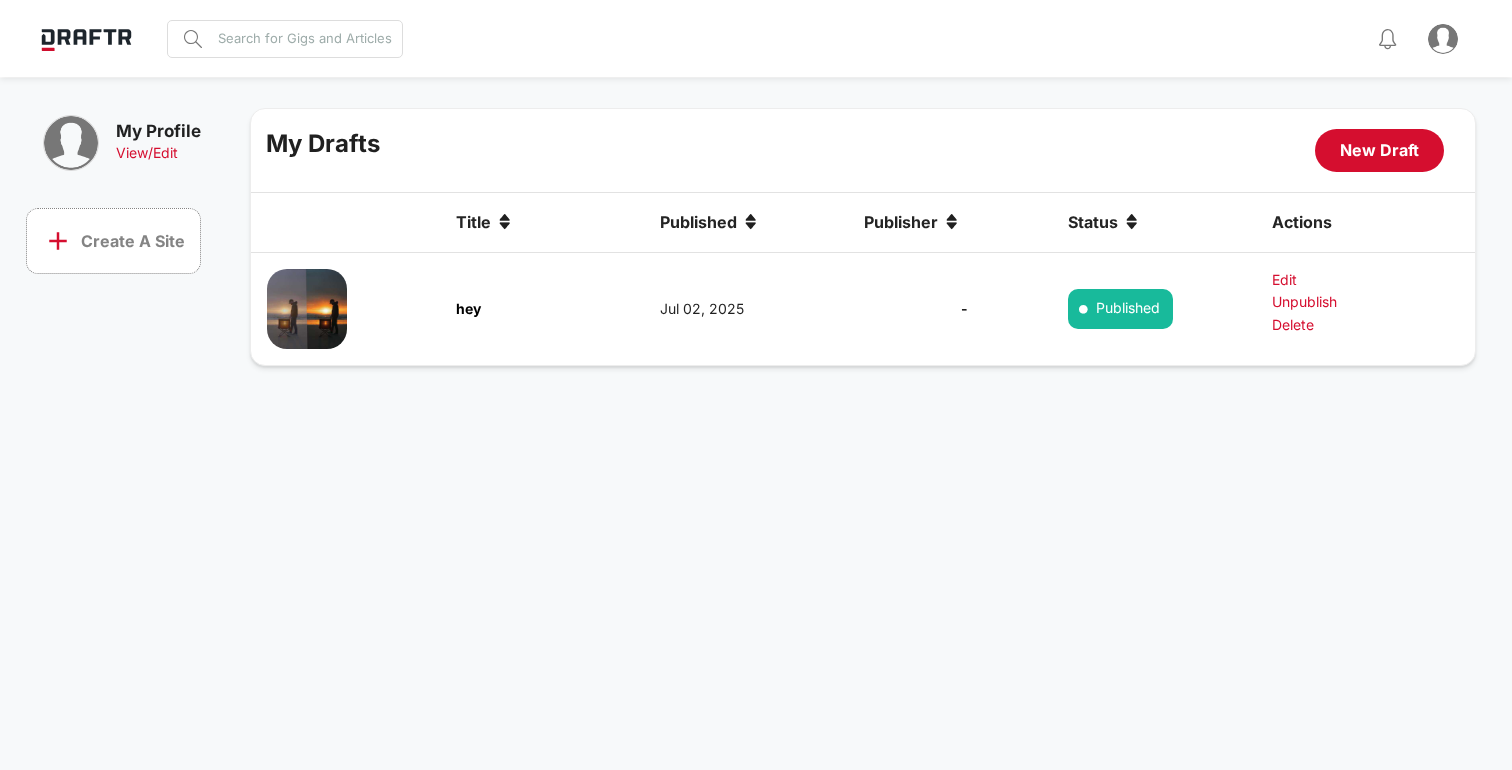 click at bounding box center (86, 38) 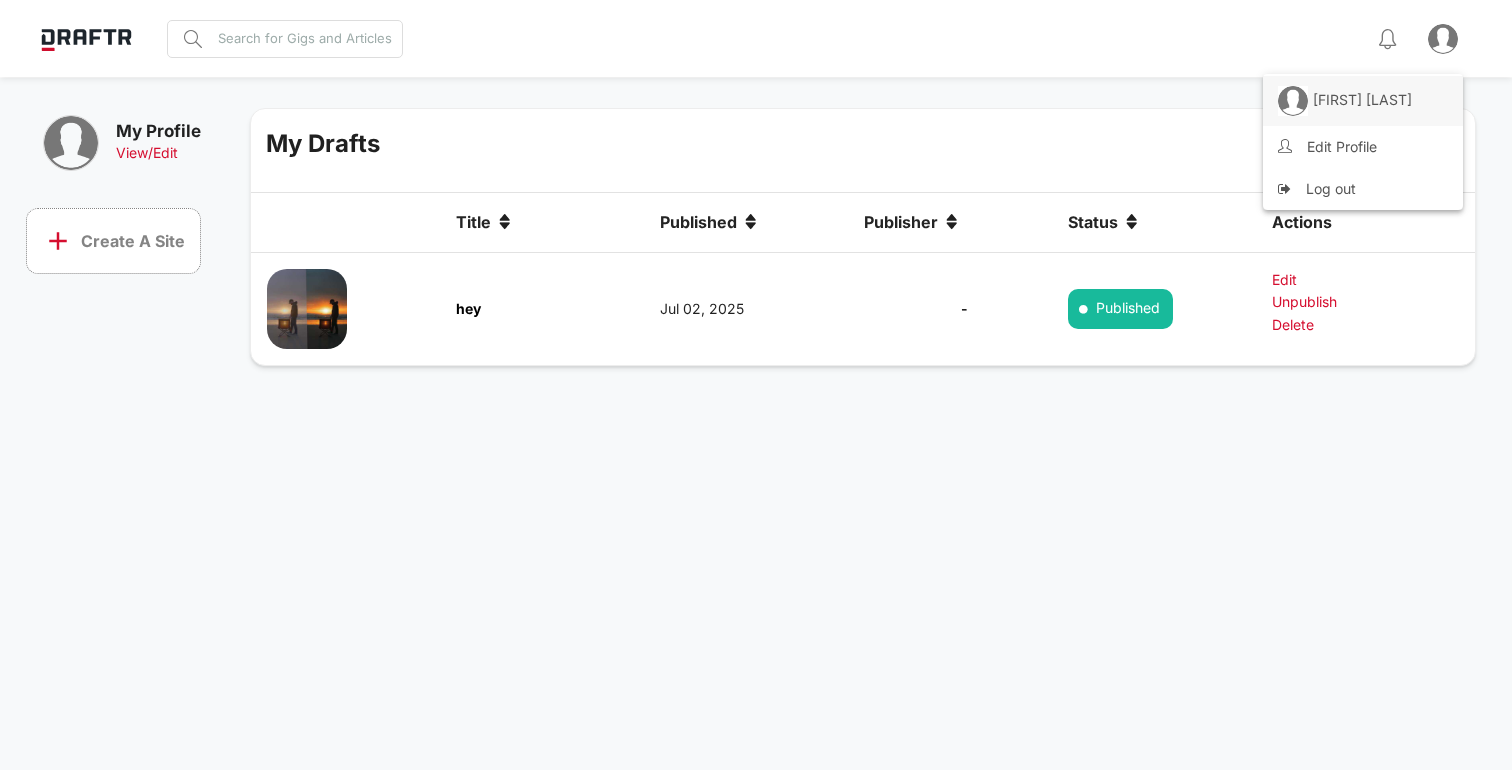 click on "[FIRST] [LAST]" at bounding box center (1363, 101) 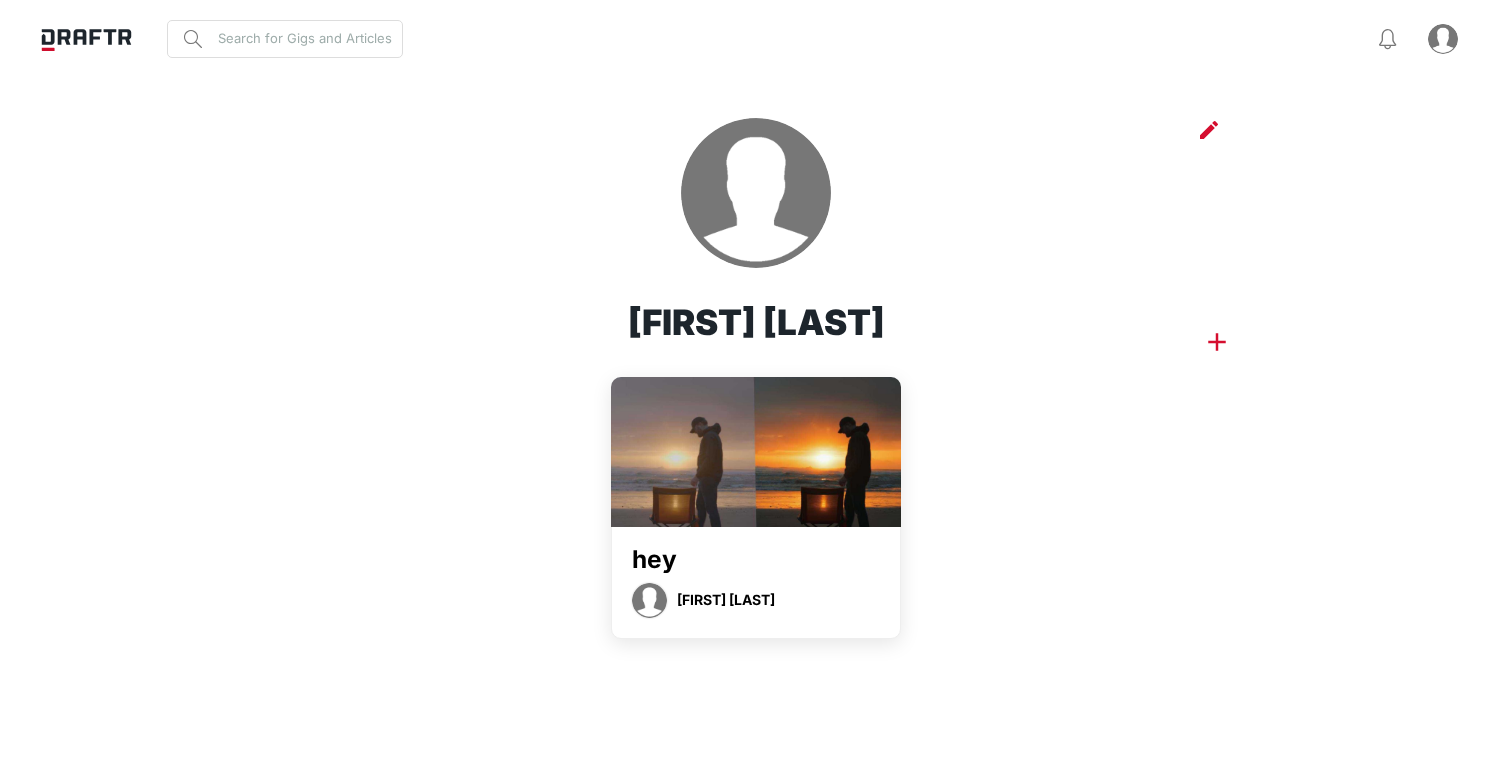 click on "add" at bounding box center (1217, 342) 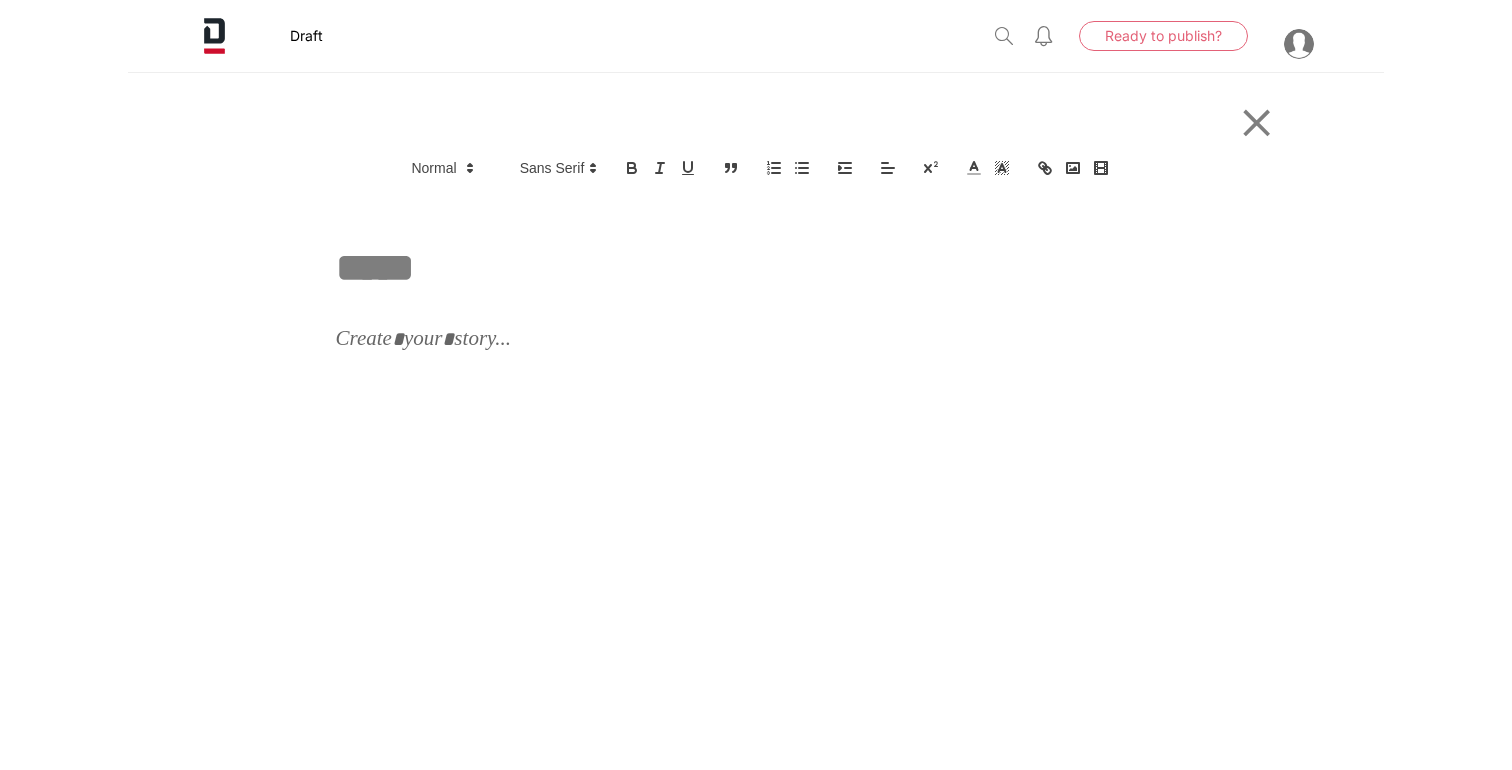 click on "×" at bounding box center [1256, 118] 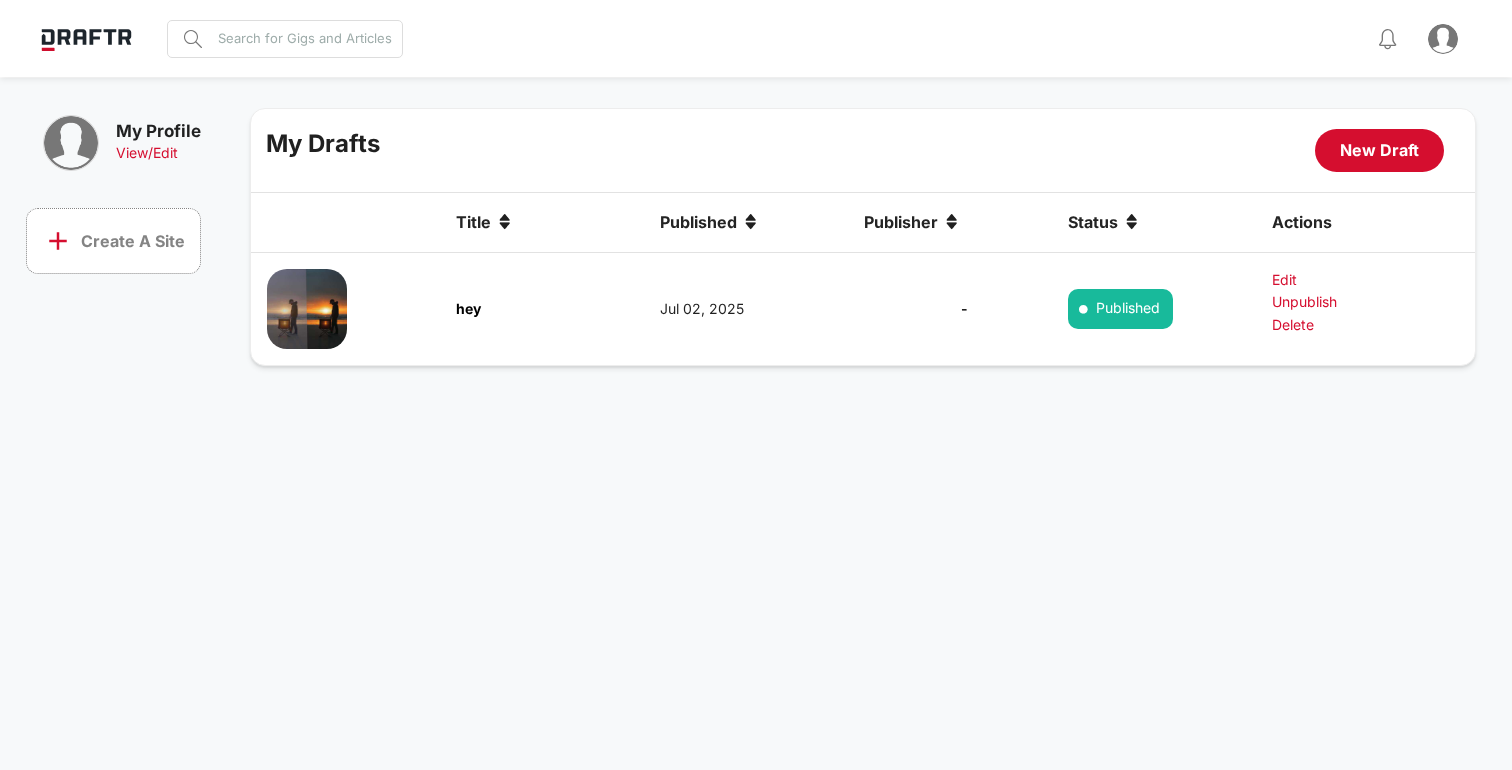 click at bounding box center (1443, 39) 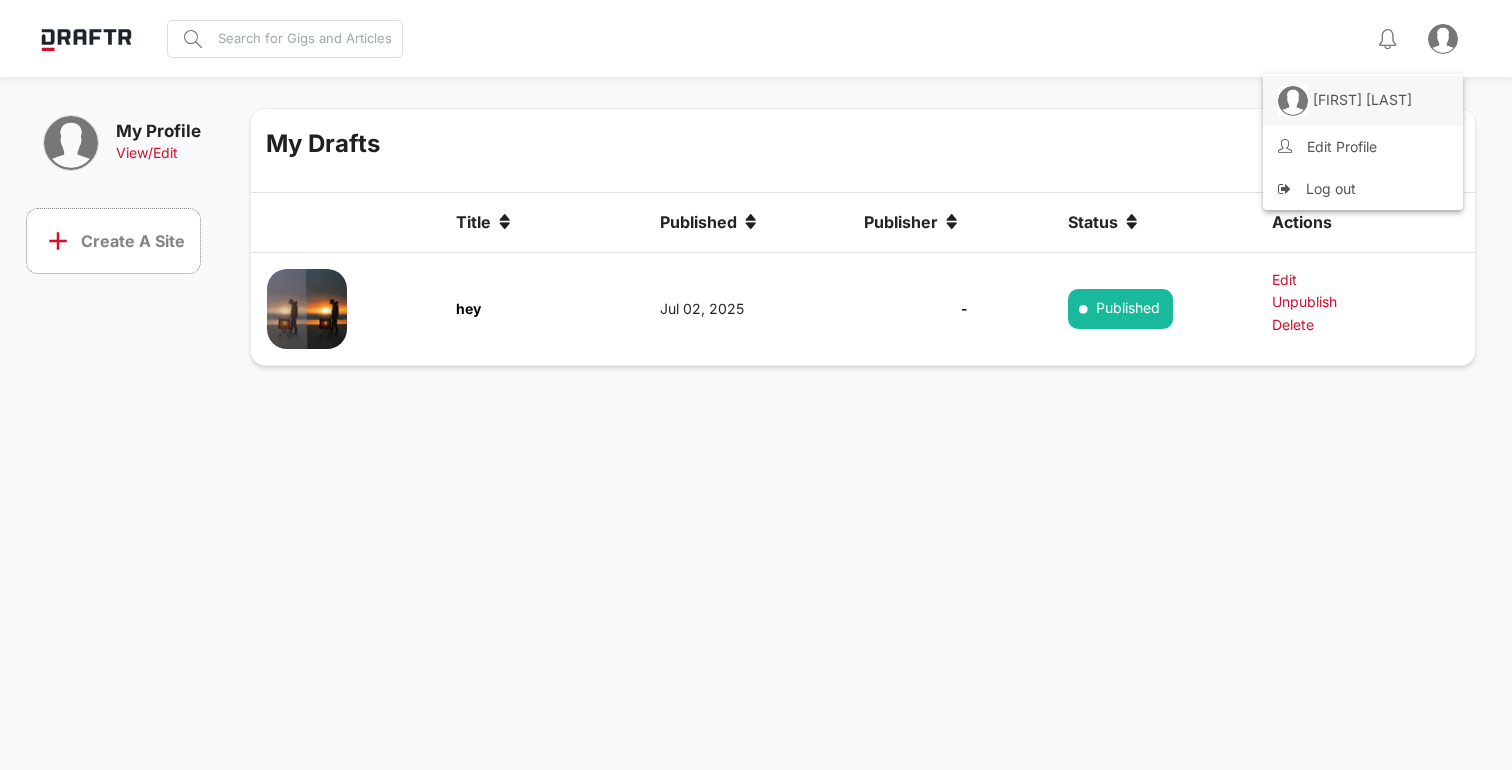 click on "[FIRST] [LAST]" at bounding box center (1362, 98) 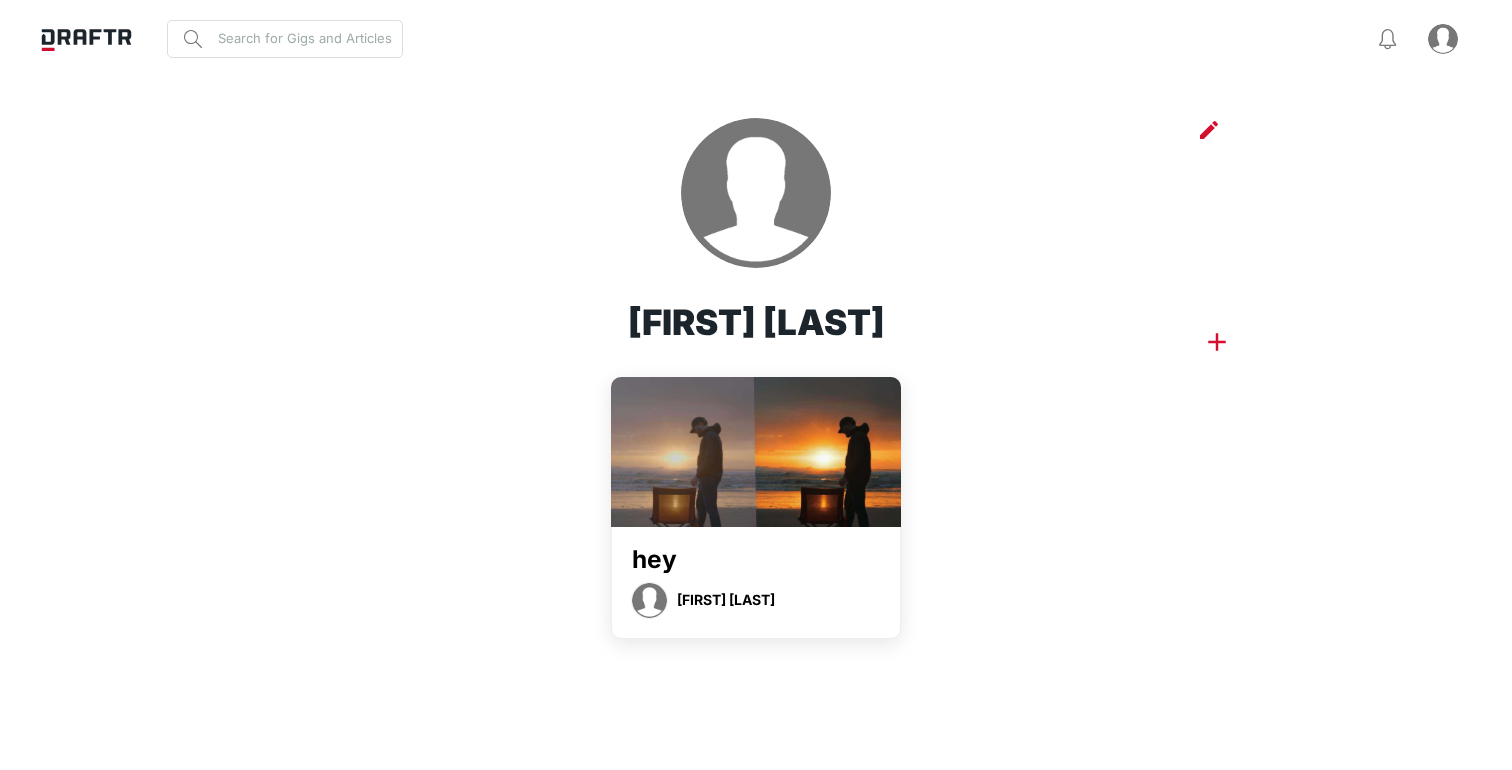 click on "edit" at bounding box center (1209, 130) 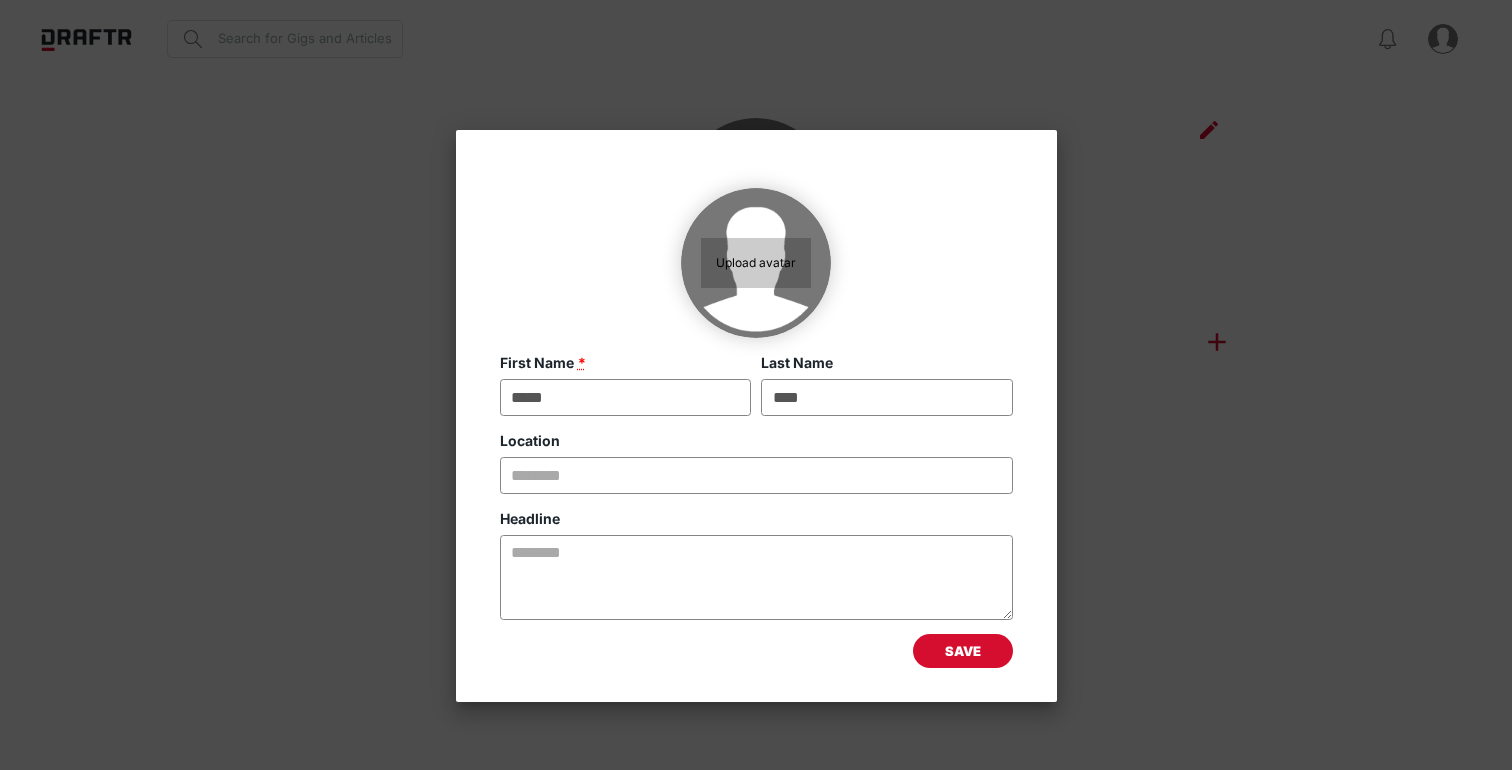 click on "Upload avatar  First Name  * ***** Last Name **** Location Headline Save" at bounding box center [756, 385] 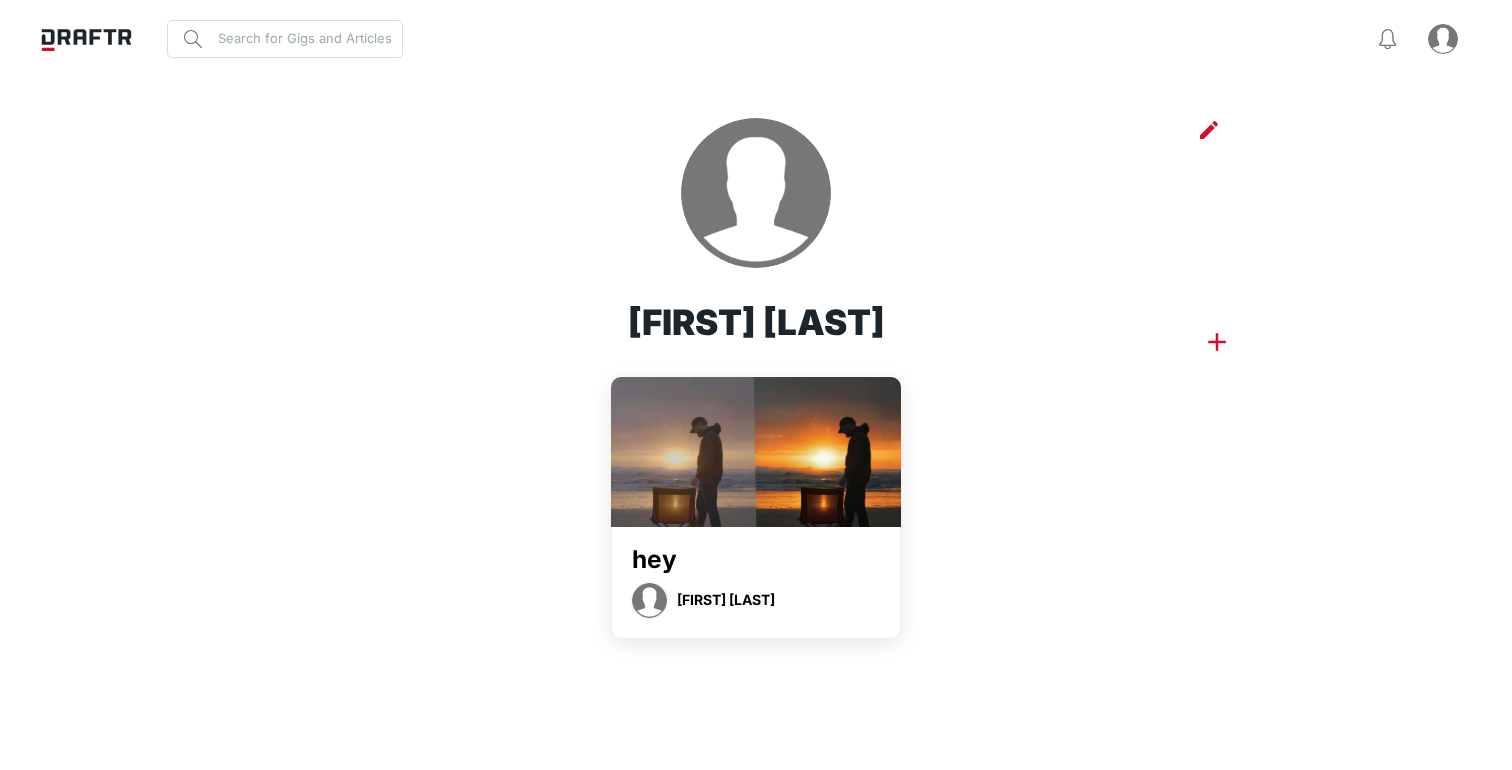 click at bounding box center (1443, 39) 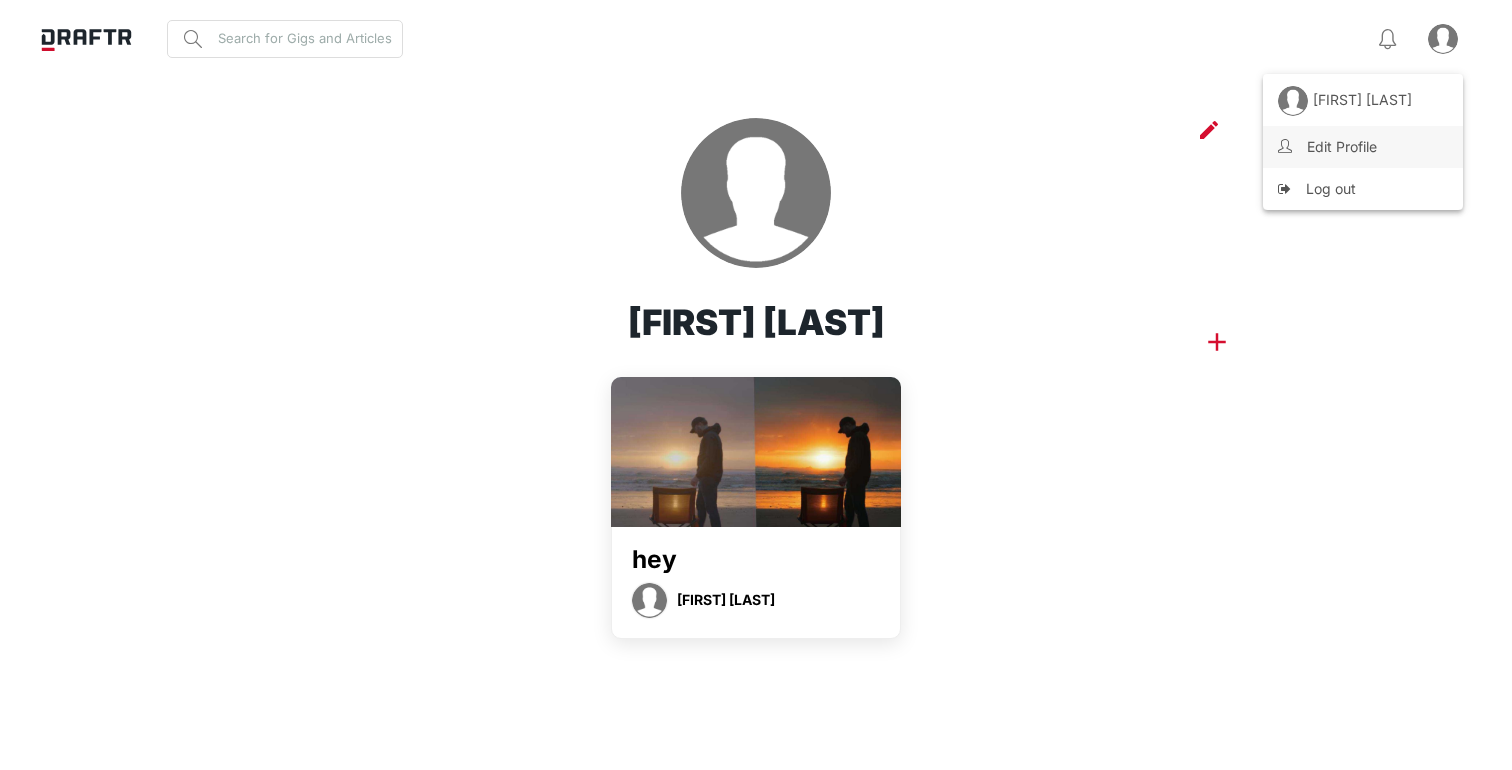 click on "Edit Profile" at bounding box center [1363, 147] 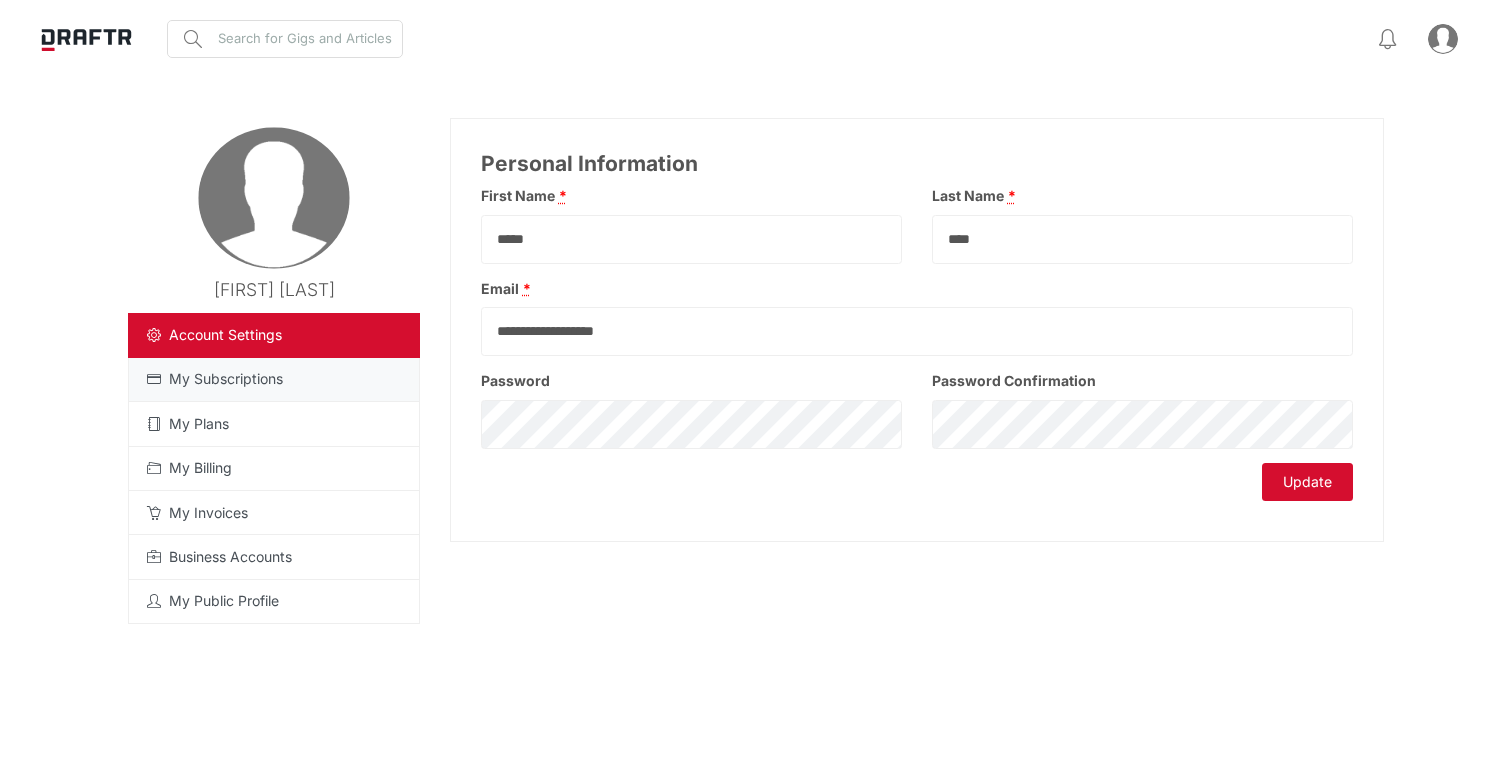 click on "My Subscriptions" at bounding box center [215, 378] 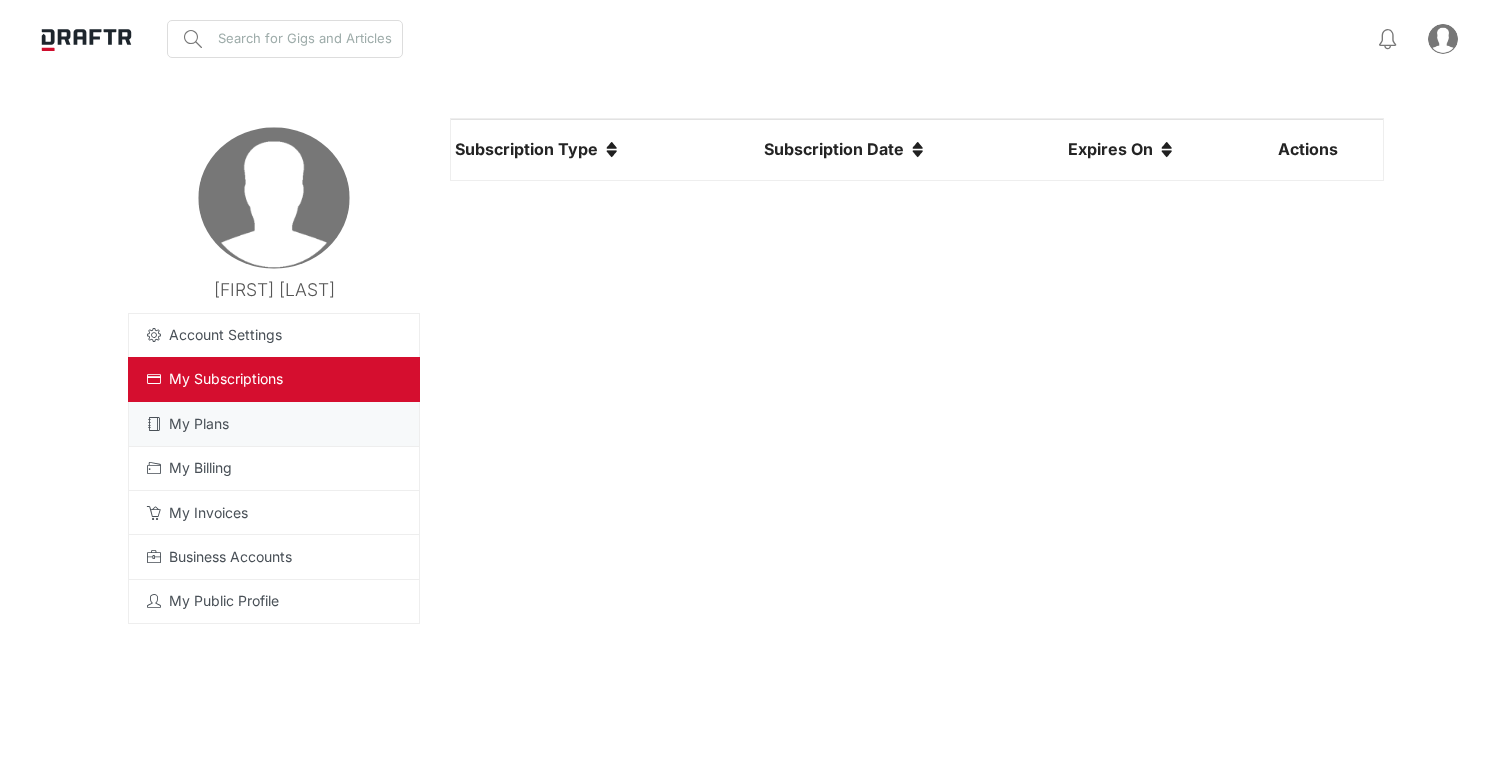 click on "My Plans" at bounding box center (273, 423) 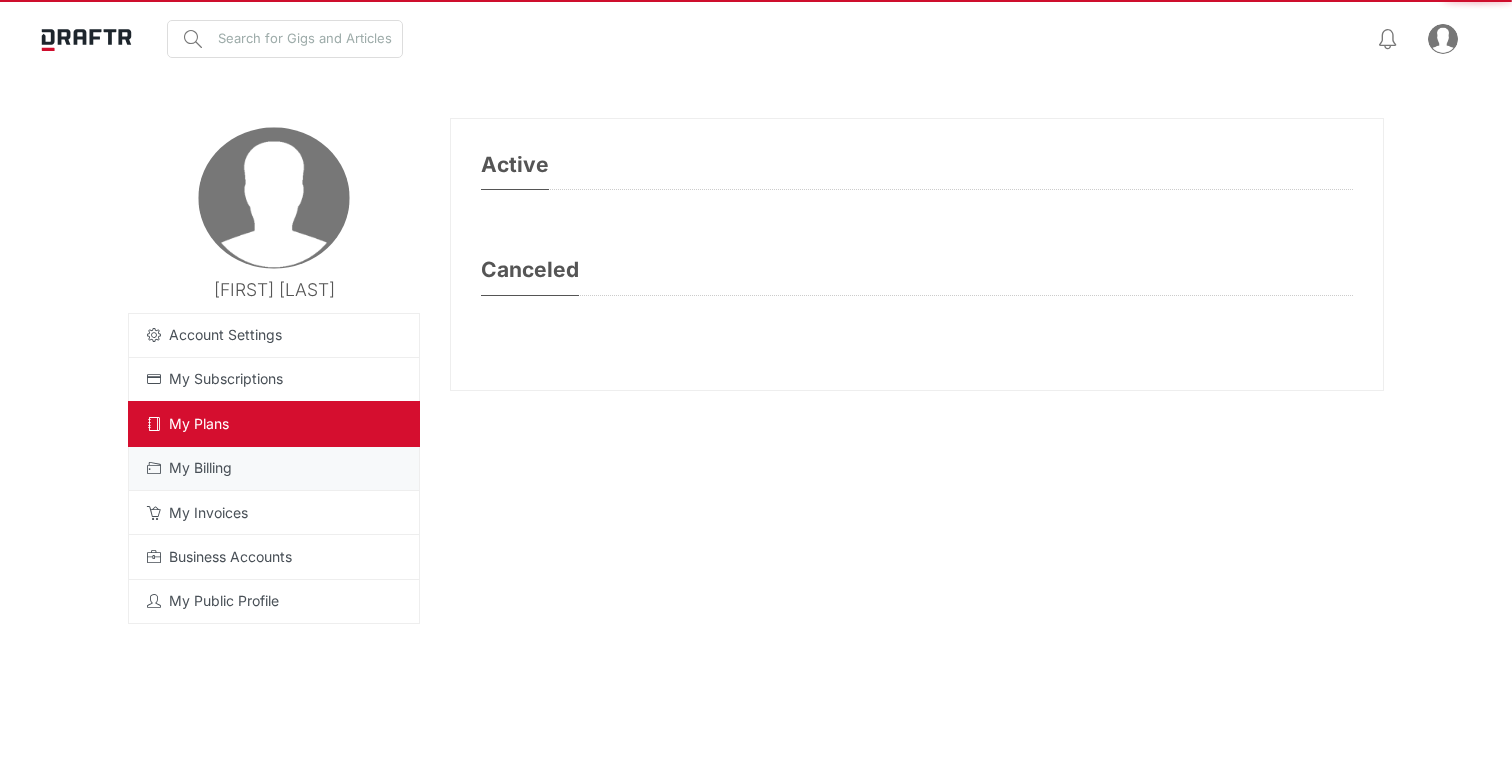 click on "My Billing" at bounding box center [189, 467] 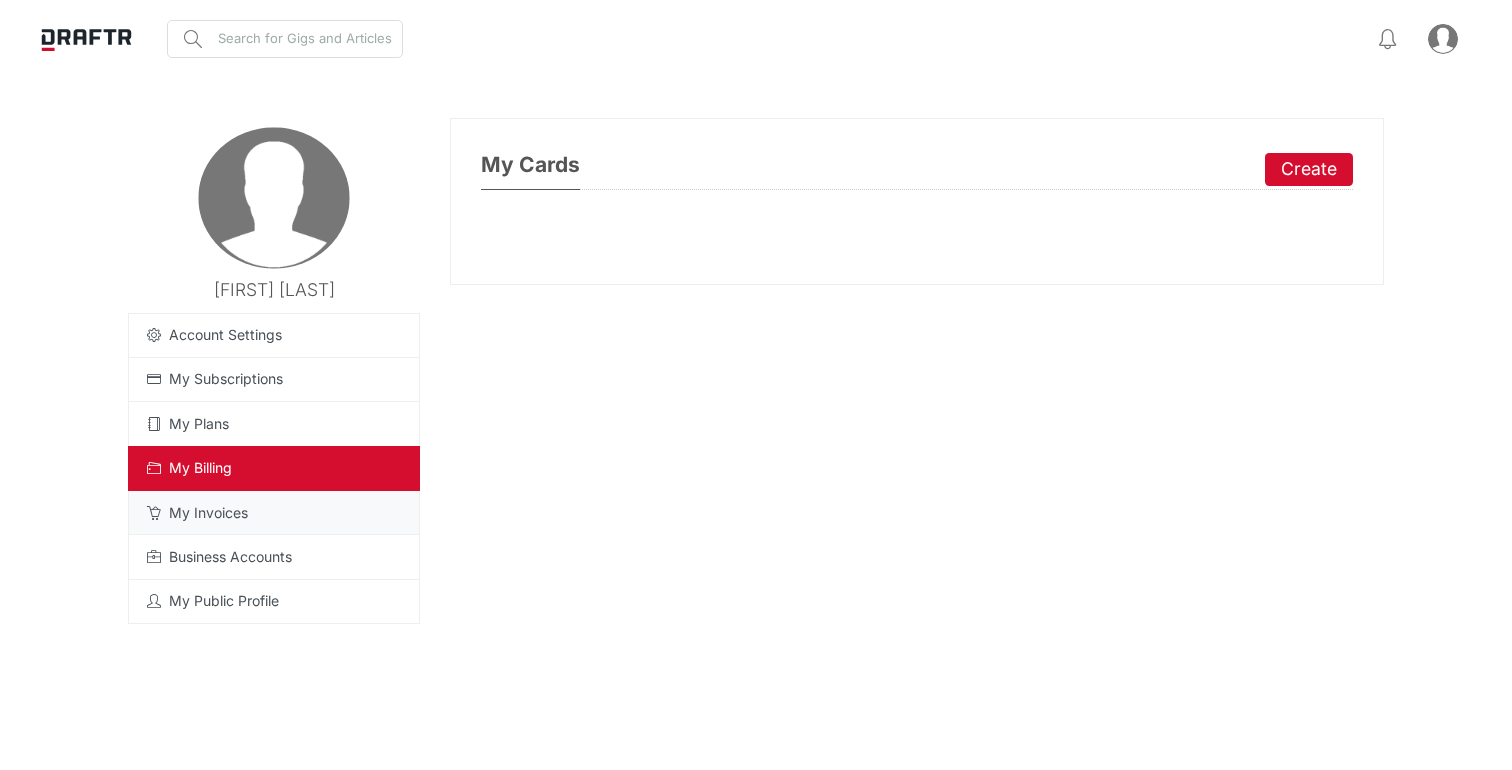 click on "My Invoices" at bounding box center [197, 512] 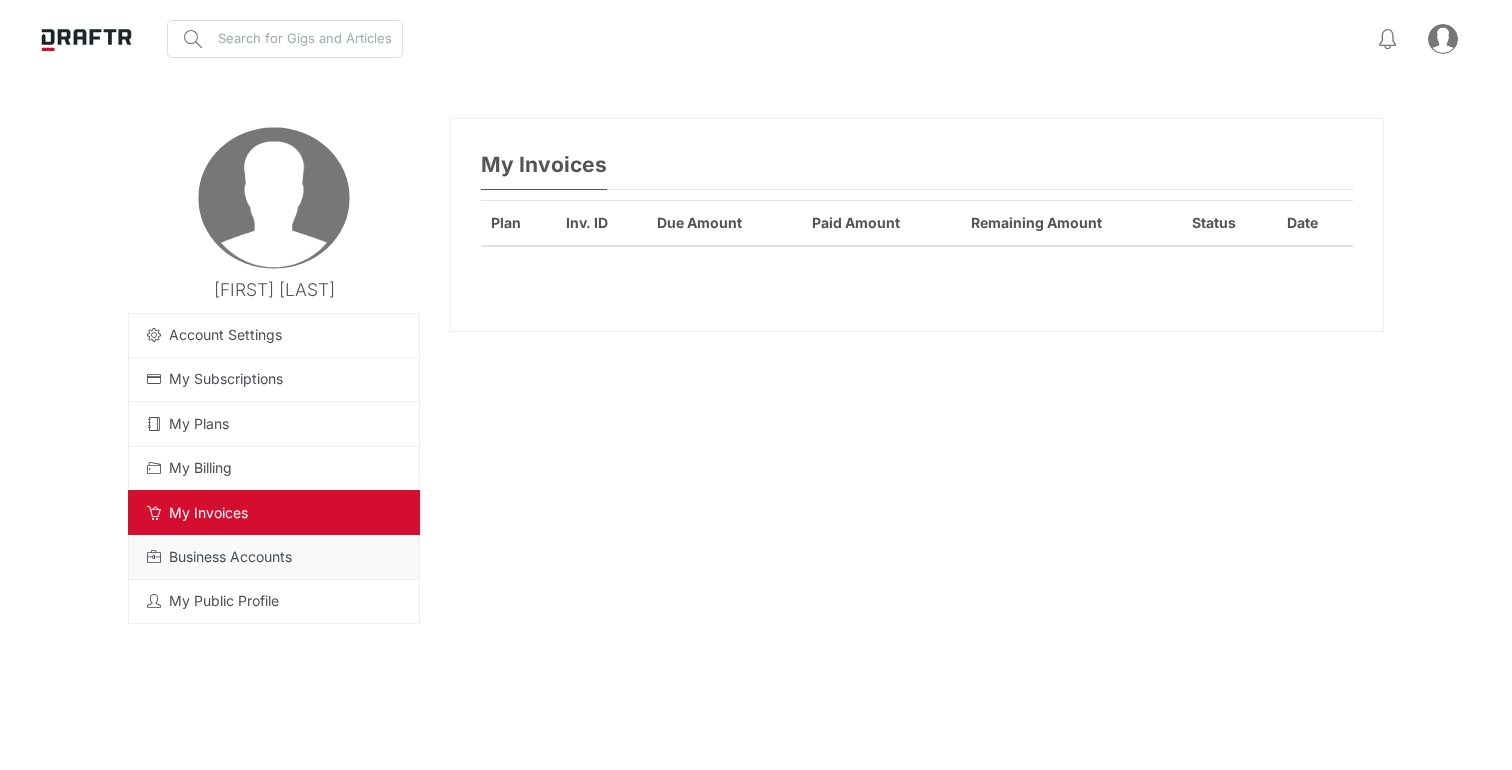 click on "Business Accounts" at bounding box center [273, 556] 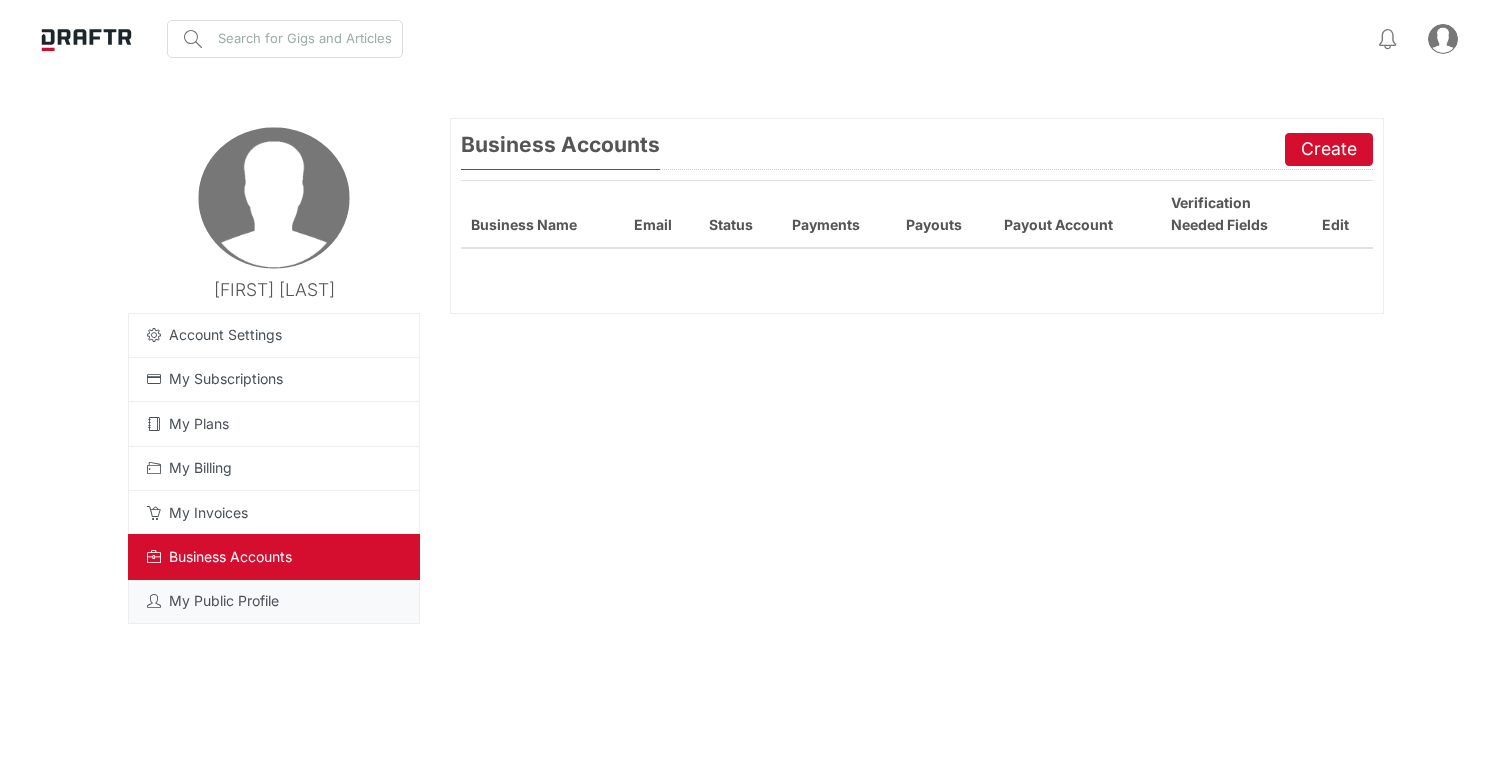 click on "My Public Profile" at bounding box center [213, 600] 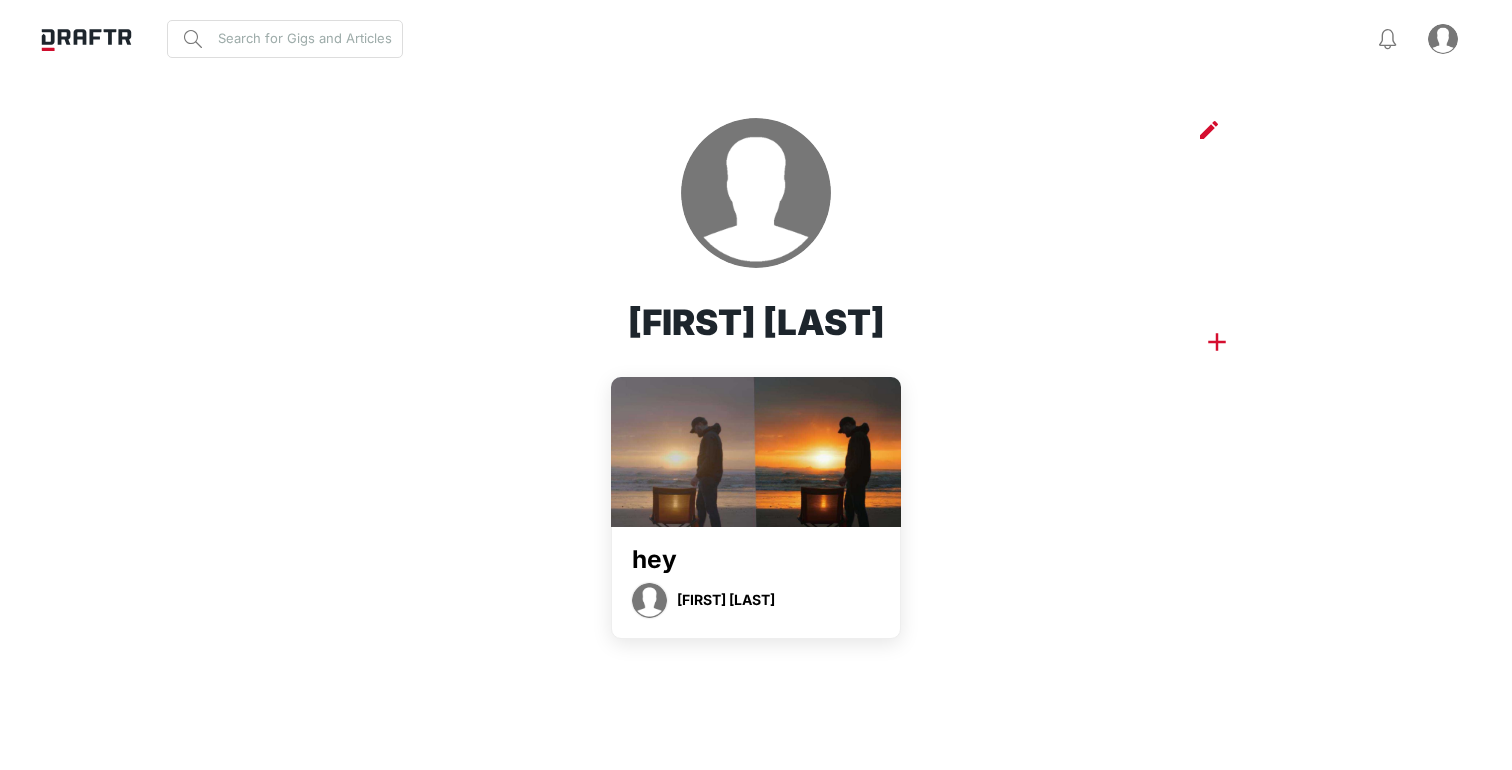 click at bounding box center (756, 452) 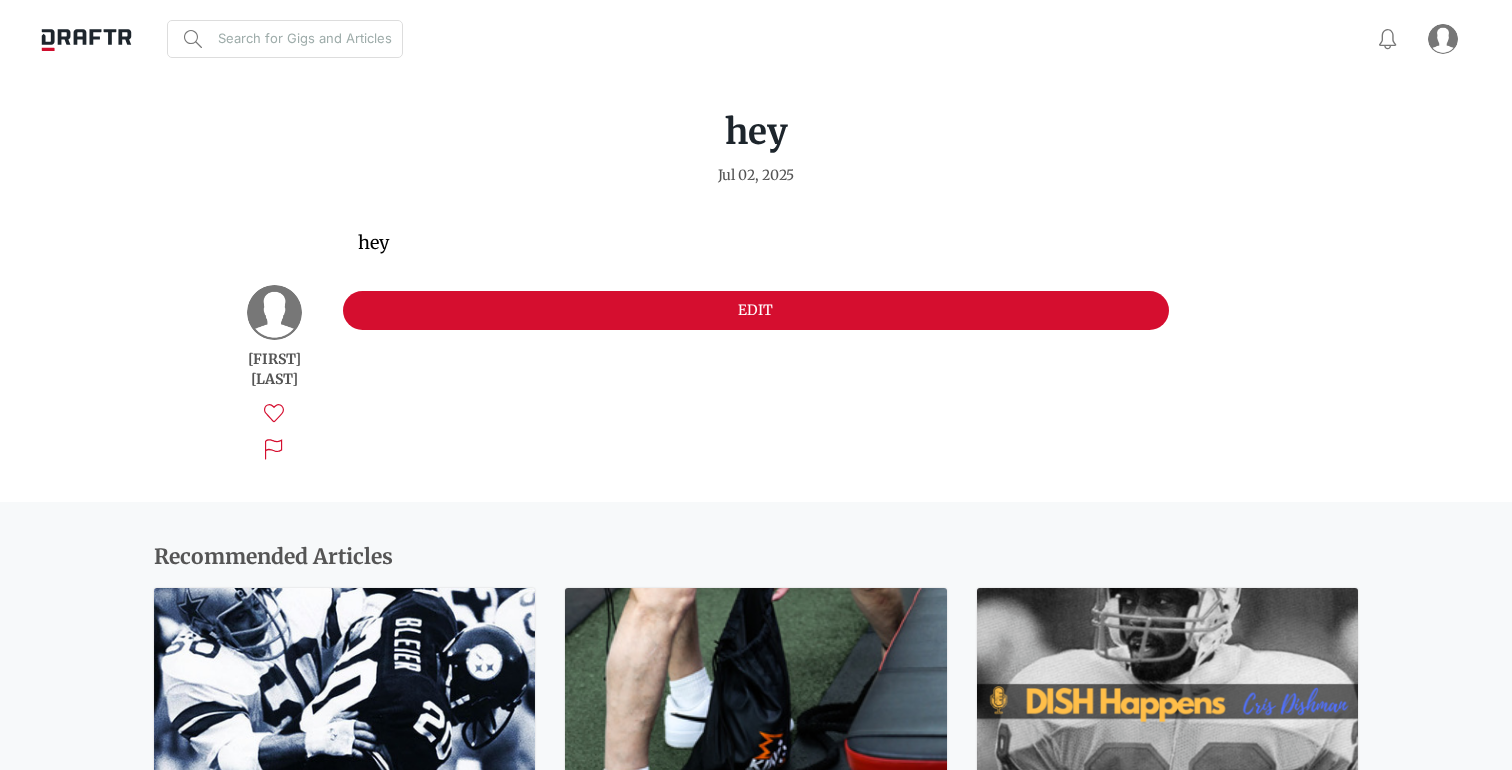 click at bounding box center (86, 38) 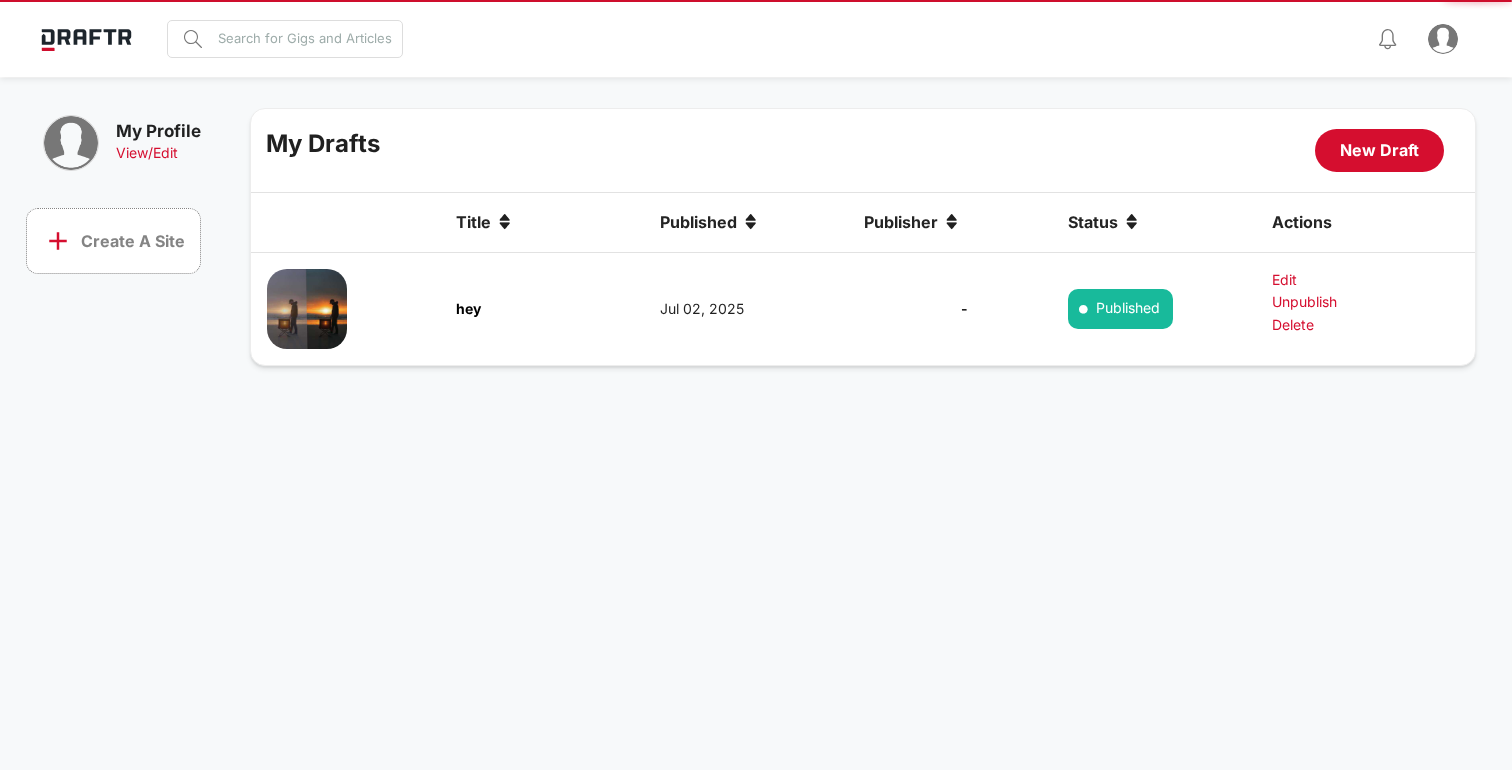 click at bounding box center [86, 38] 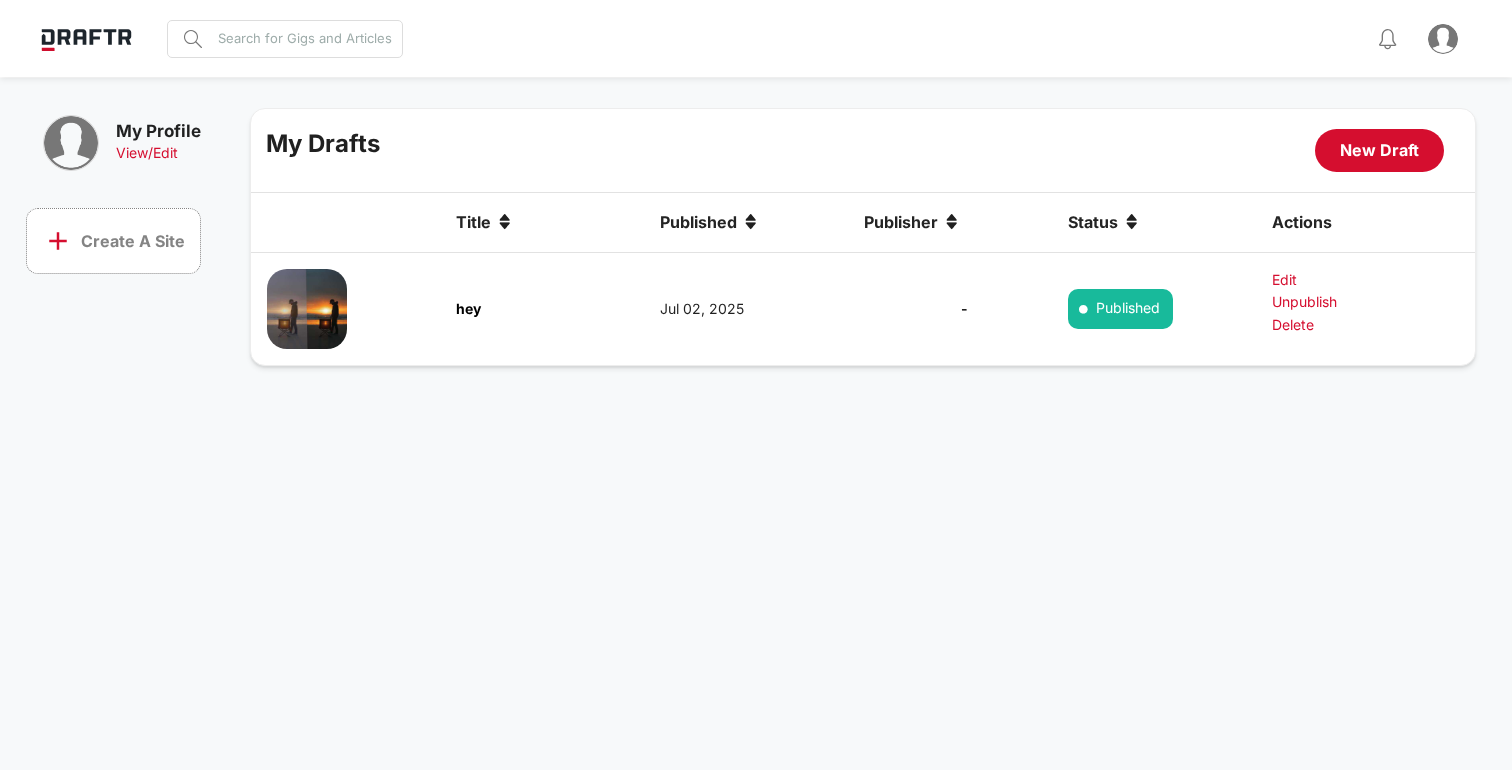 click on "Search for Gigs and Articles" at bounding box center [305, 38] 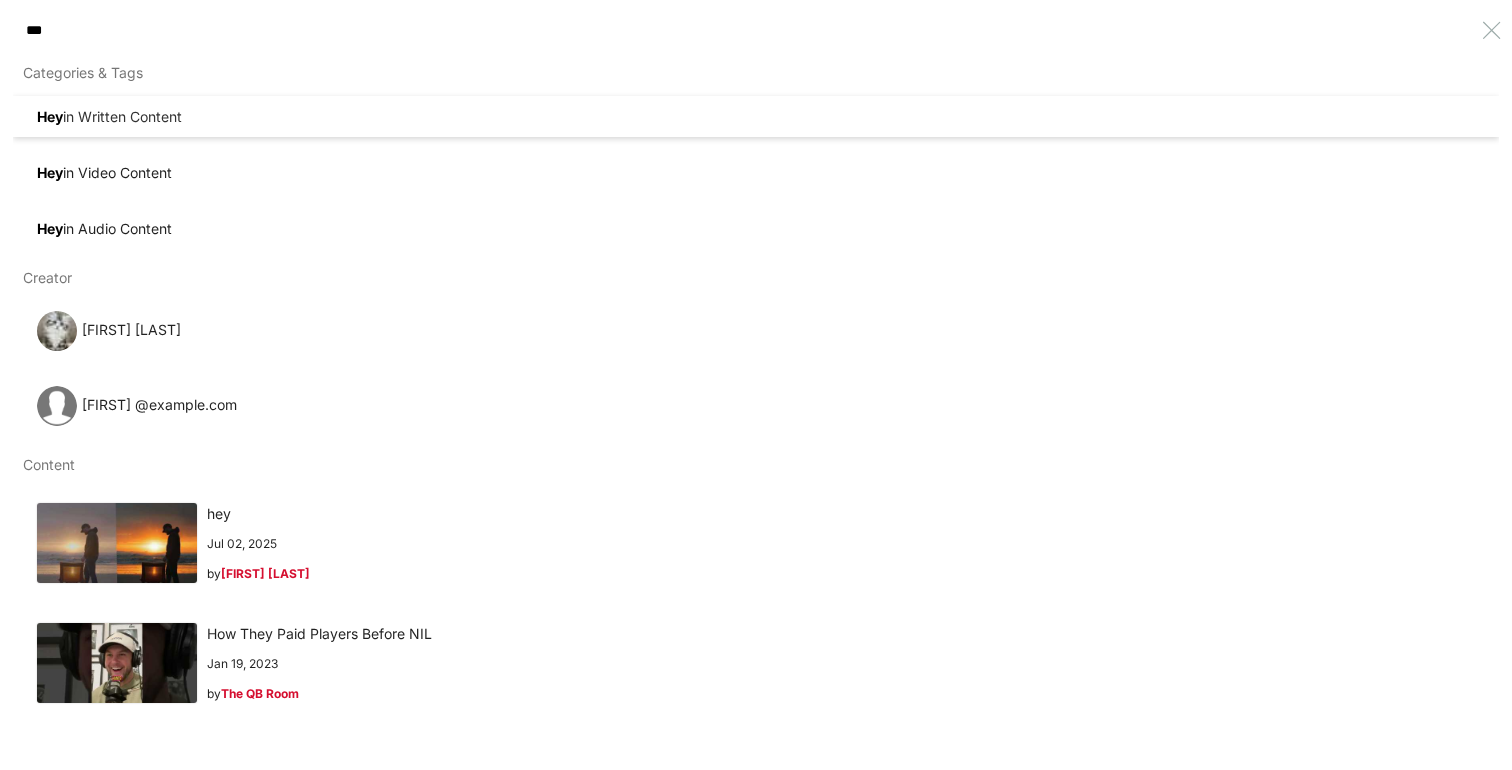 click on "***" at bounding box center [725, 30] 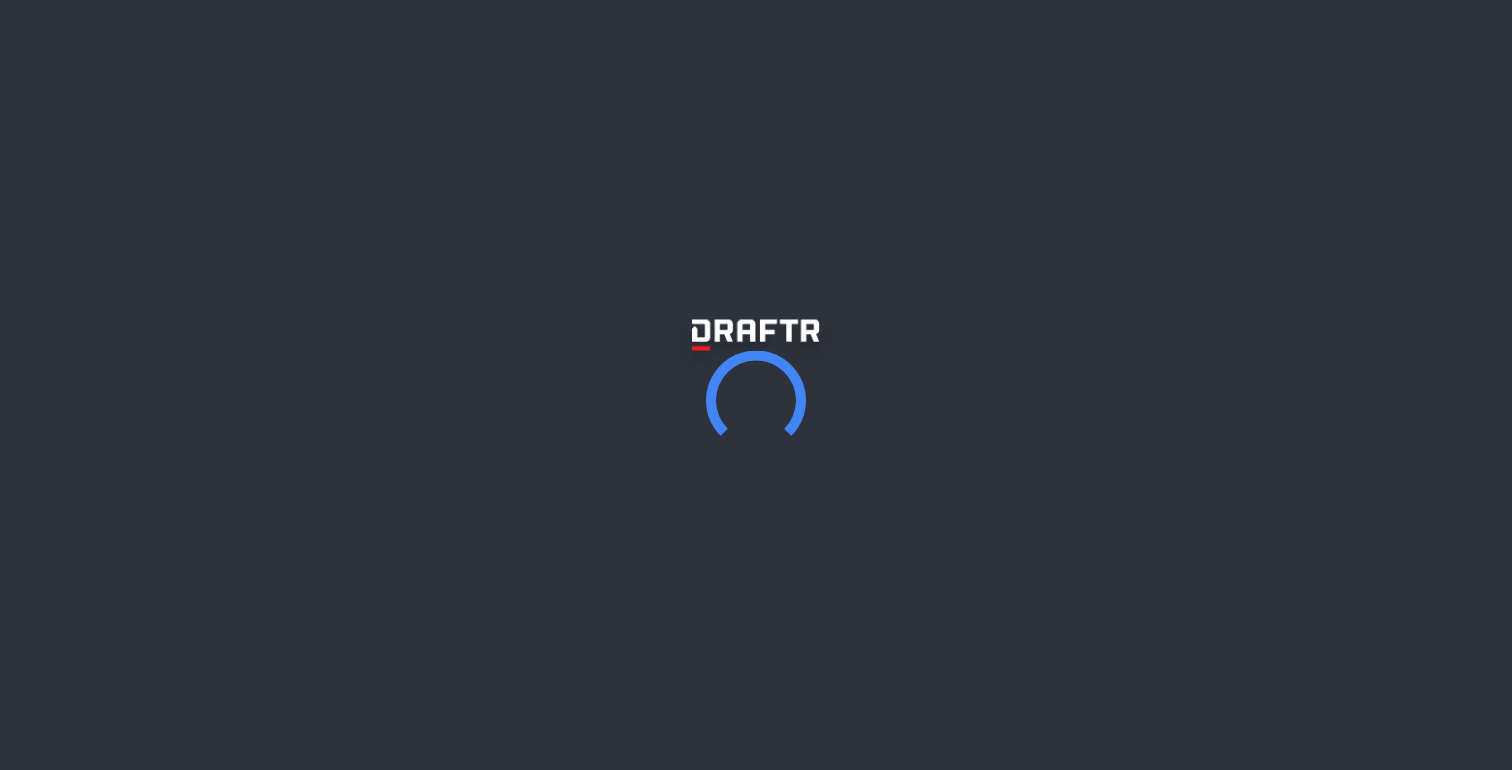 scroll, scrollTop: 0, scrollLeft: 0, axis: both 